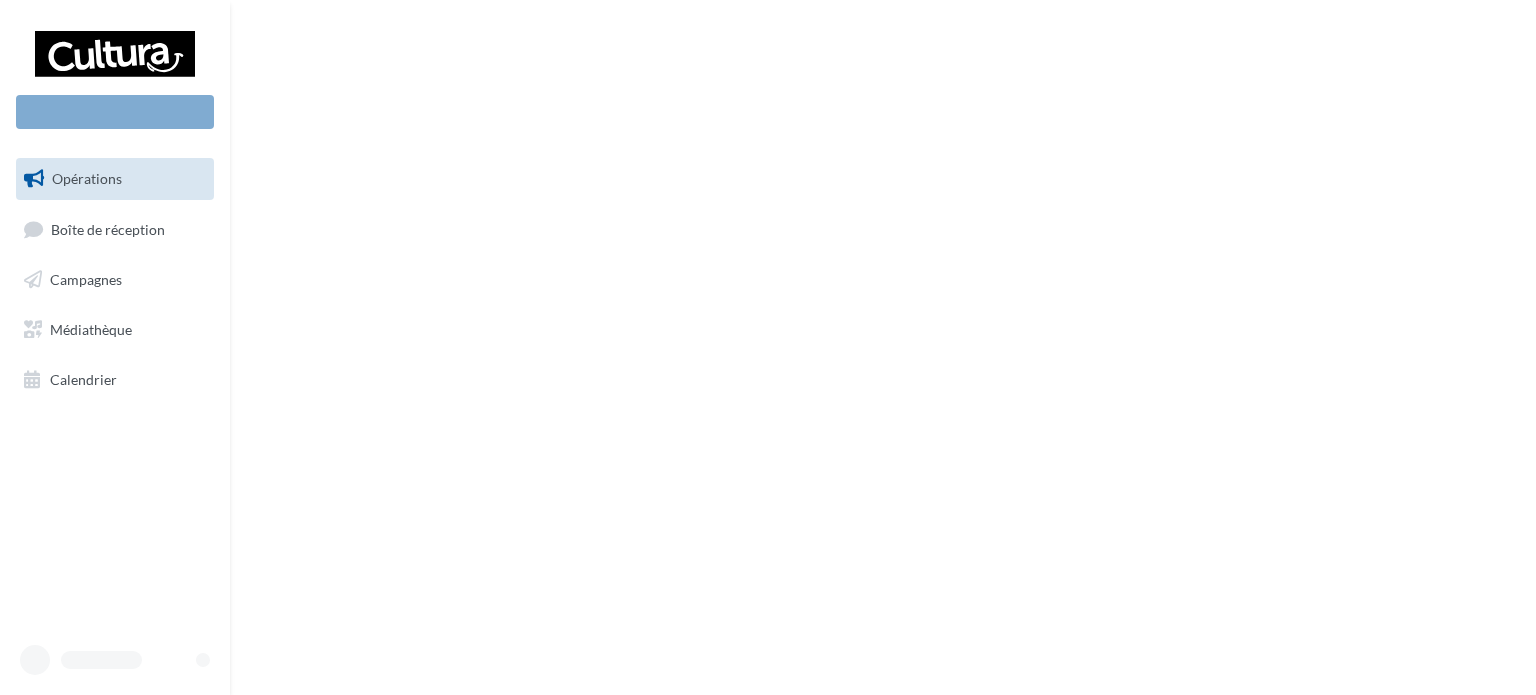 scroll, scrollTop: 0, scrollLeft: 0, axis: both 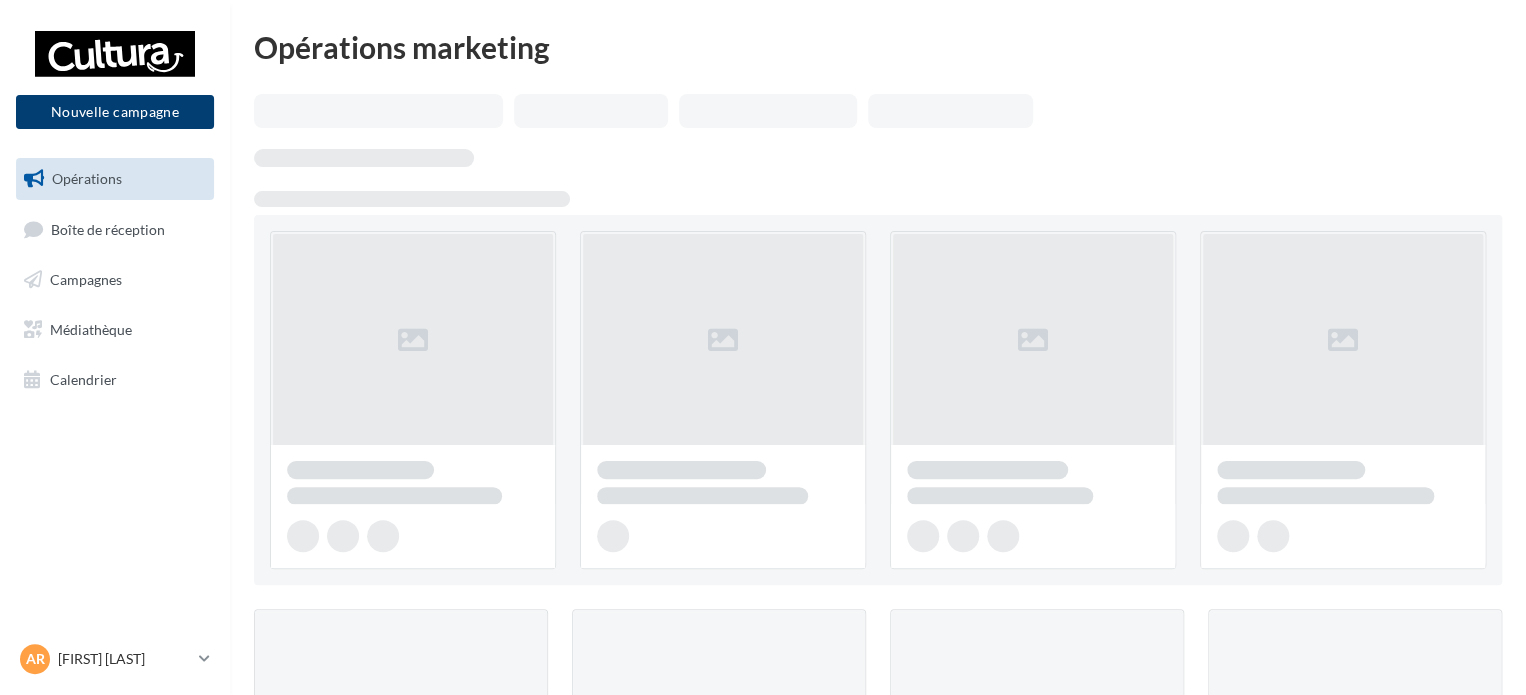 click on "Nouvelle campagne" at bounding box center (115, 112) 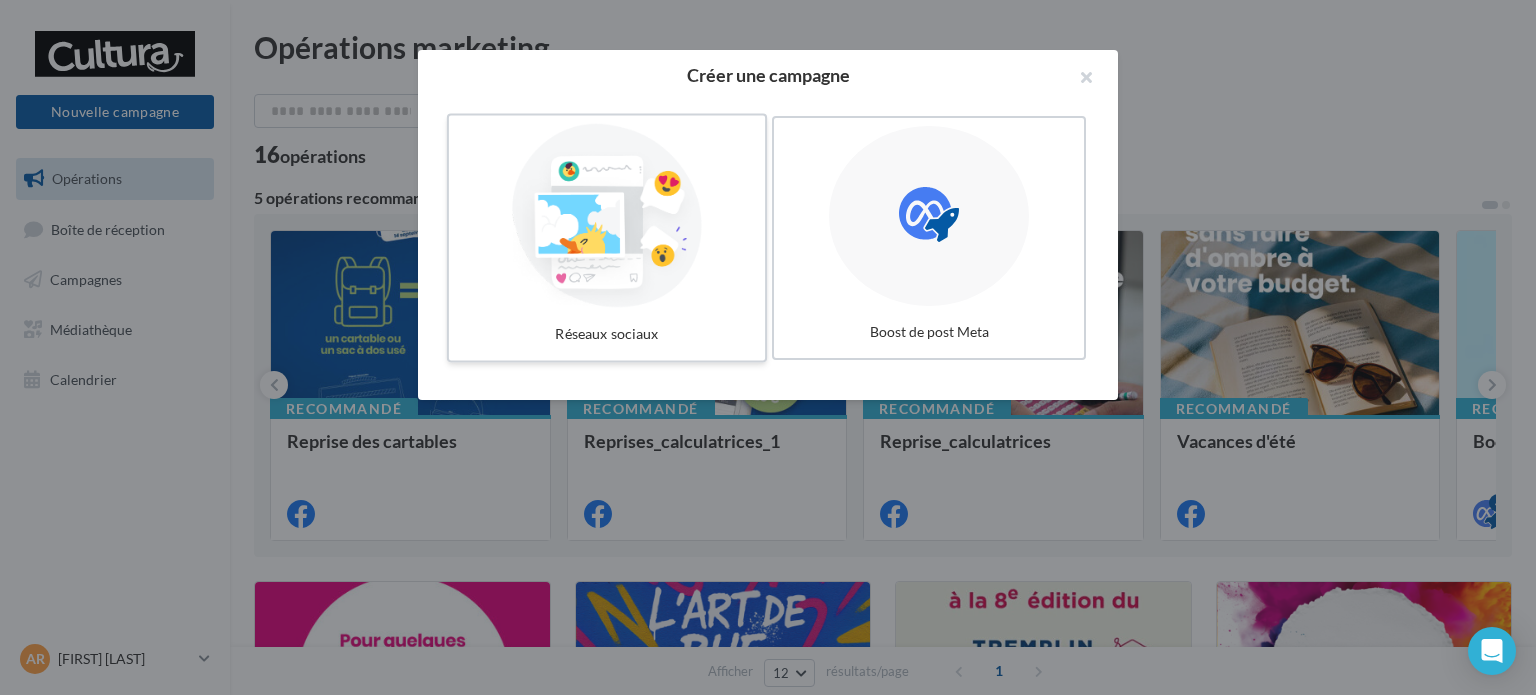 click at bounding box center (607, 216) 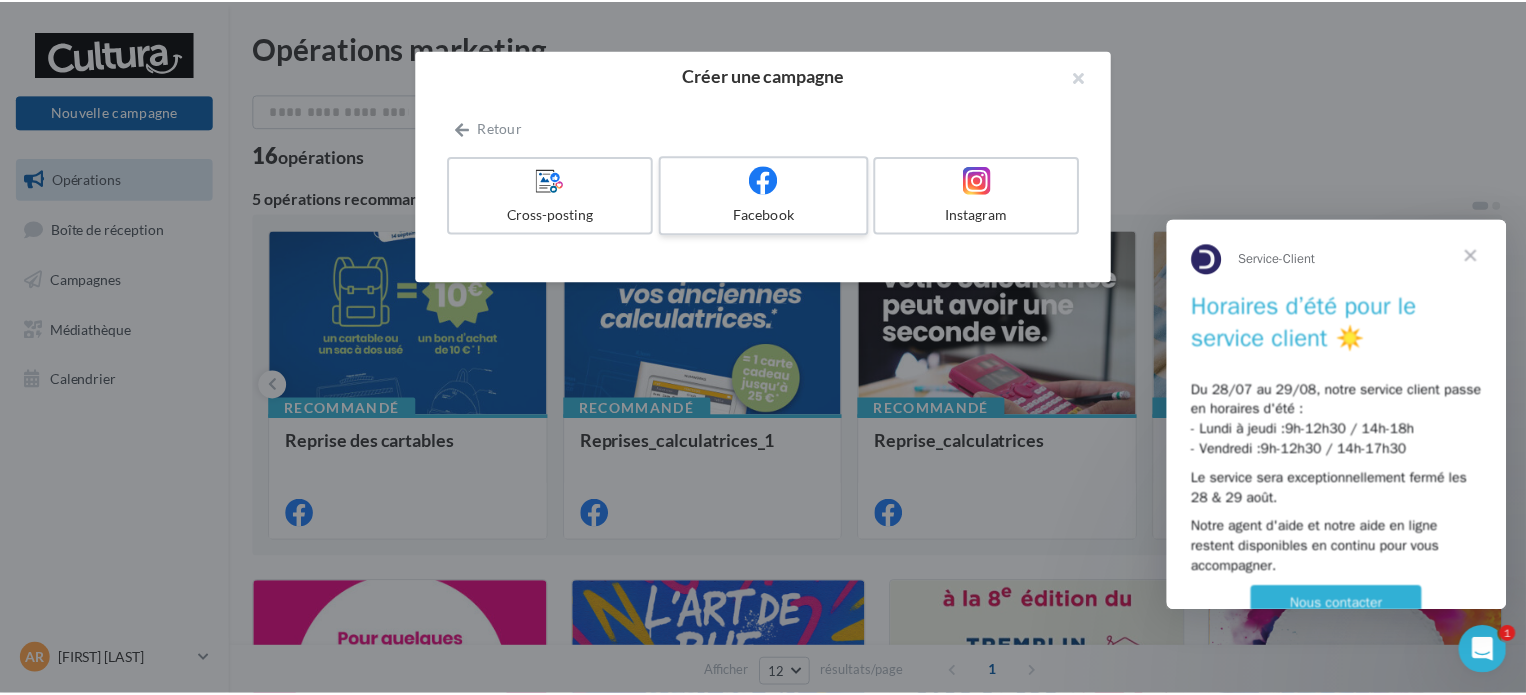 scroll, scrollTop: 0, scrollLeft: 0, axis: both 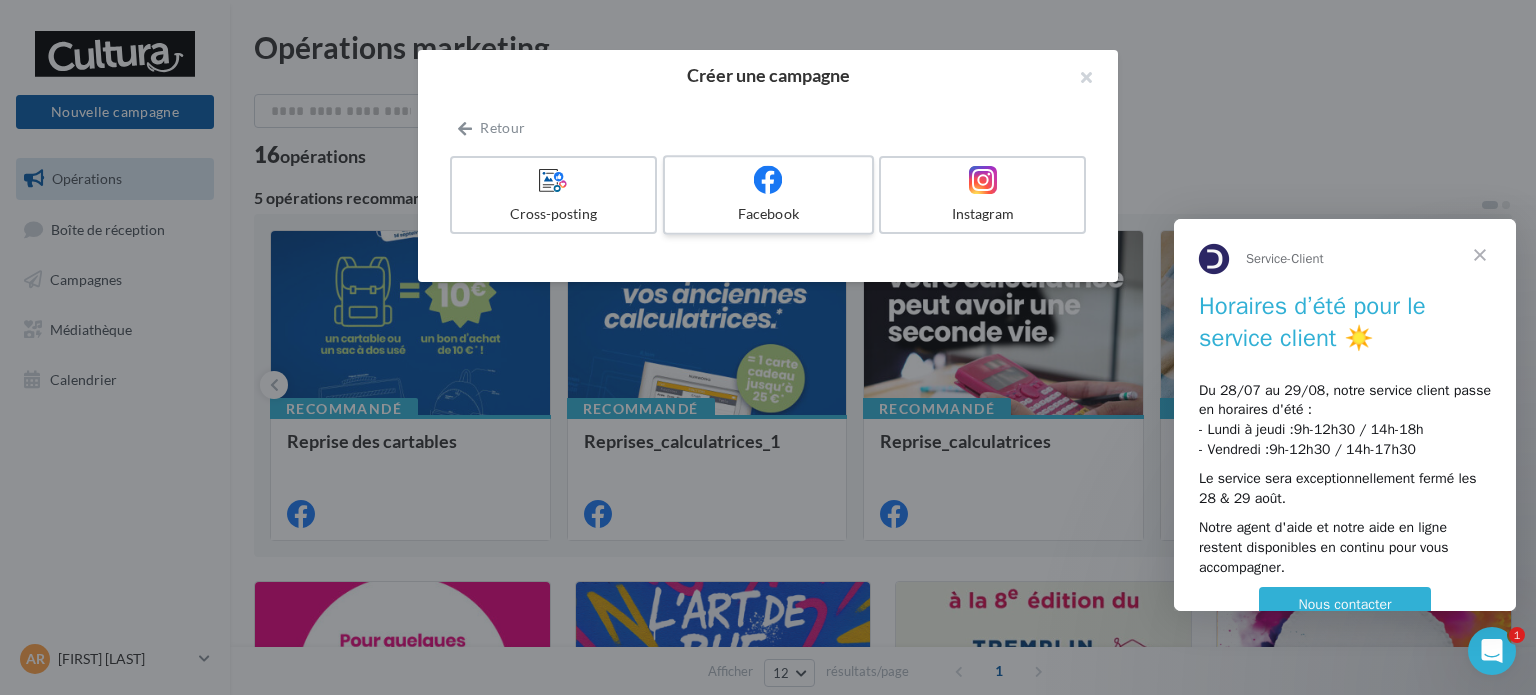 click on "Facebook" at bounding box center [768, 195] 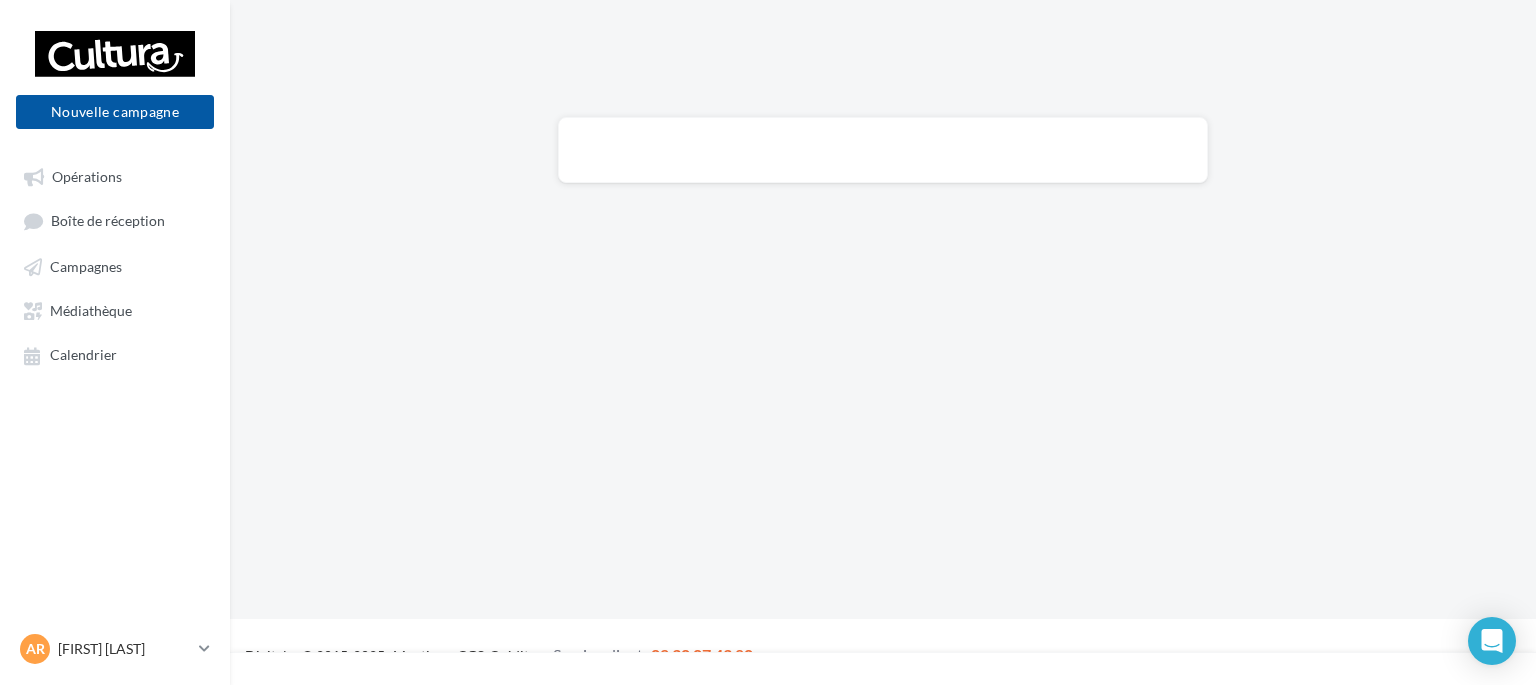 scroll, scrollTop: 0, scrollLeft: 0, axis: both 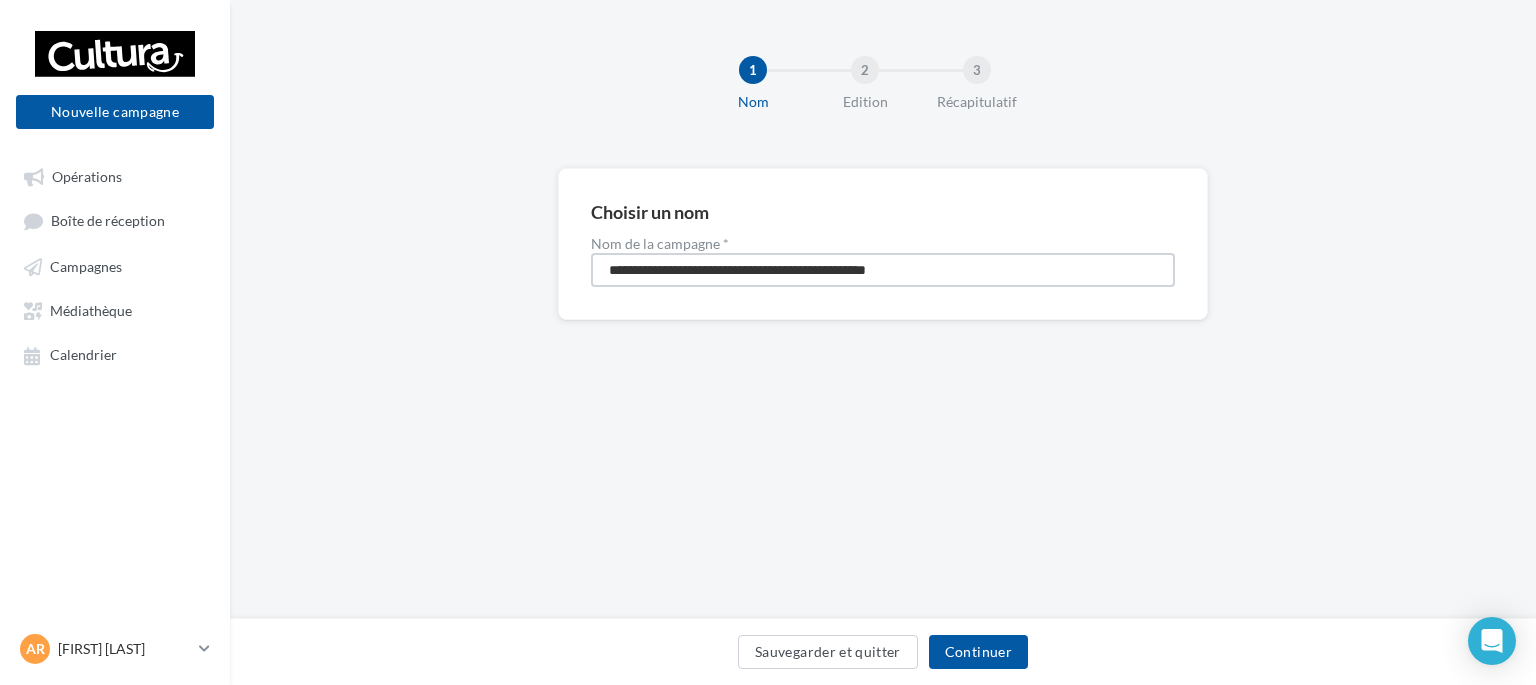 drag, startPoint x: 958, startPoint y: 270, endPoint x: 439, endPoint y: 260, distance: 519.0963 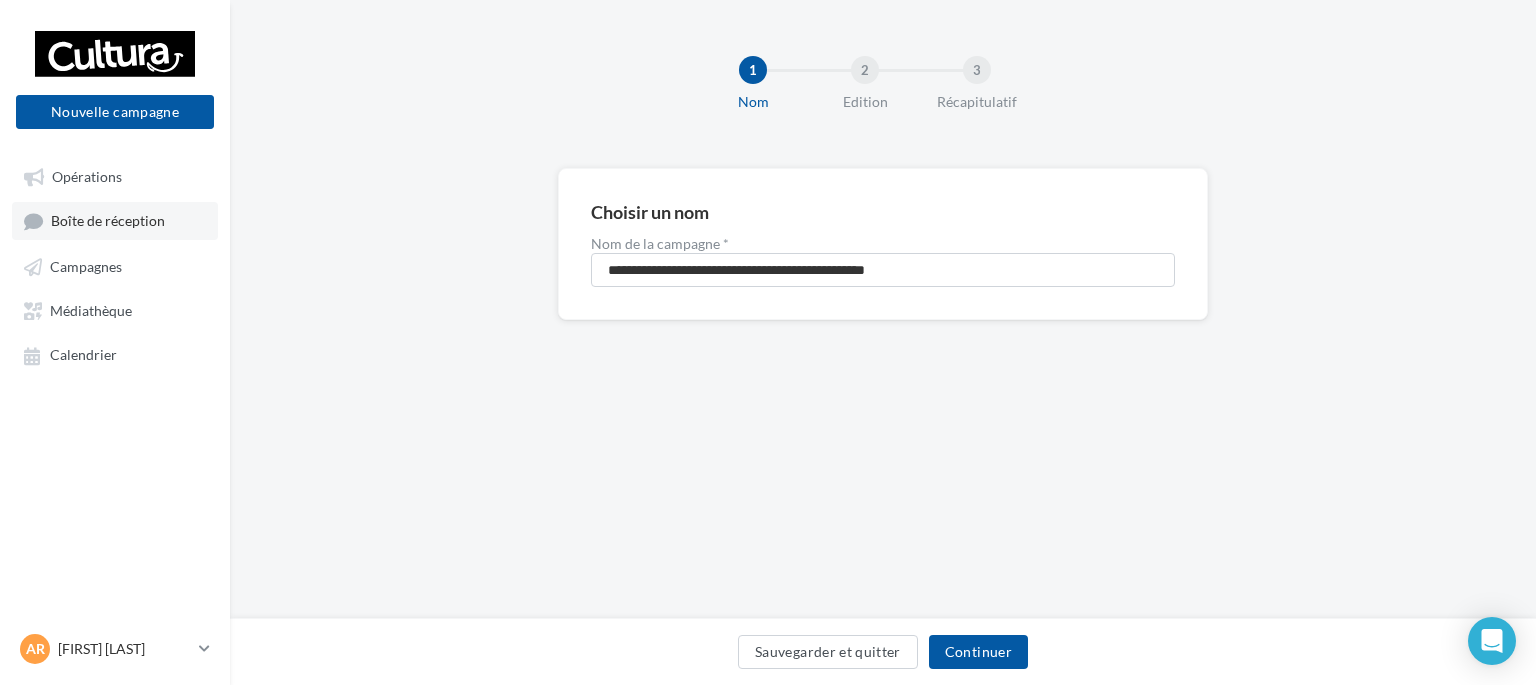 click on "Boîte de réception" at bounding box center (115, 220) 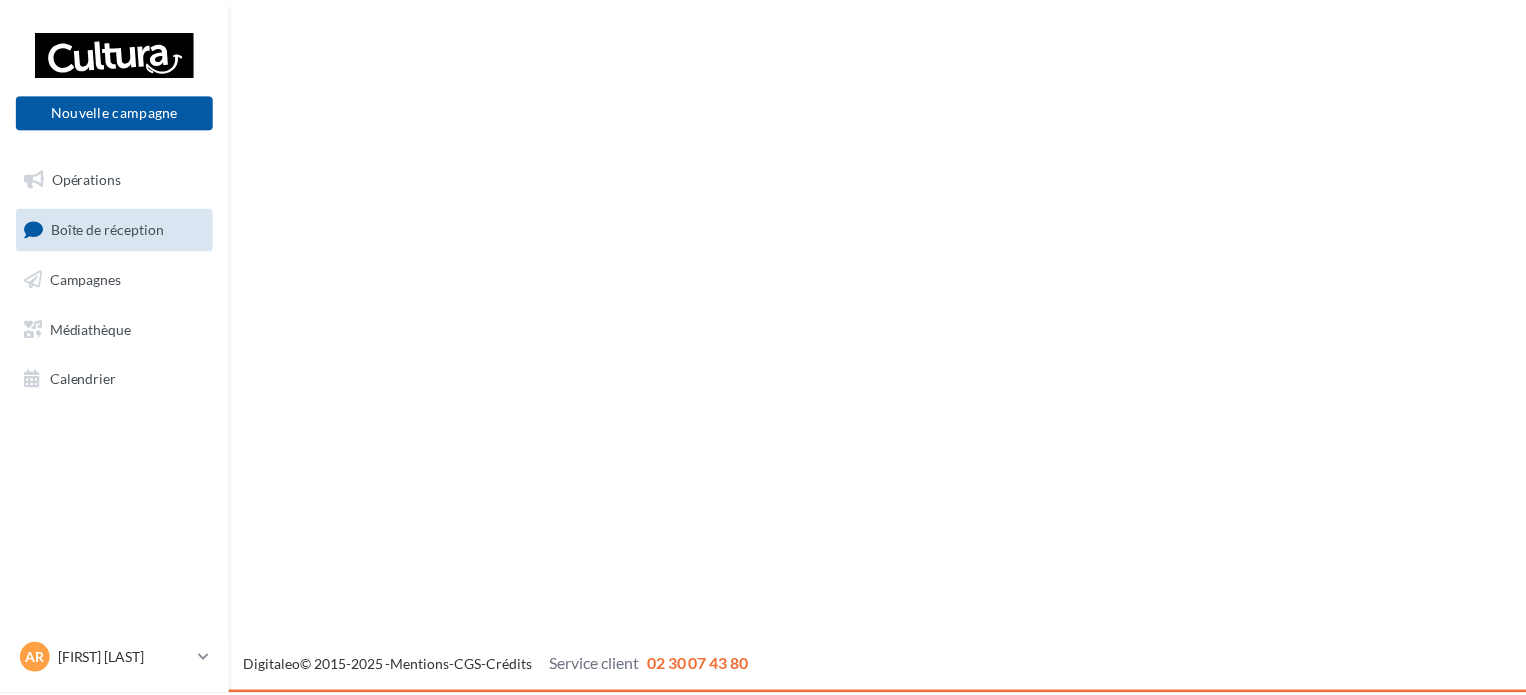 scroll, scrollTop: 0, scrollLeft: 0, axis: both 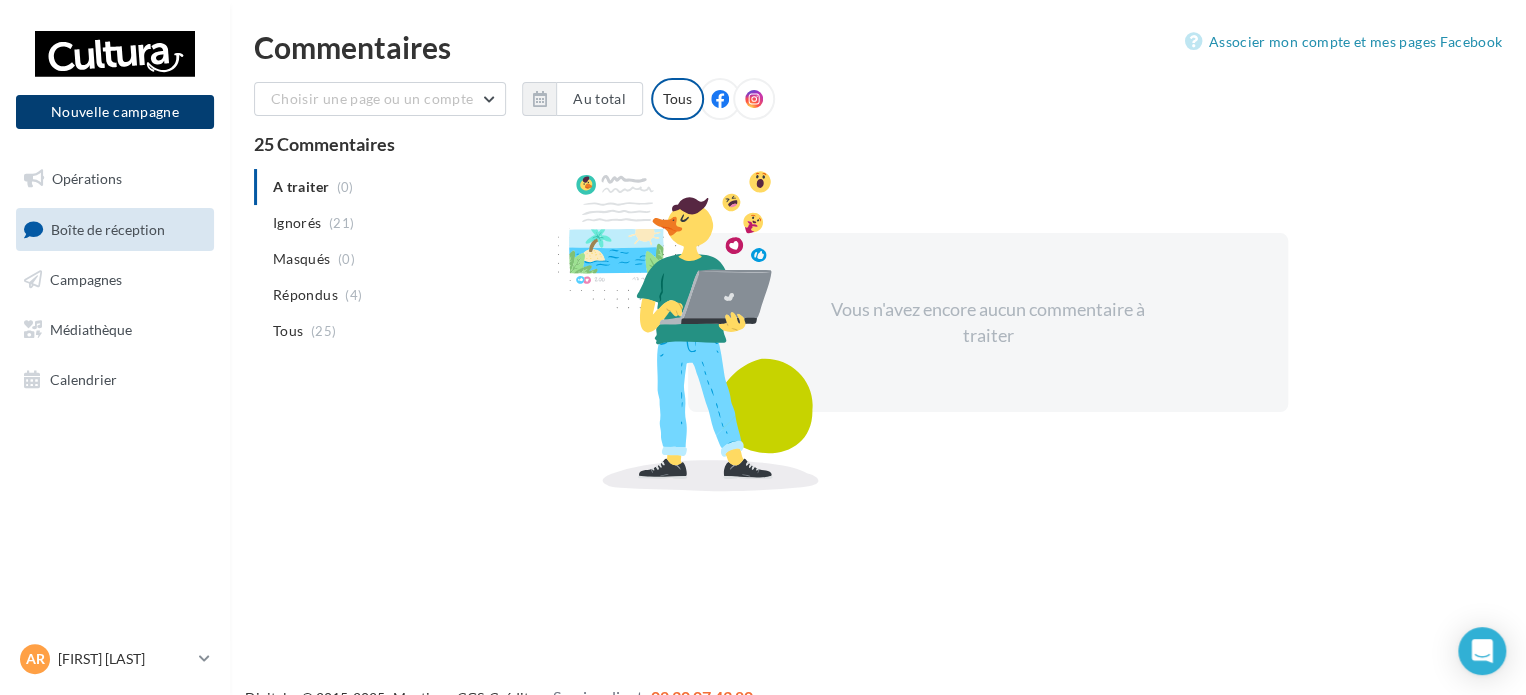 click on "Nouvelle campagne" at bounding box center [115, 112] 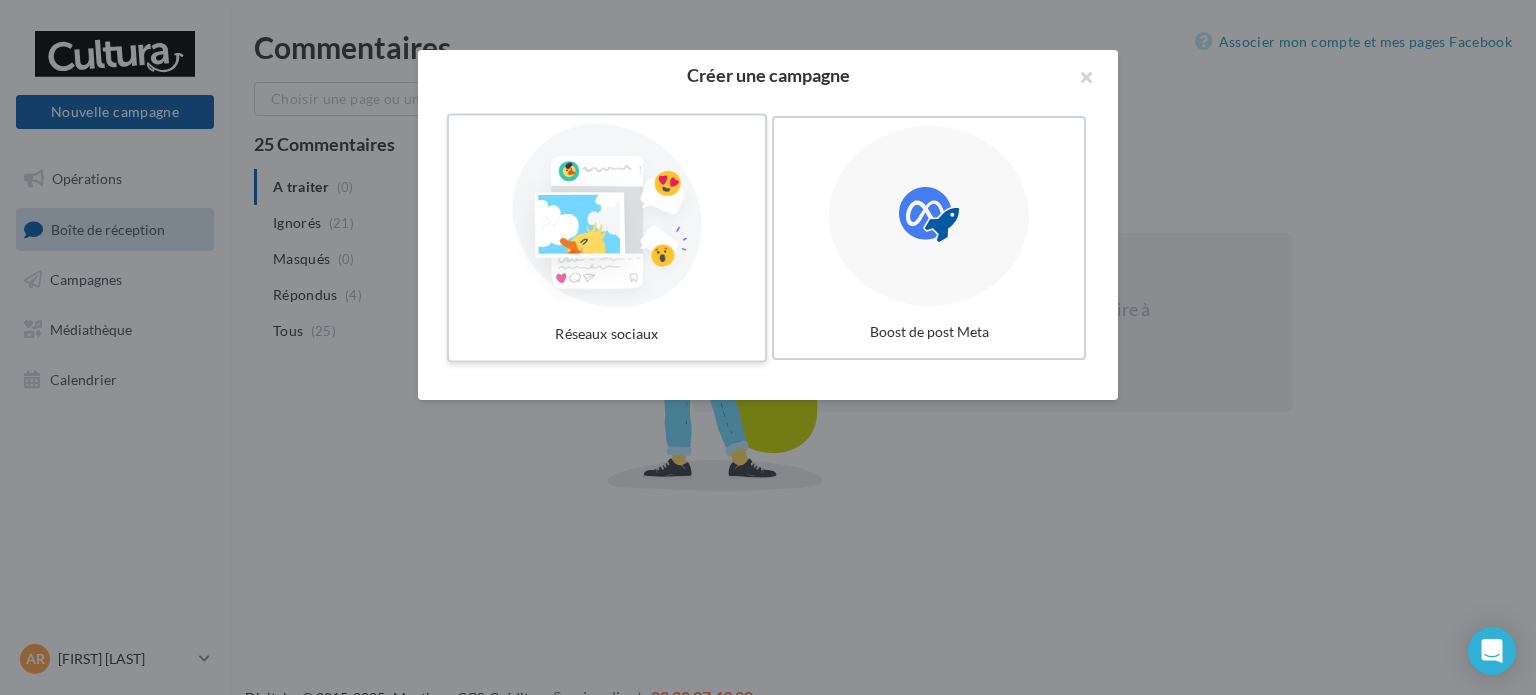 click at bounding box center [607, 216] 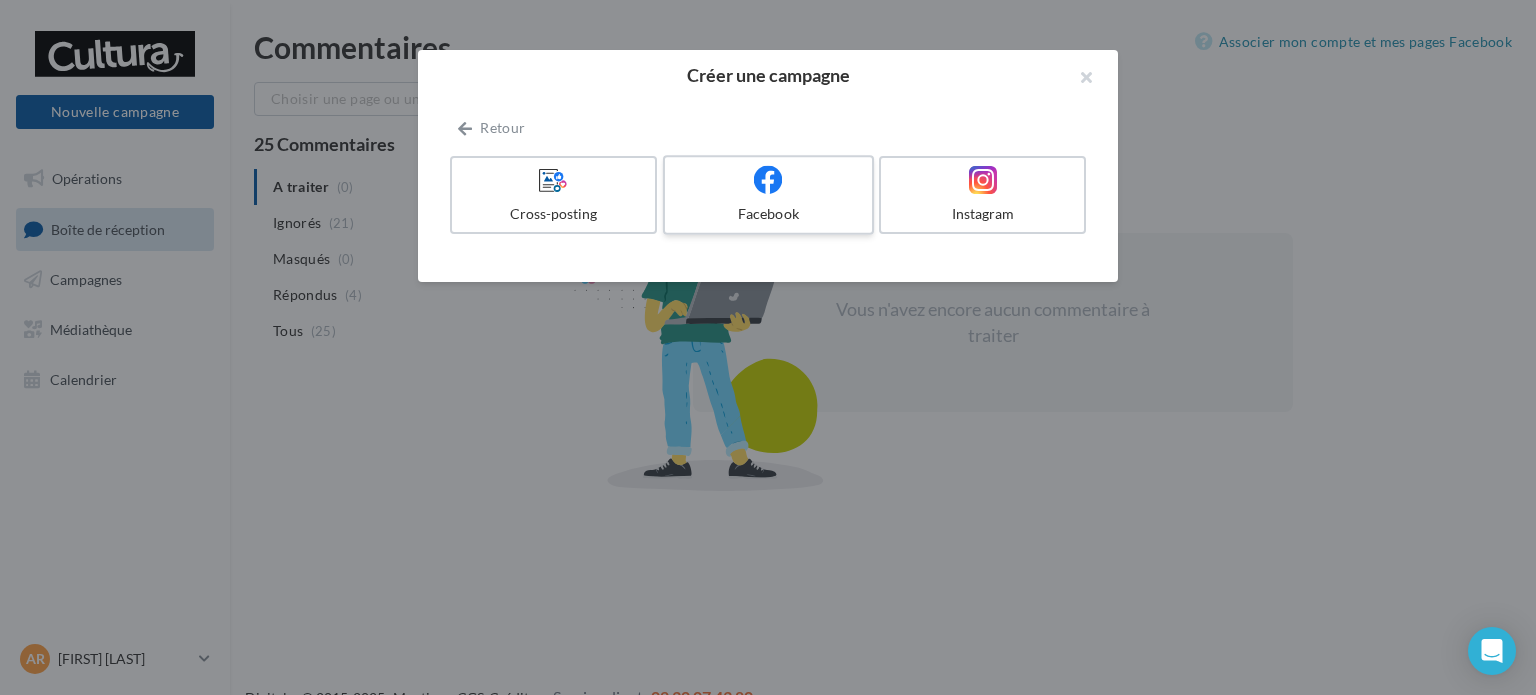 click on "Facebook" at bounding box center (768, 195) 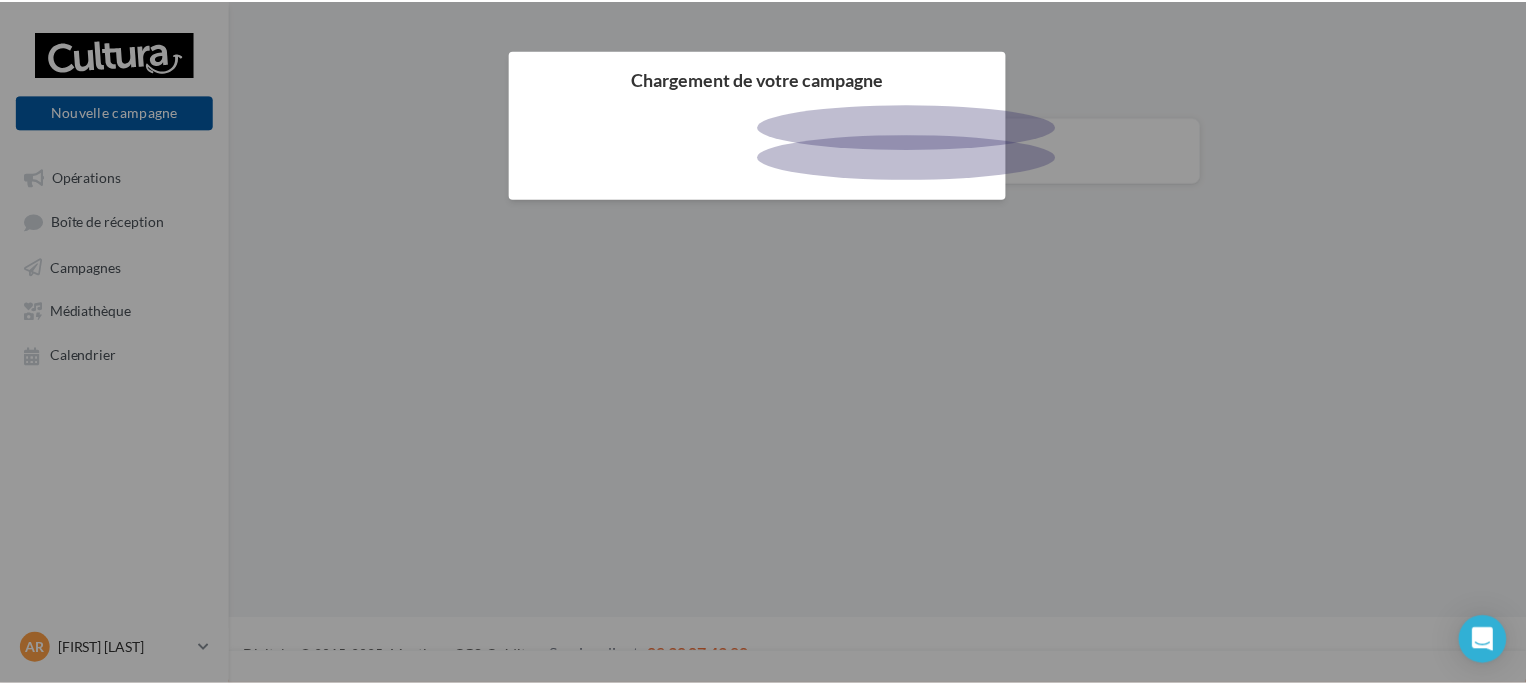scroll, scrollTop: 0, scrollLeft: 0, axis: both 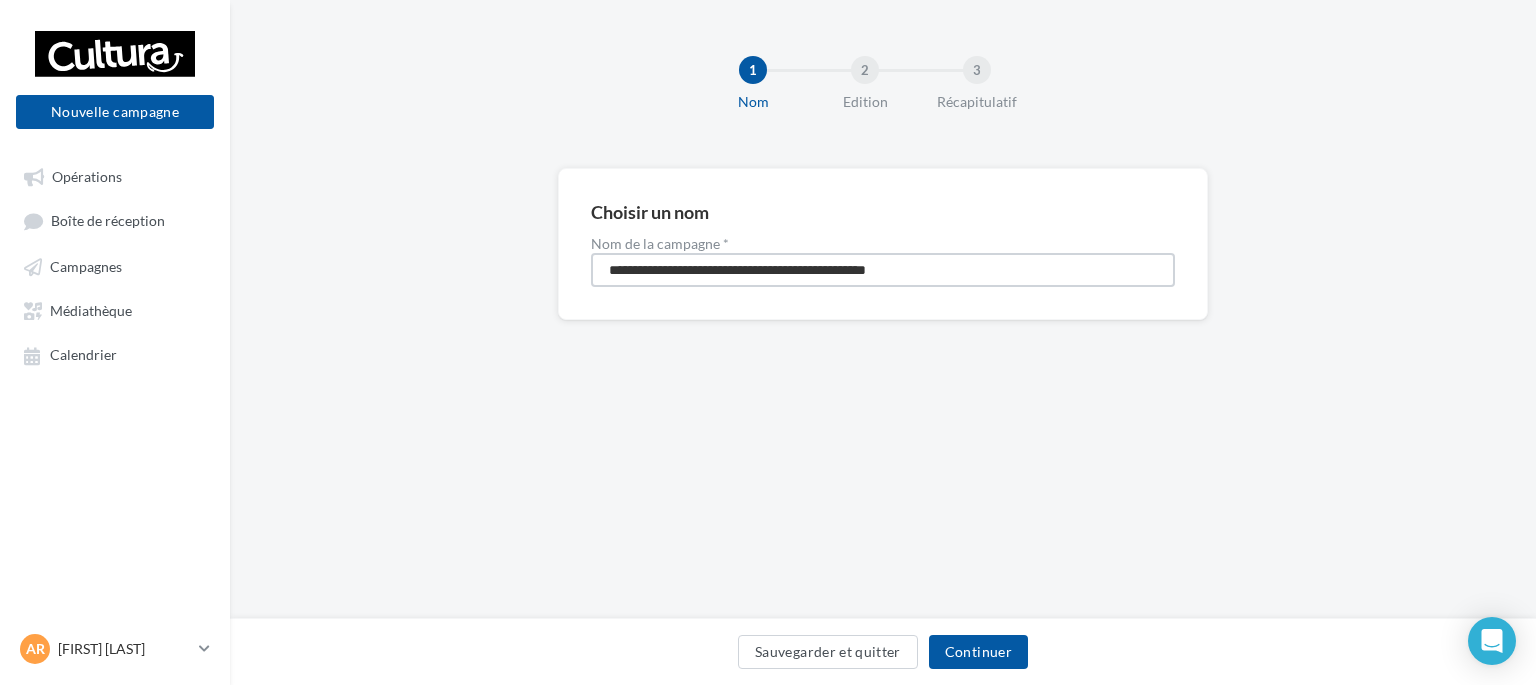 drag, startPoint x: 977, startPoint y: 271, endPoint x: 606, endPoint y: 269, distance: 371.0054 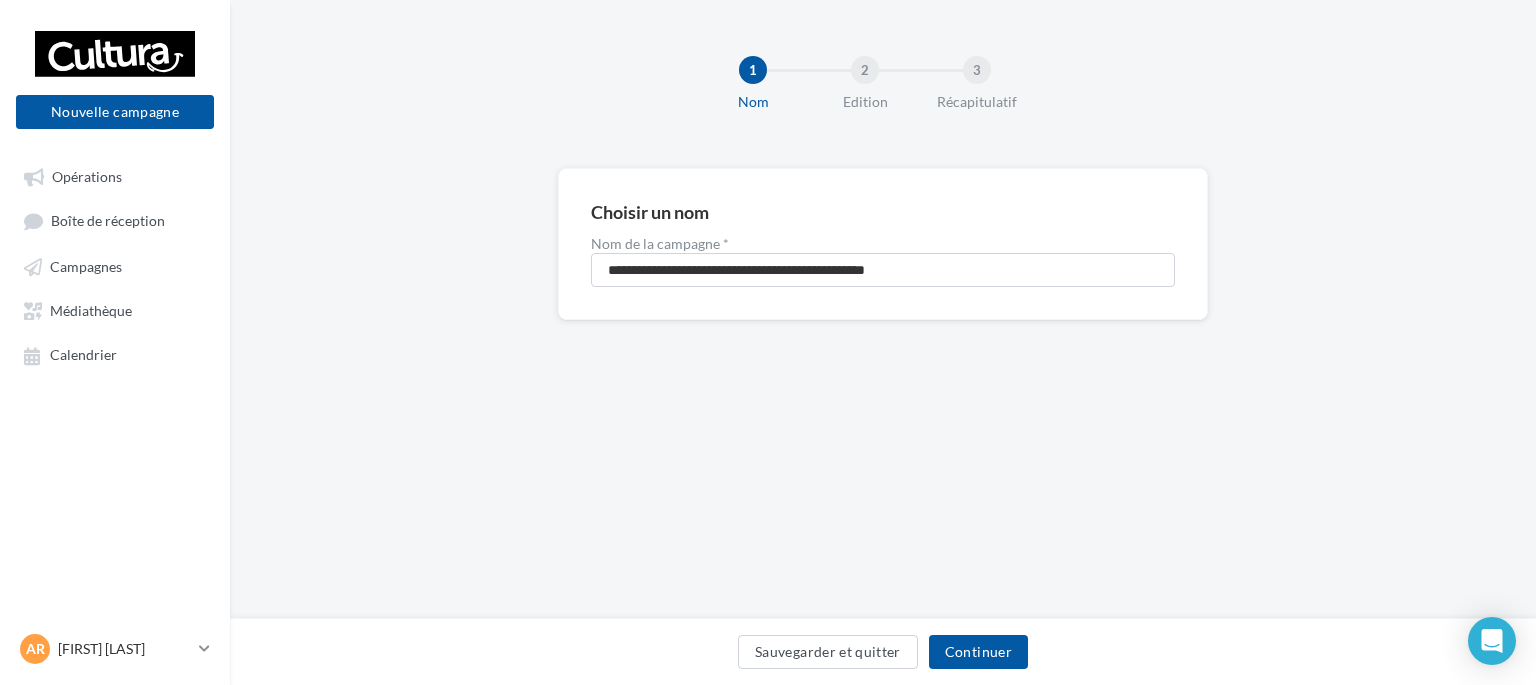click on "**********" at bounding box center (883, 244) 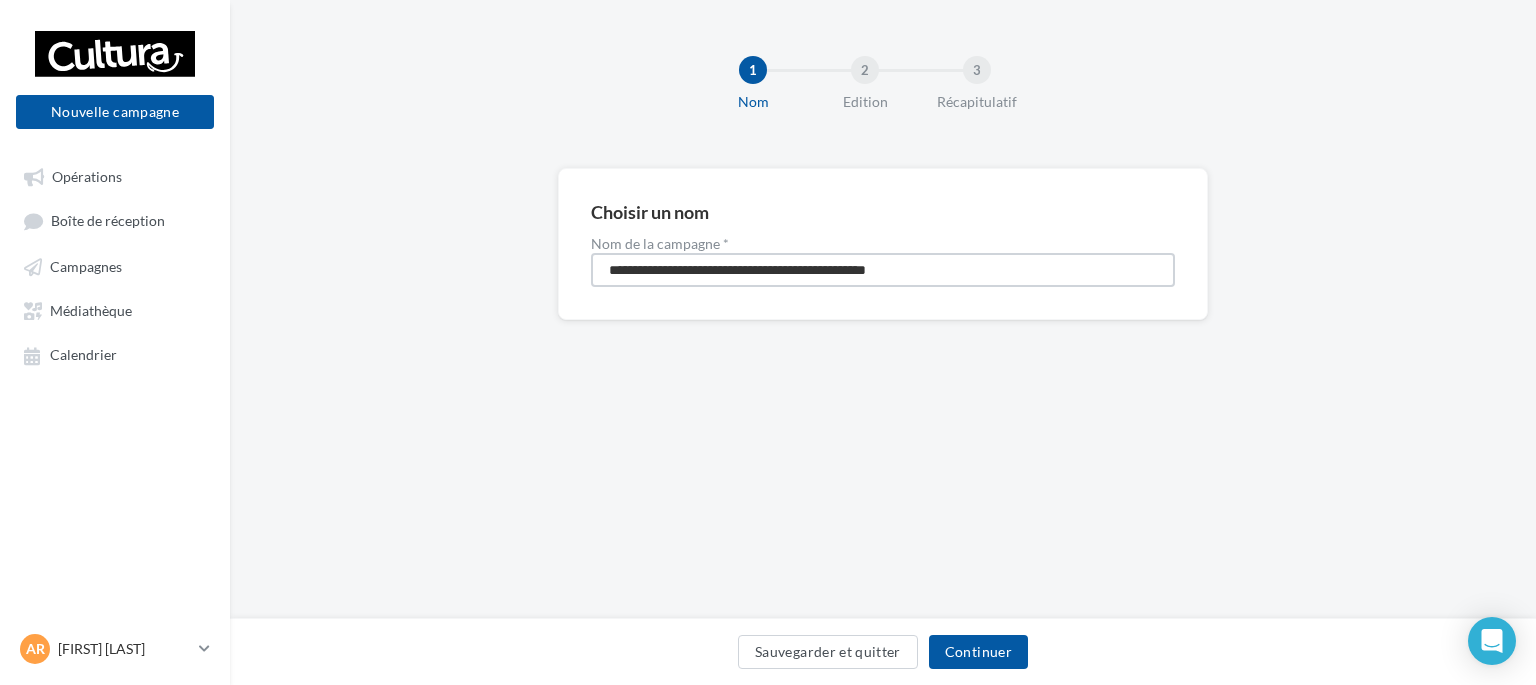 drag, startPoint x: 975, startPoint y: 255, endPoint x: 594, endPoint y: 303, distance: 384.01172 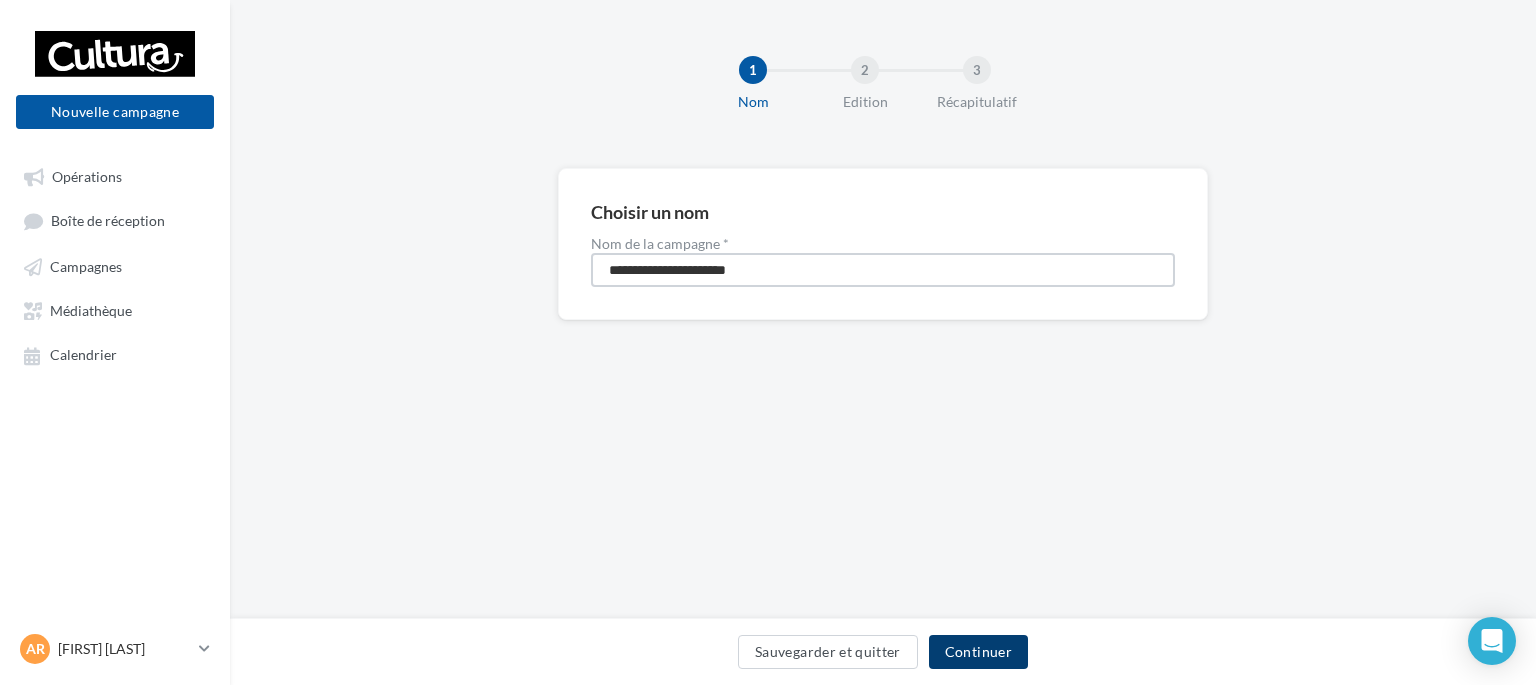 type on "**********" 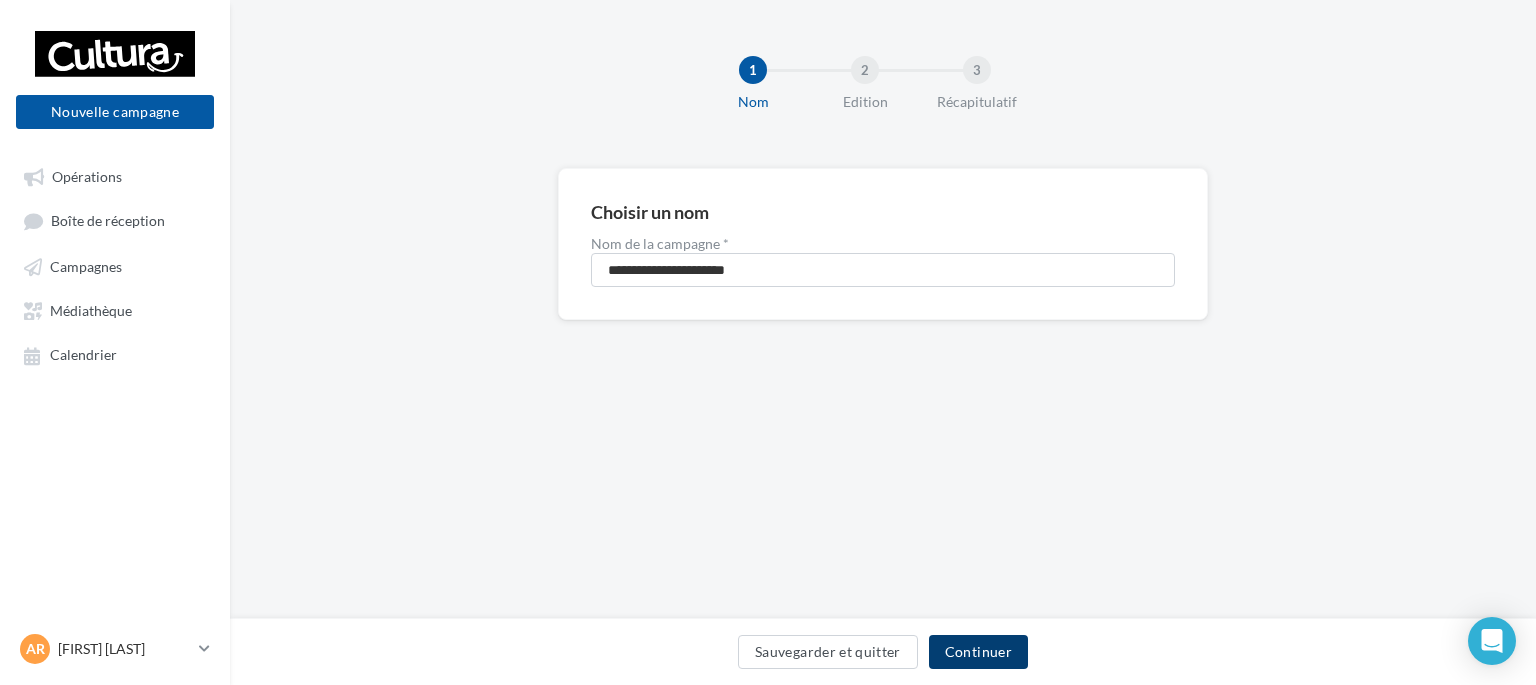 click on "Continuer" at bounding box center (978, 652) 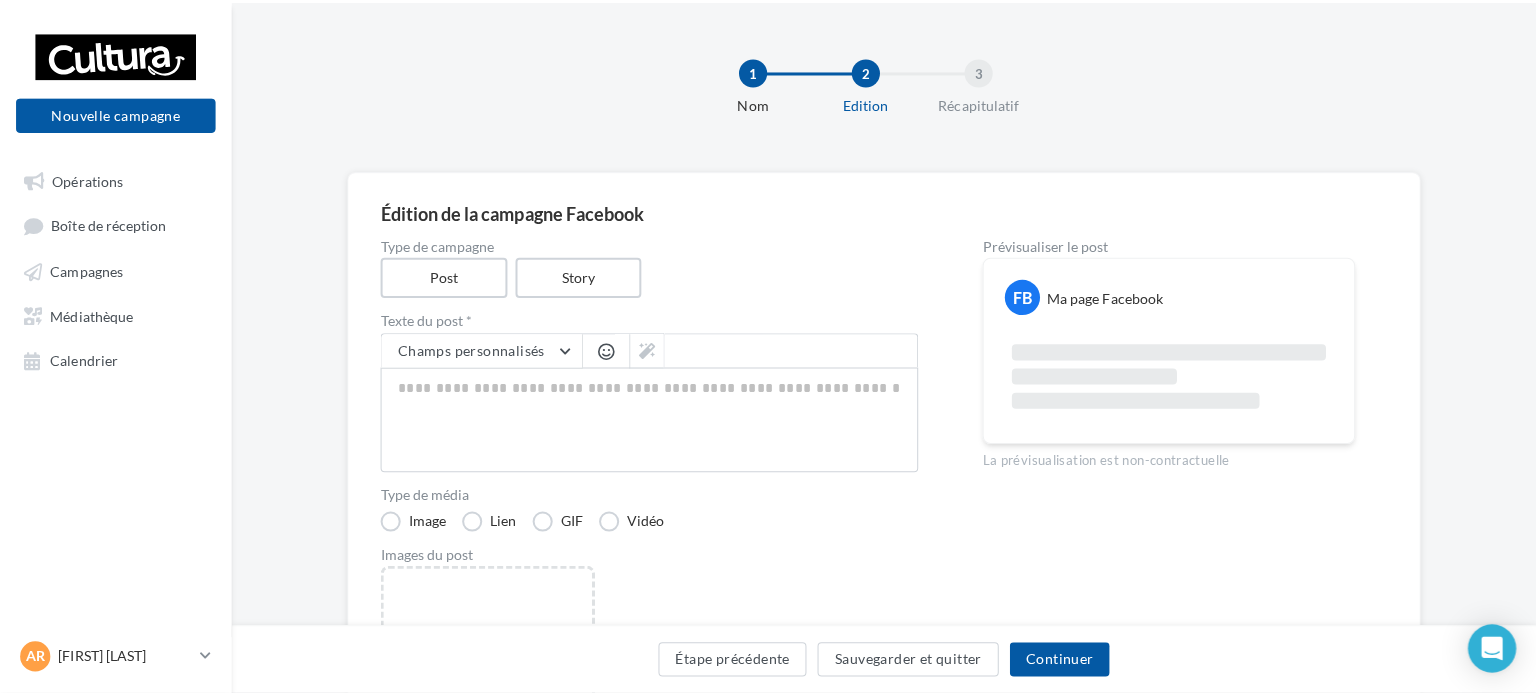 scroll, scrollTop: 100, scrollLeft: 0, axis: vertical 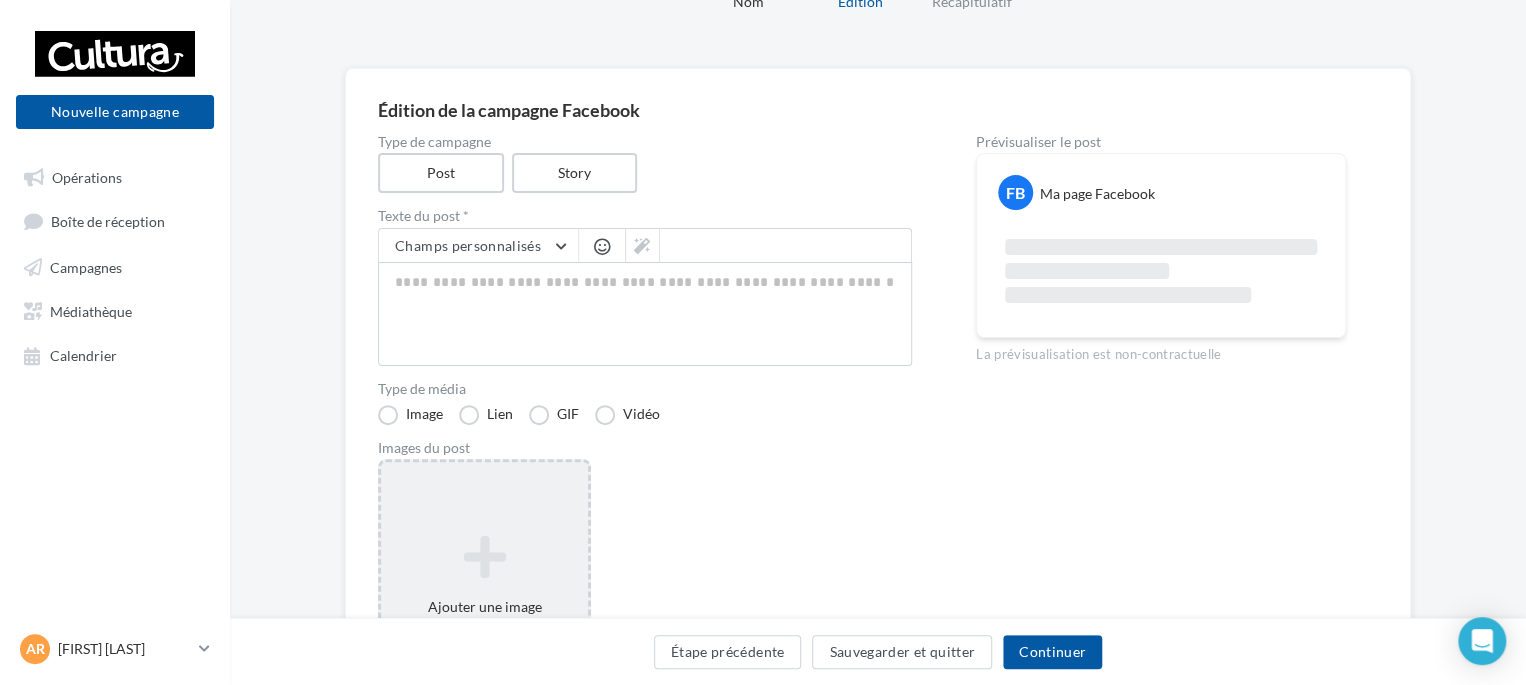 click at bounding box center [484, 557] 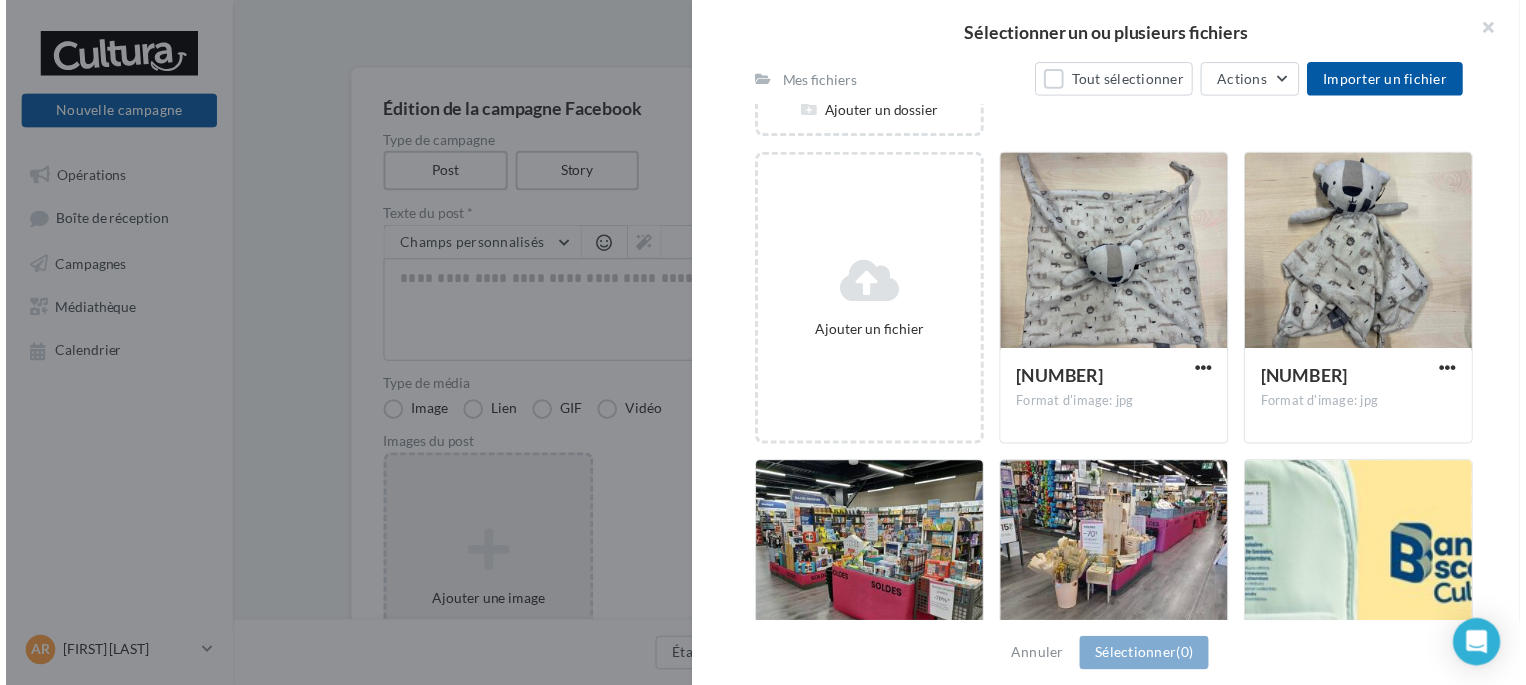 scroll, scrollTop: 300, scrollLeft: 0, axis: vertical 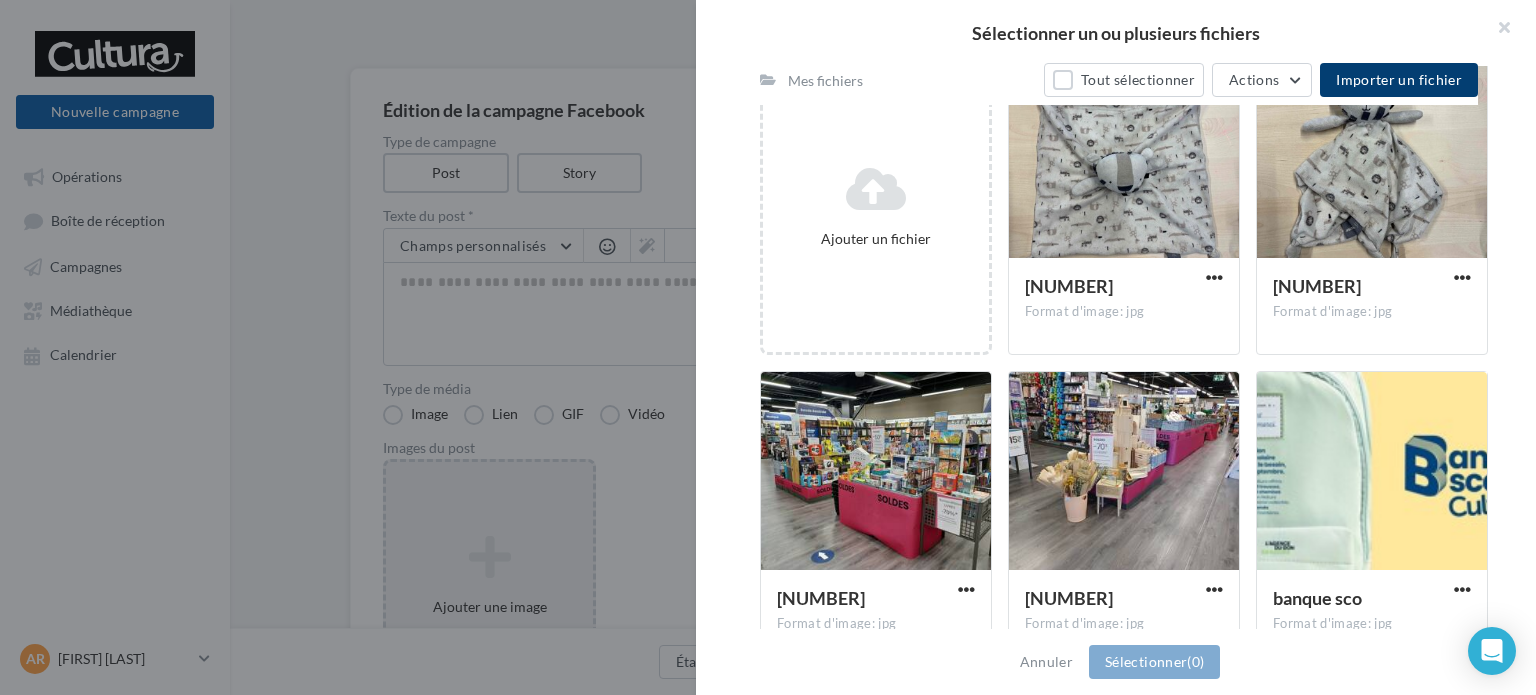 click on "Importer un fichier" at bounding box center (1399, 79) 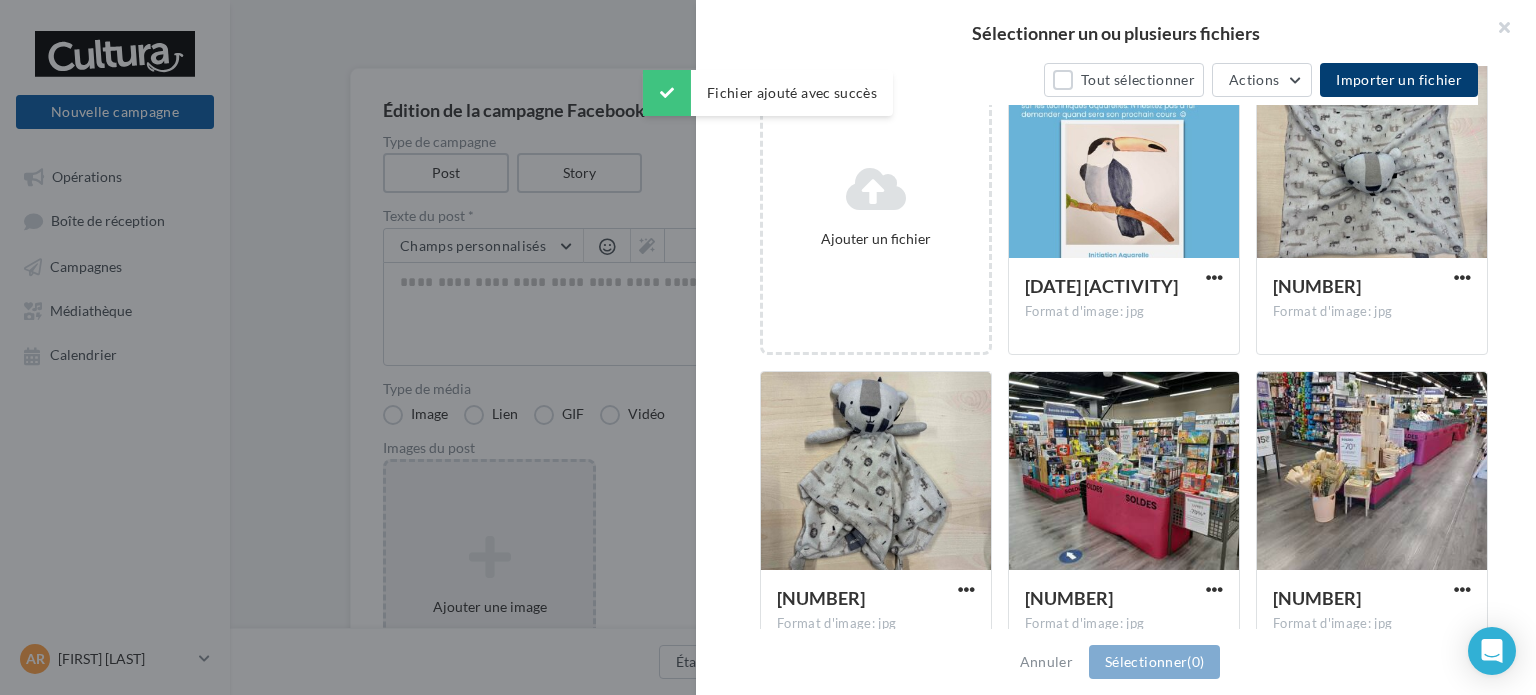 click on "Importer un fichier" at bounding box center (1399, 80) 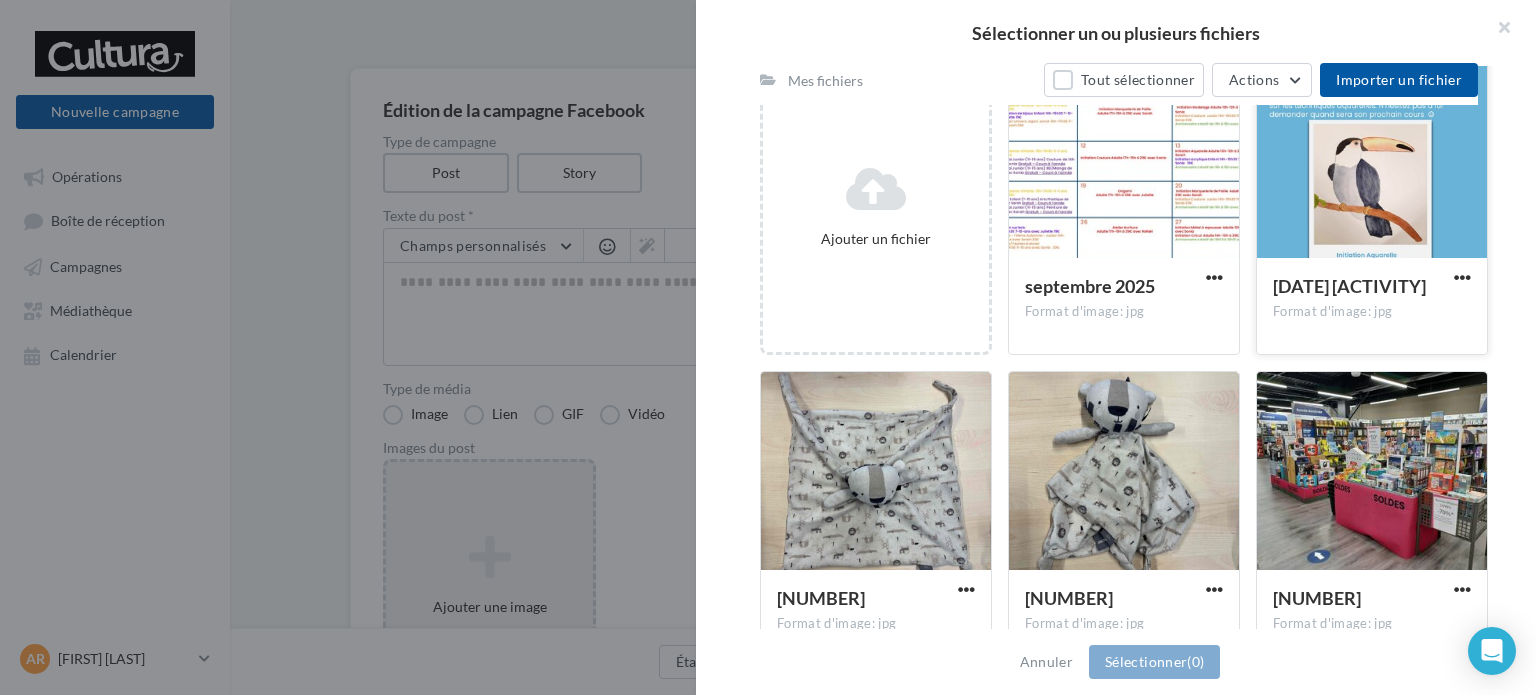 click at bounding box center [1372, 160] 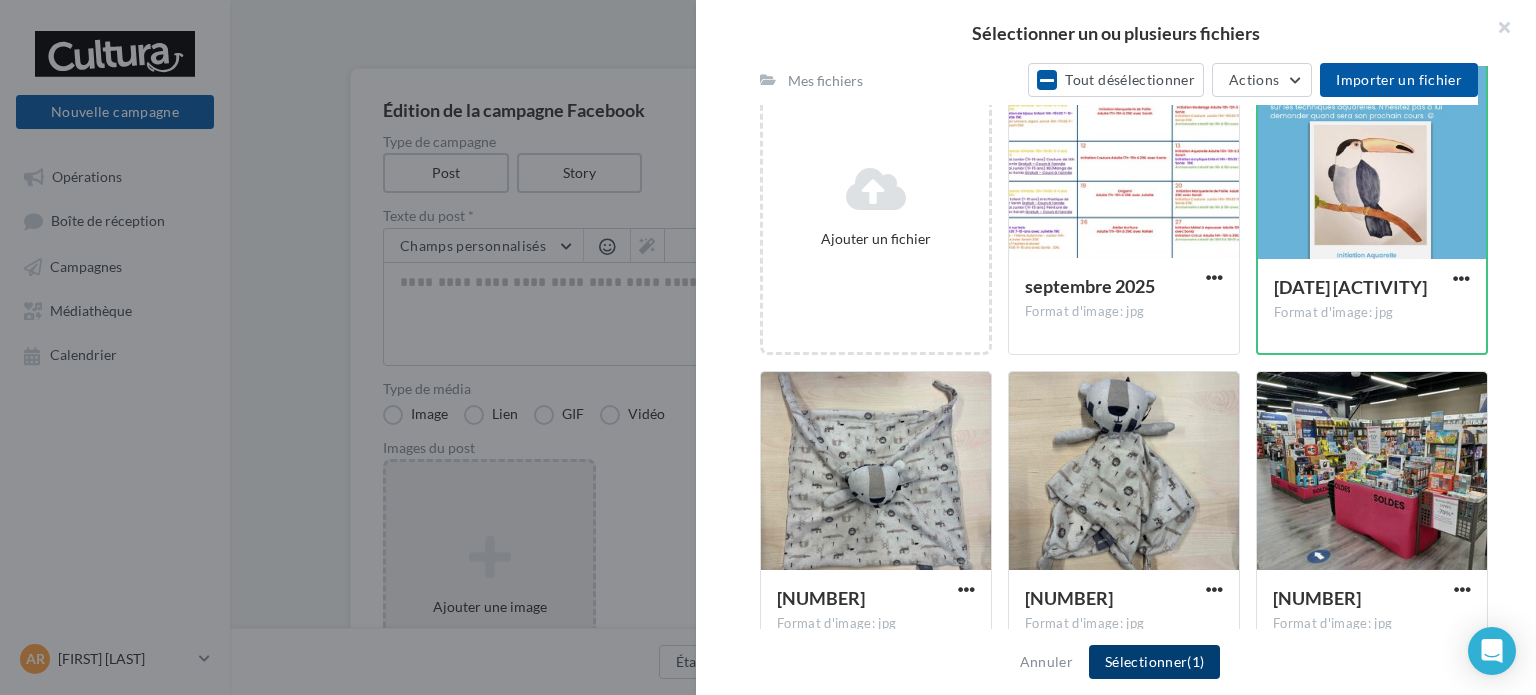click on "(1)" at bounding box center (1195, 661) 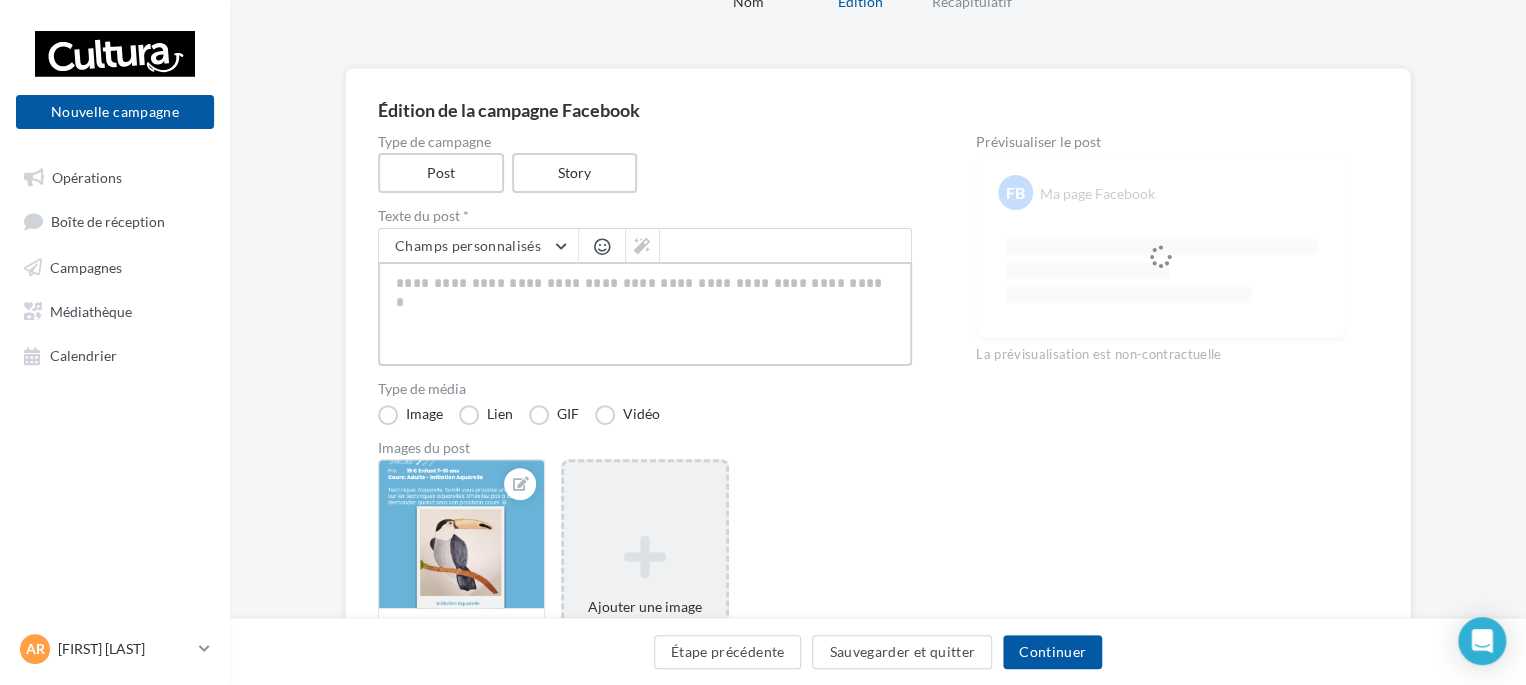 click at bounding box center (645, 314) 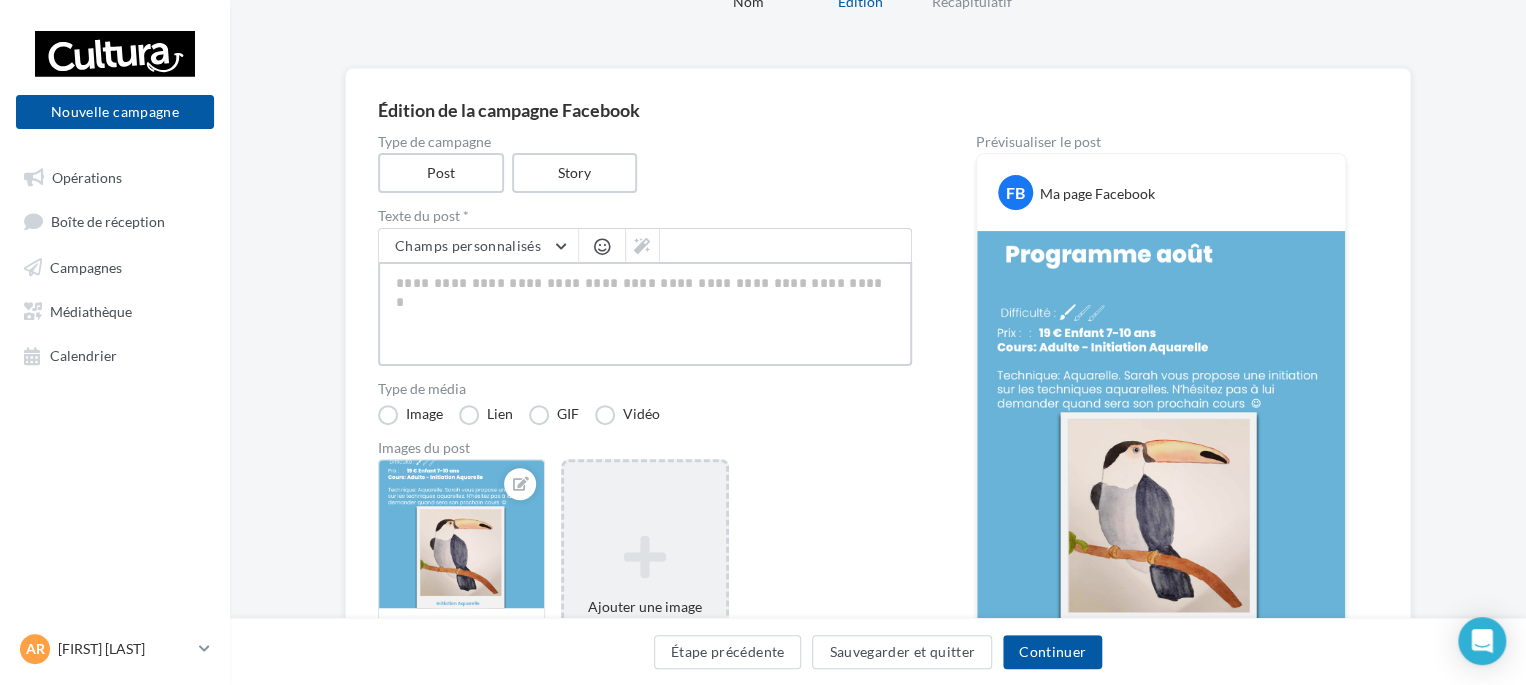 type on "*" 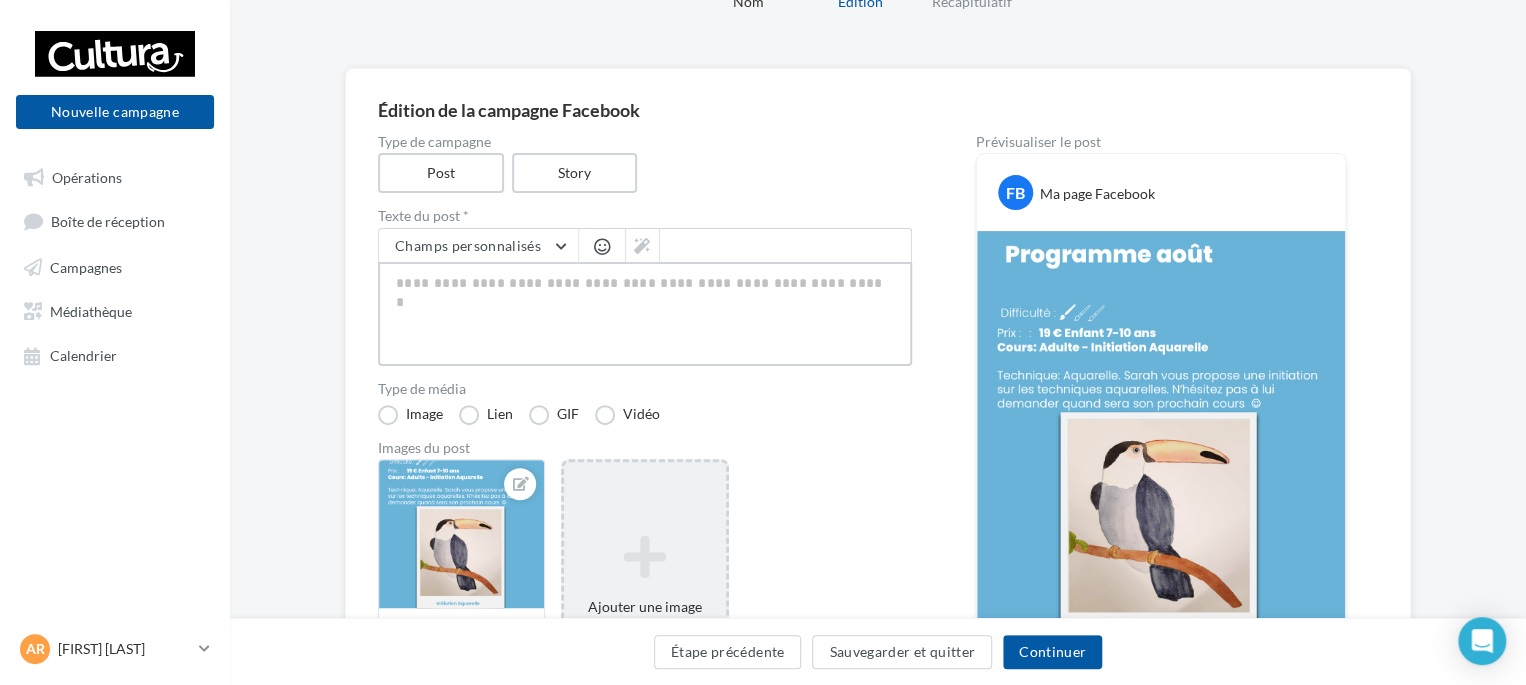 type on "*" 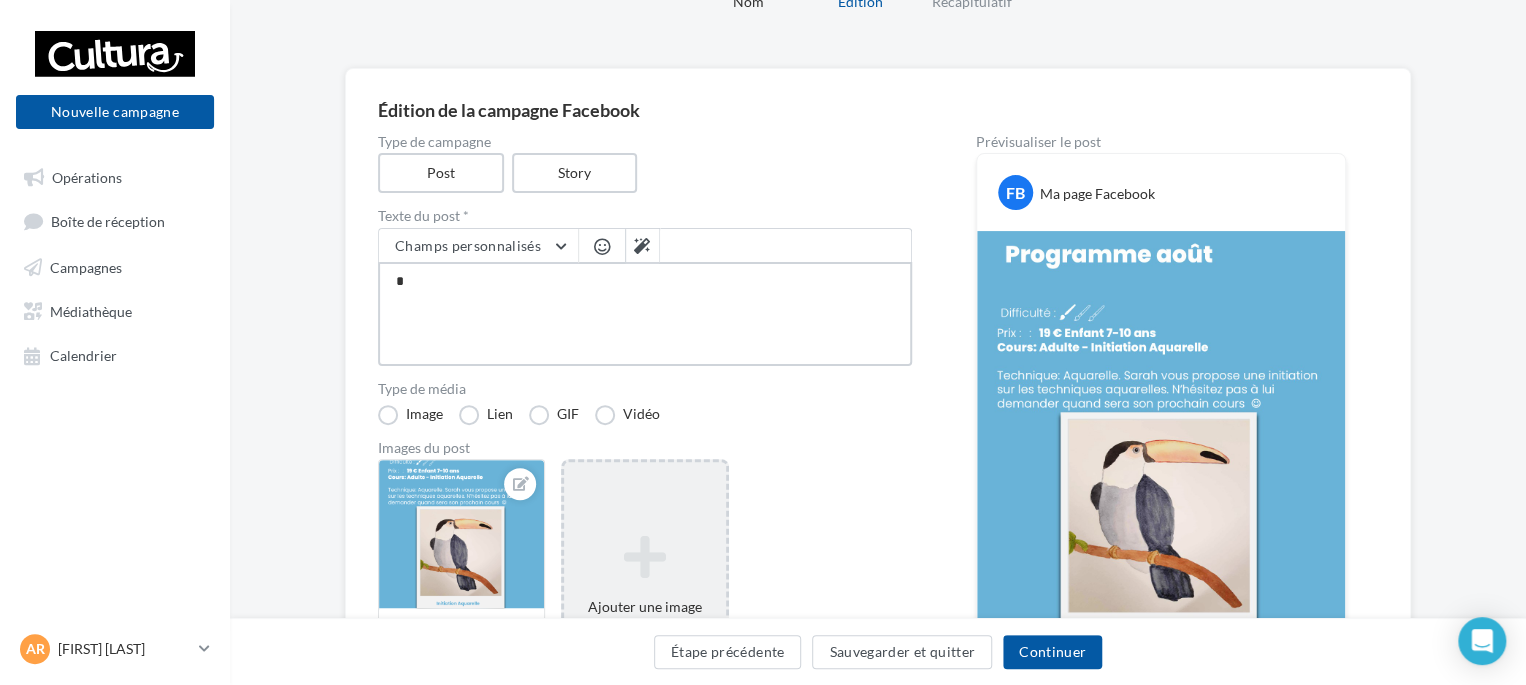 type on "**" 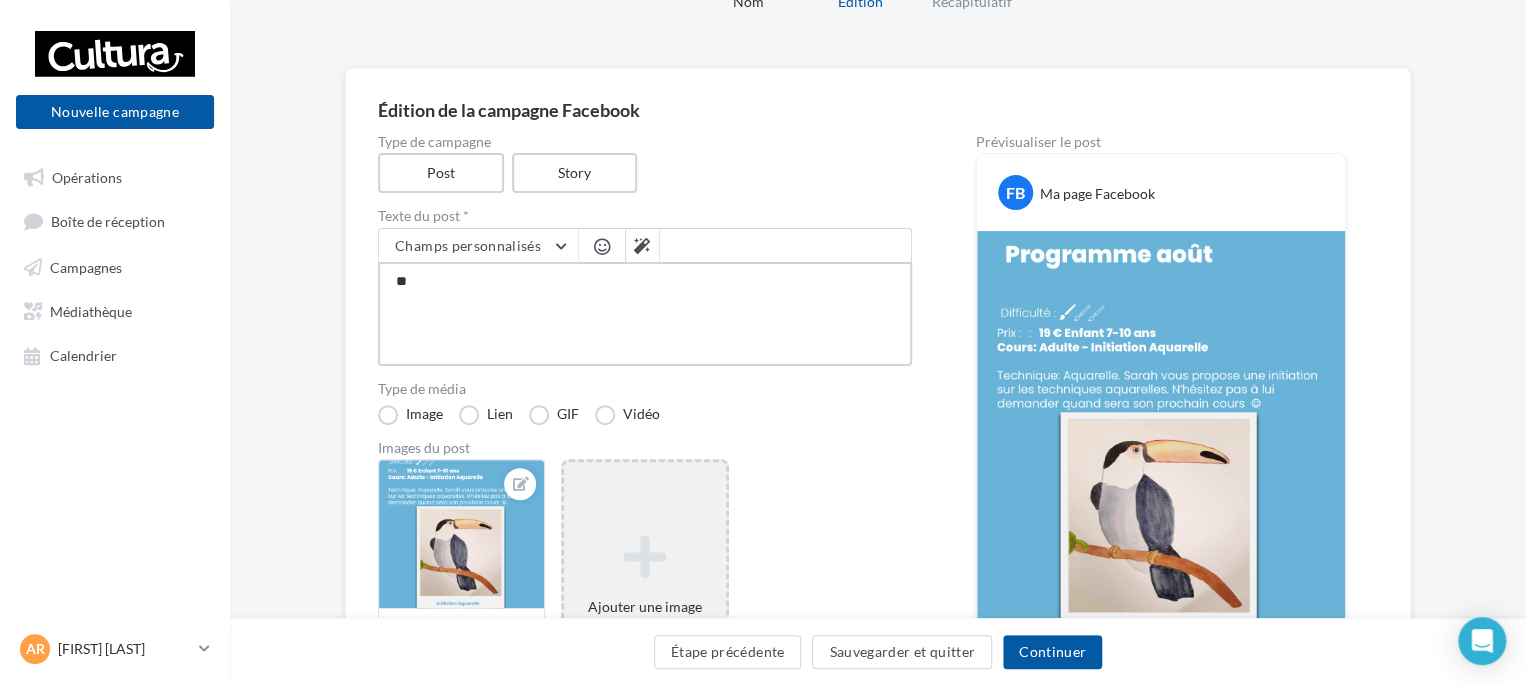 type on "***" 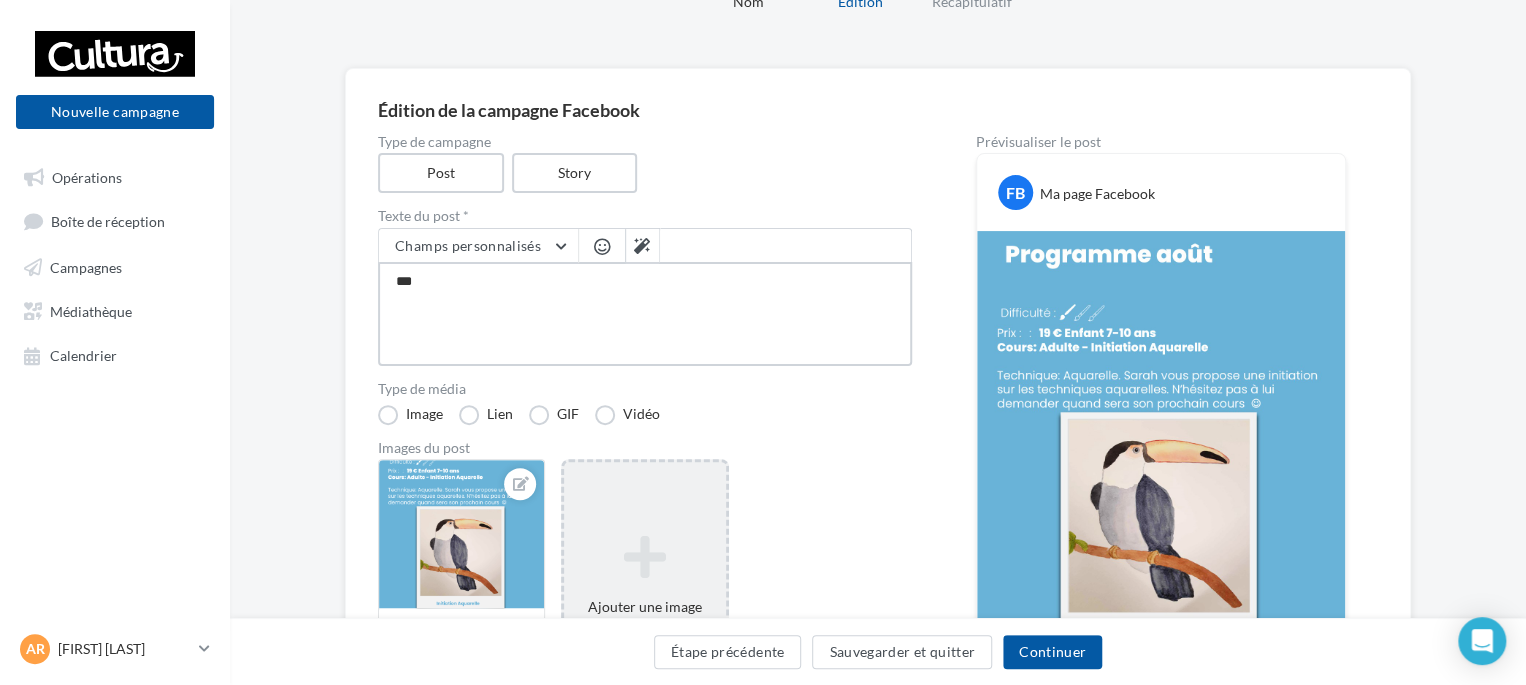 type on "****" 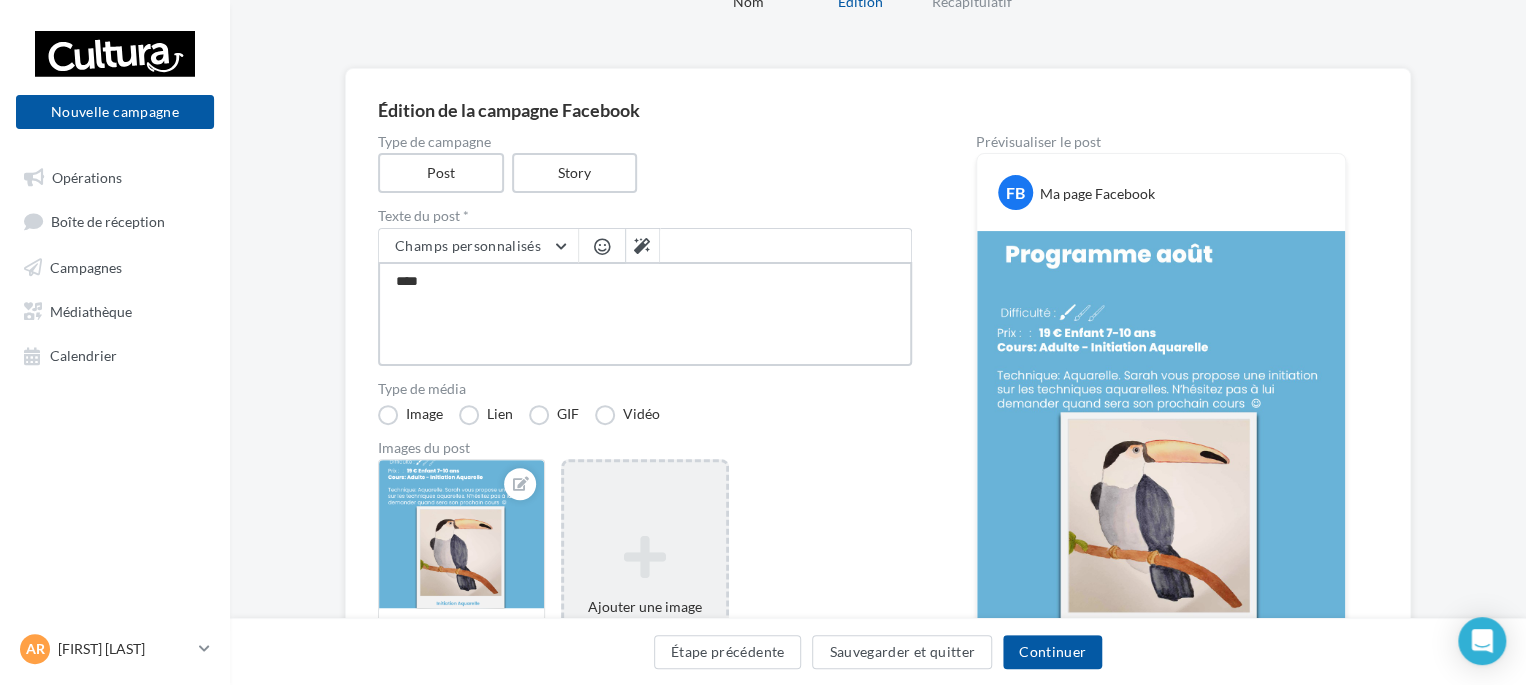 type on "*****" 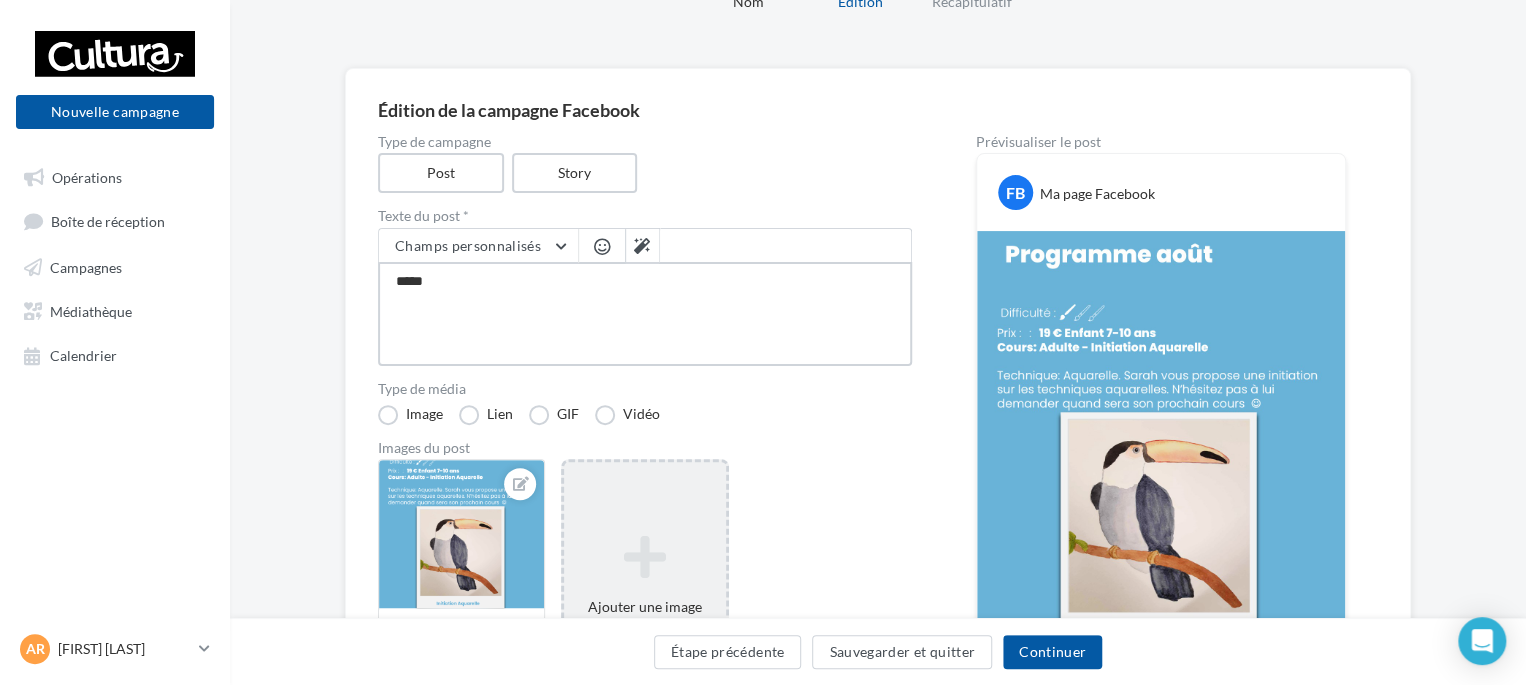 type on "*****" 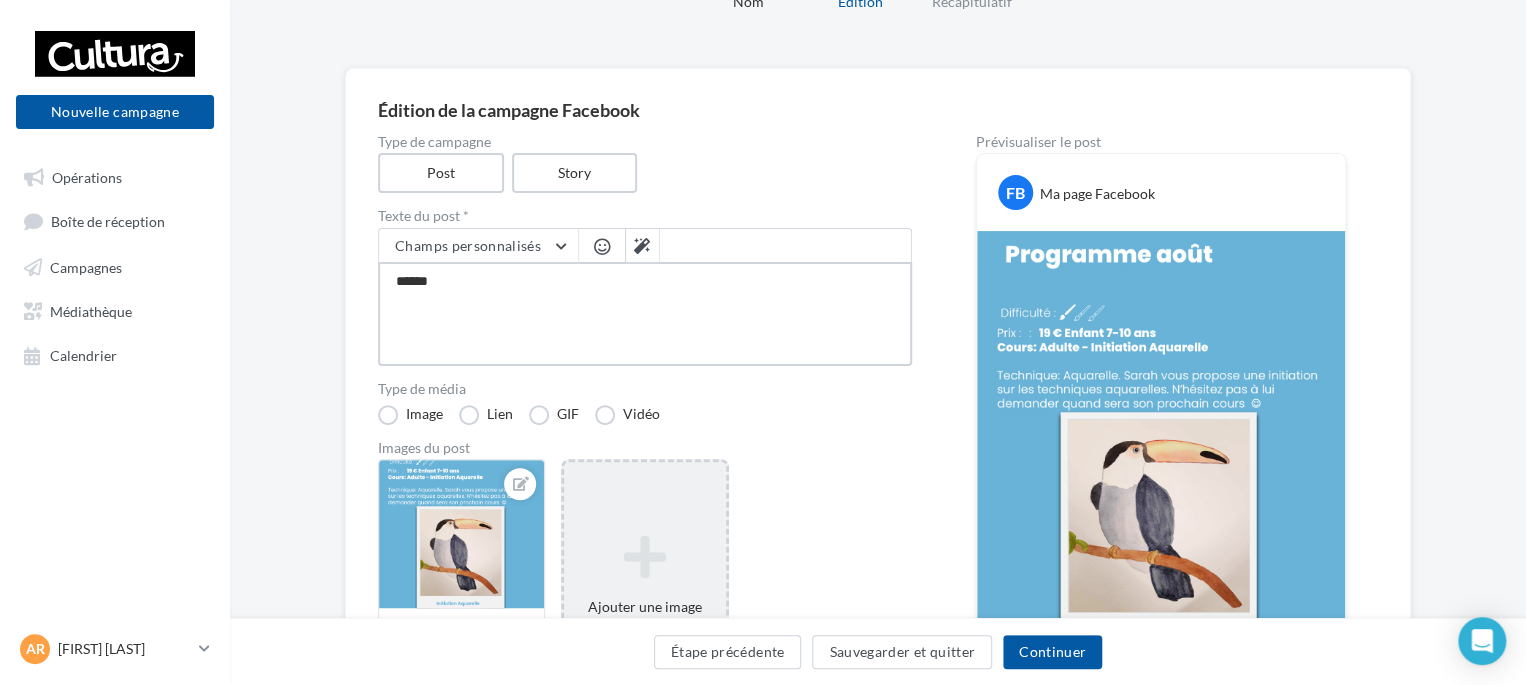 type on "*******" 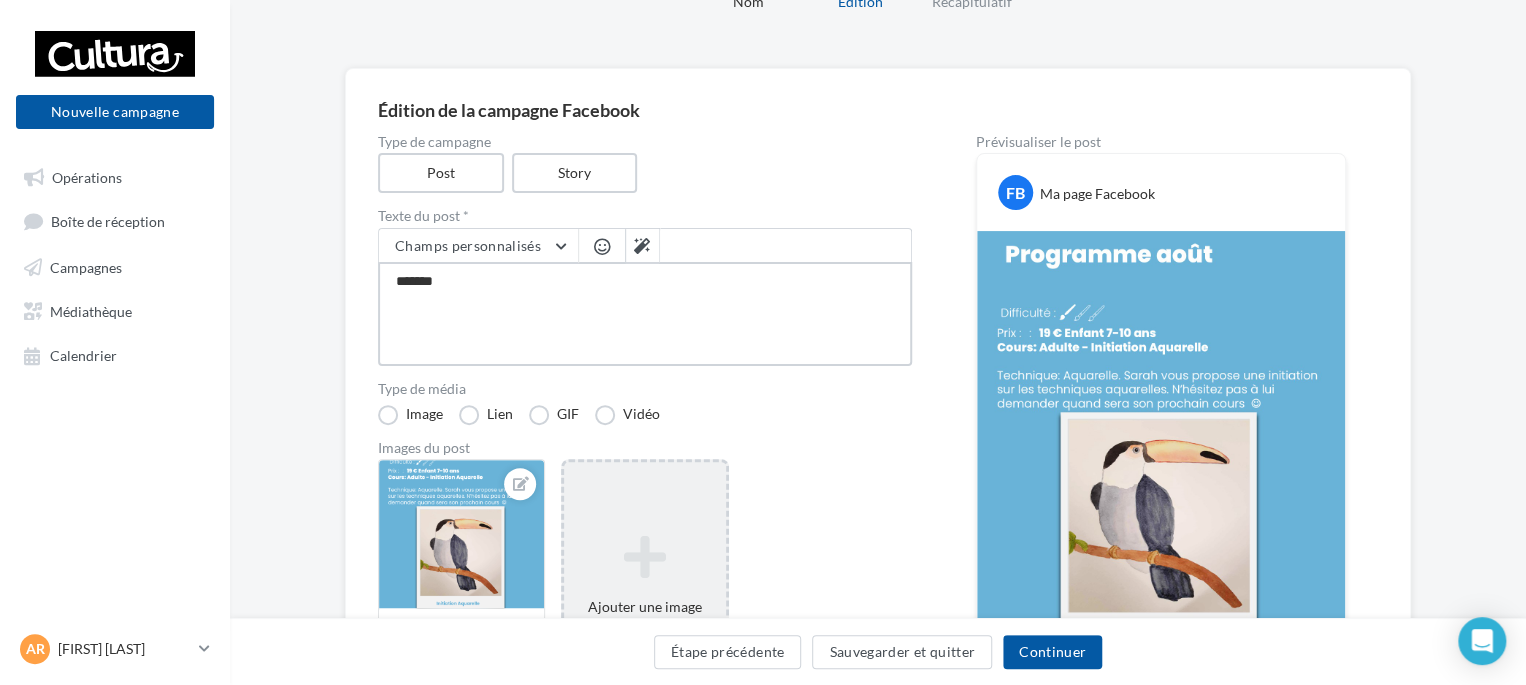 type on "********" 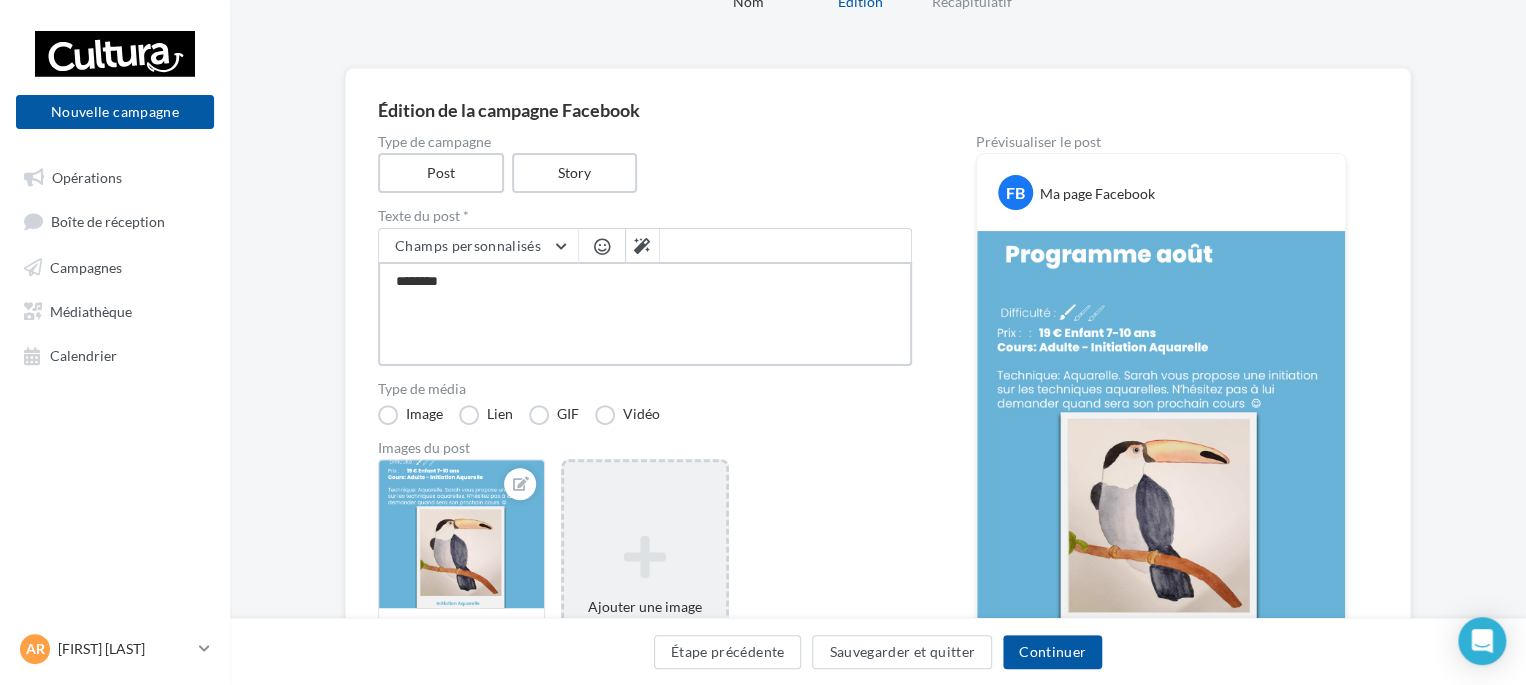 type on "*********" 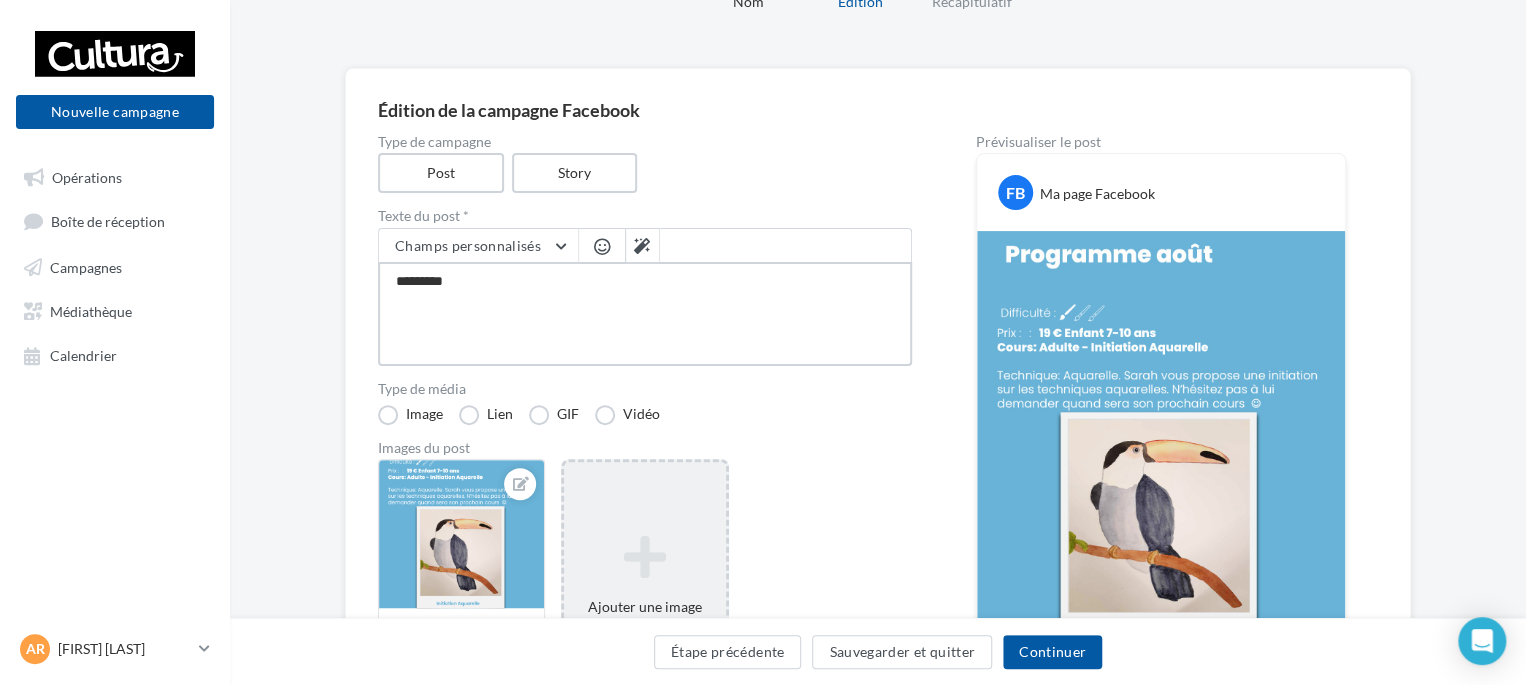 type on "**********" 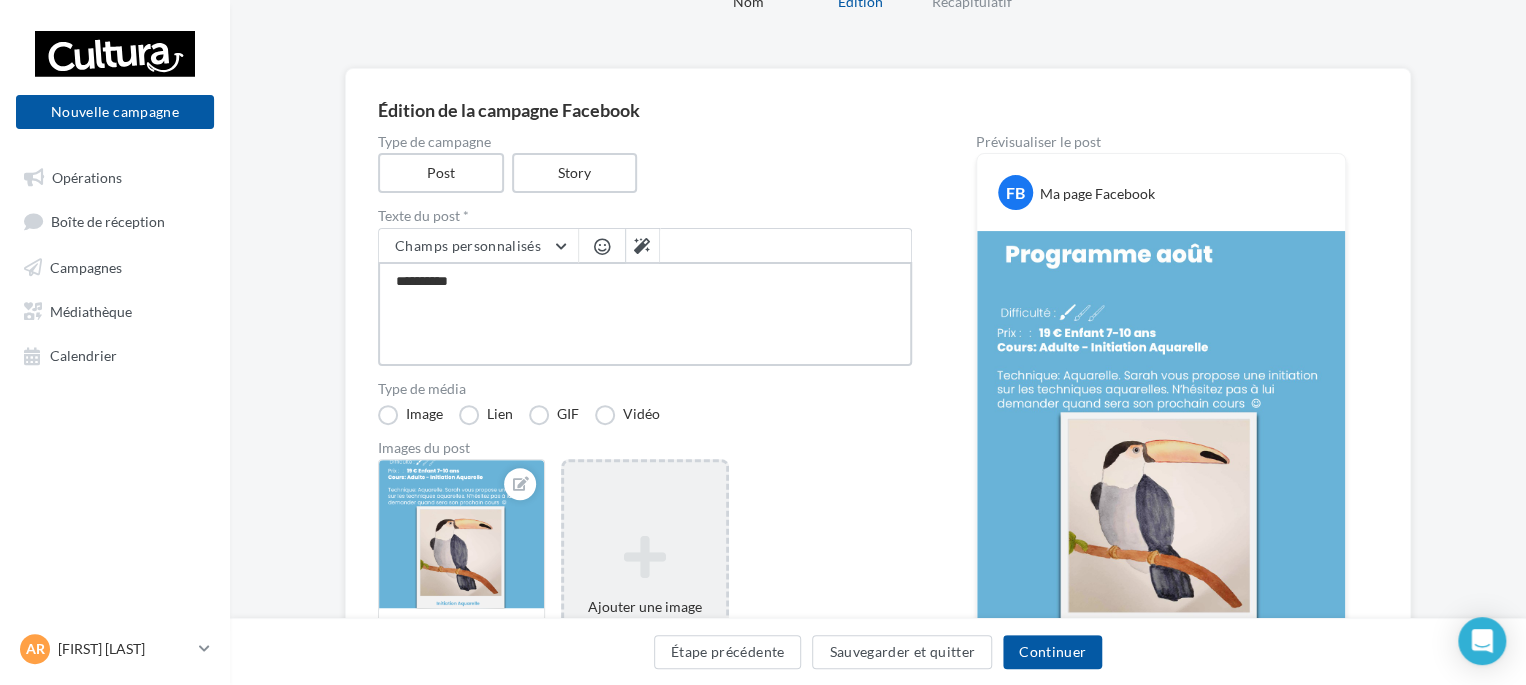 type on "**********" 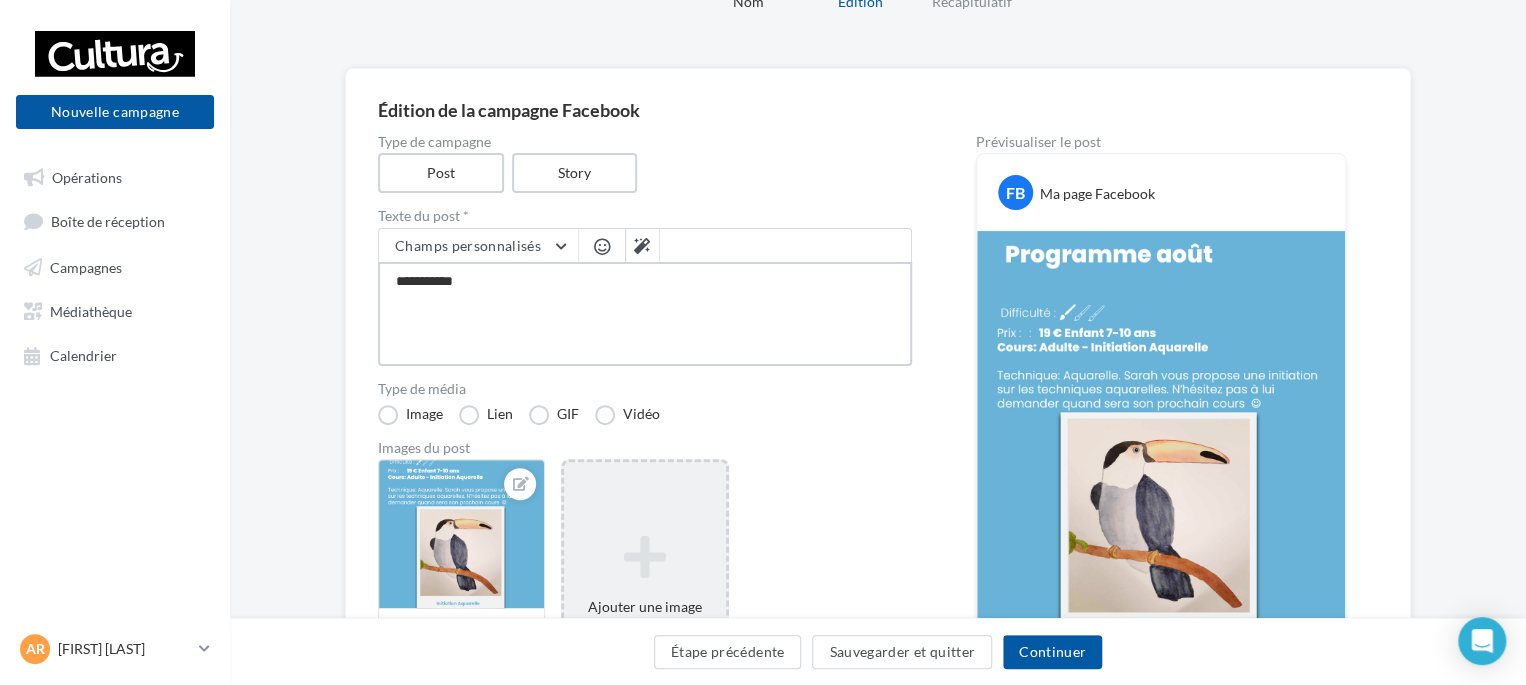 type on "**********" 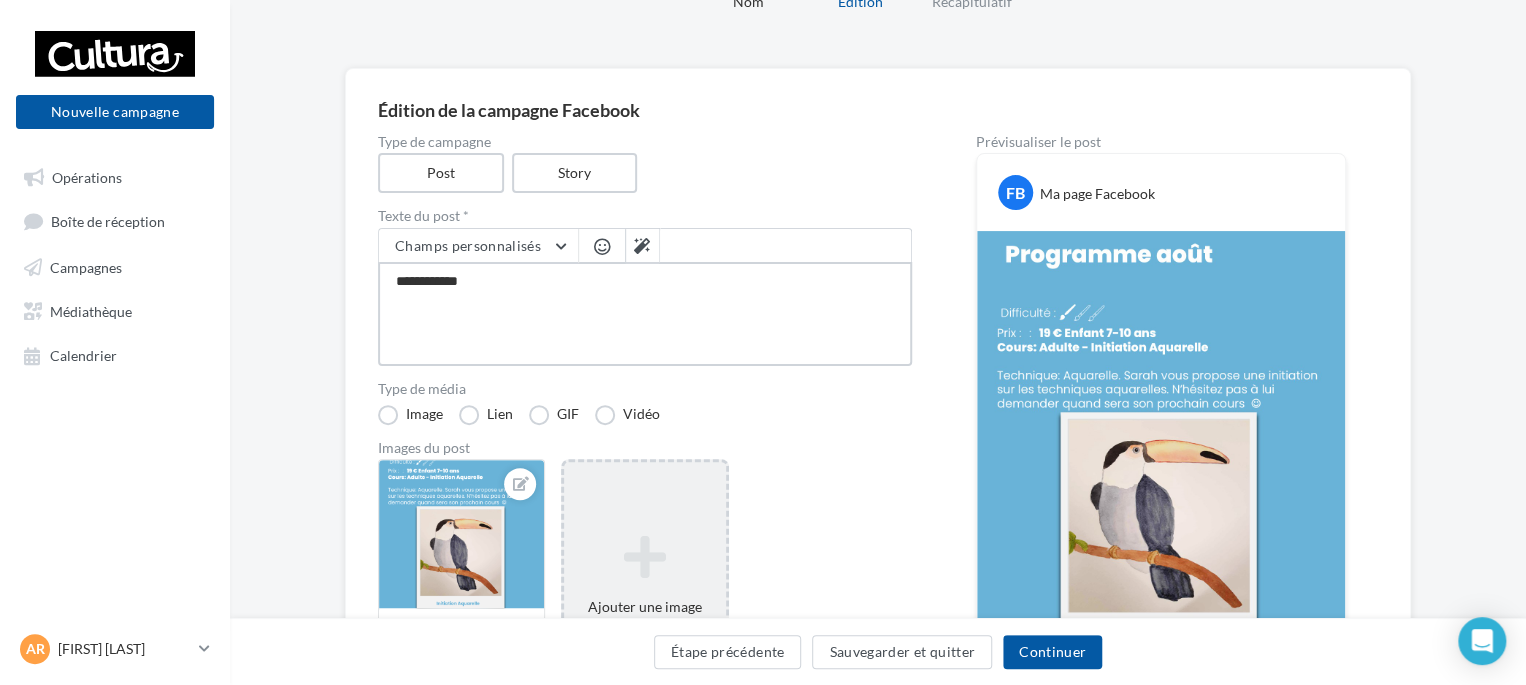 type on "**********" 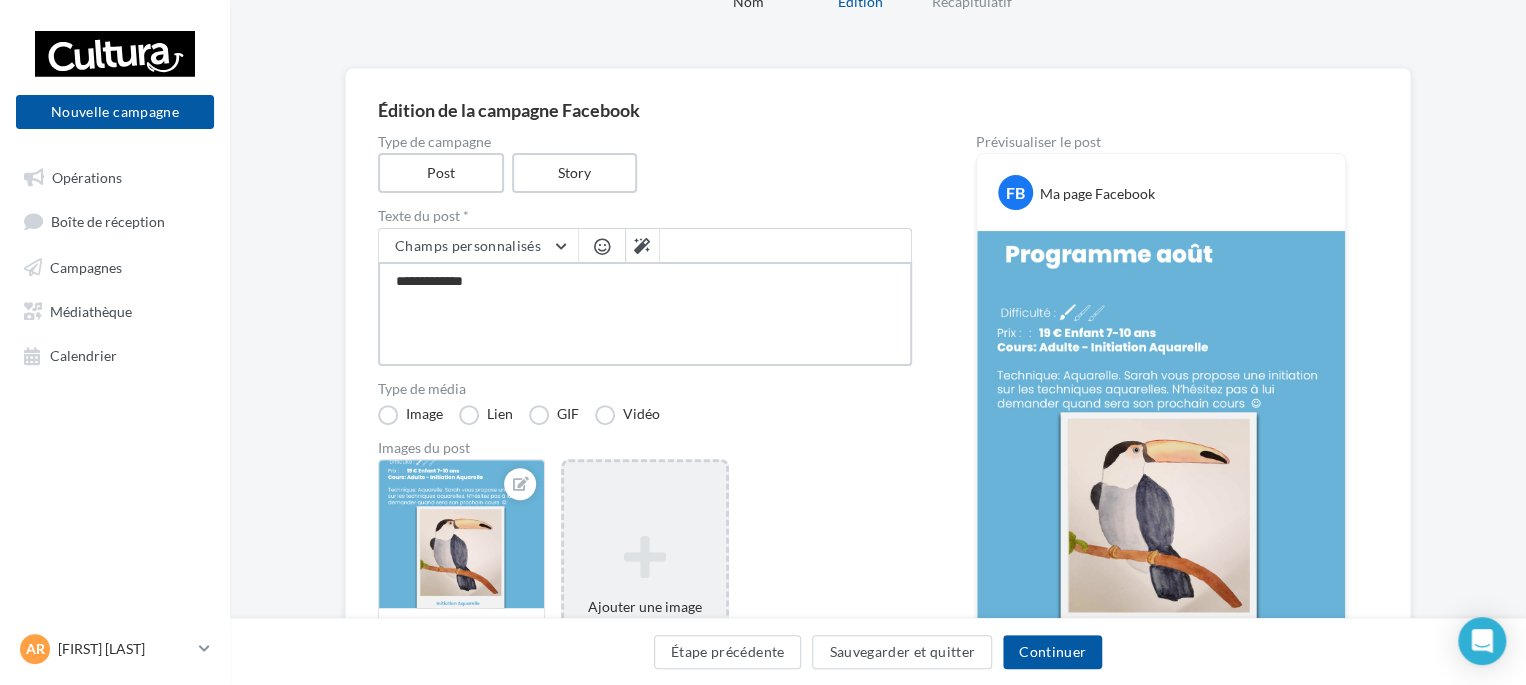 type on "**********" 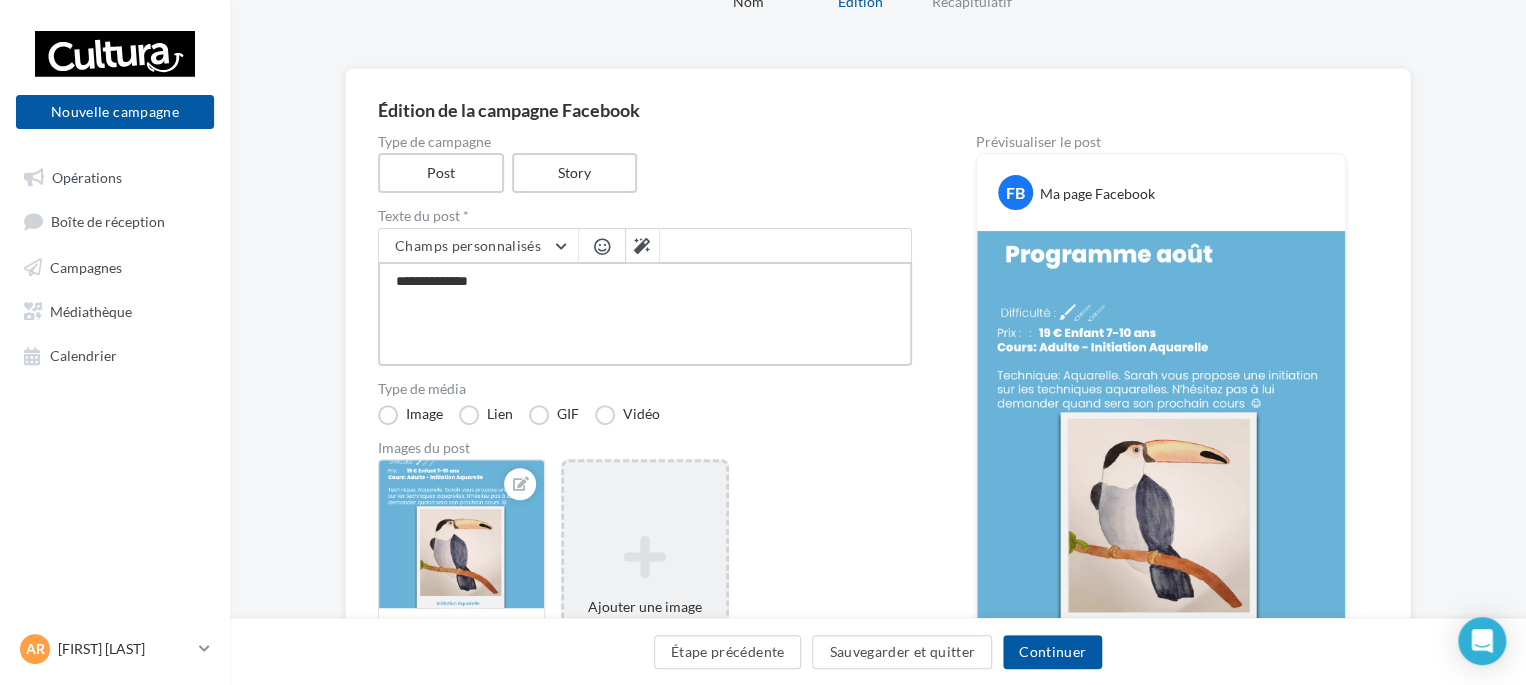 type on "**********" 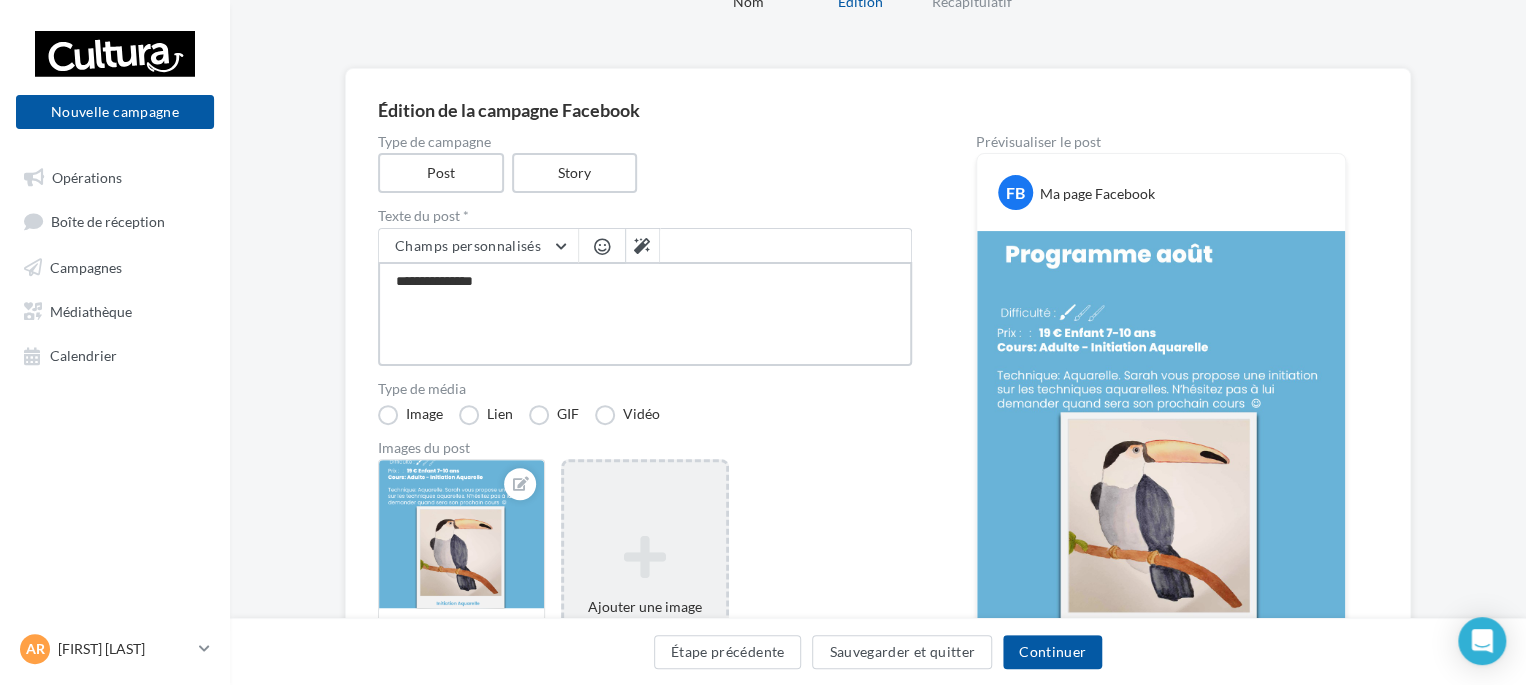 type on "**********" 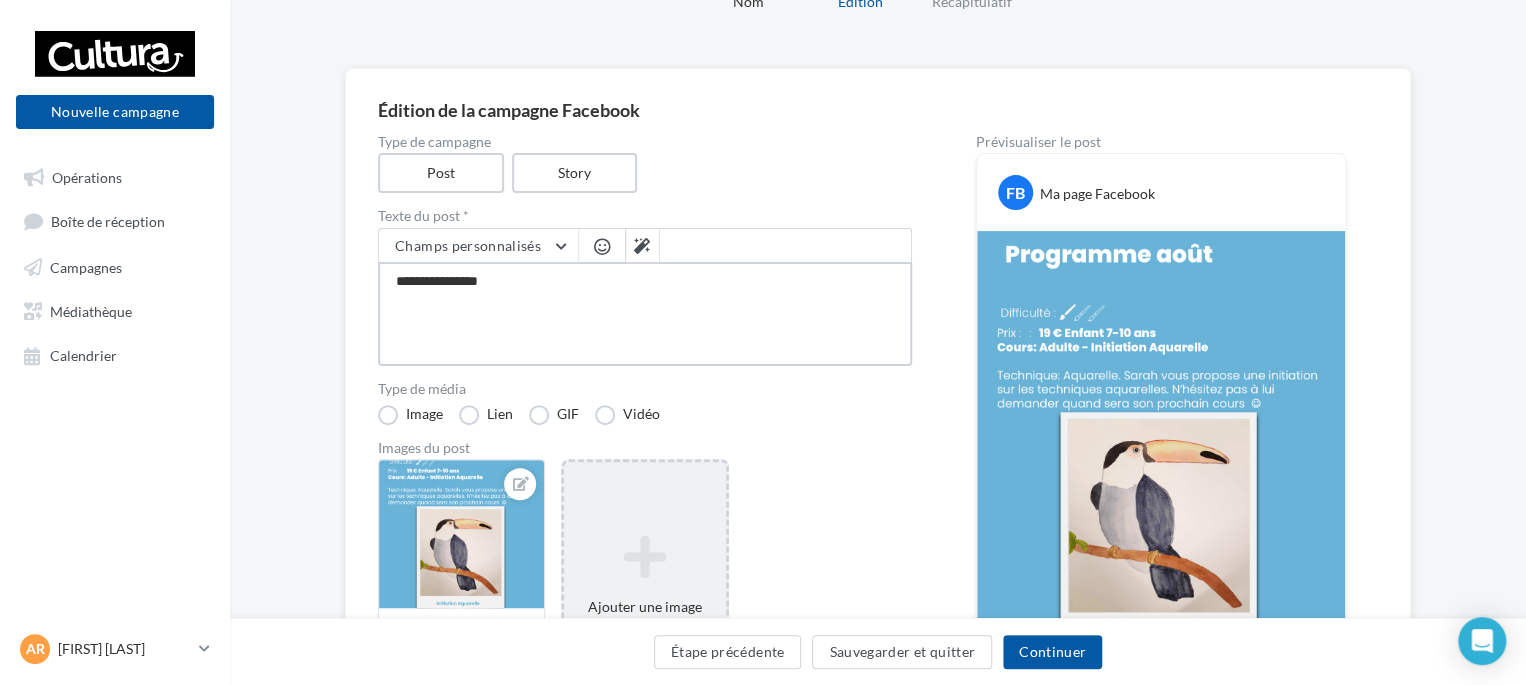 type on "**********" 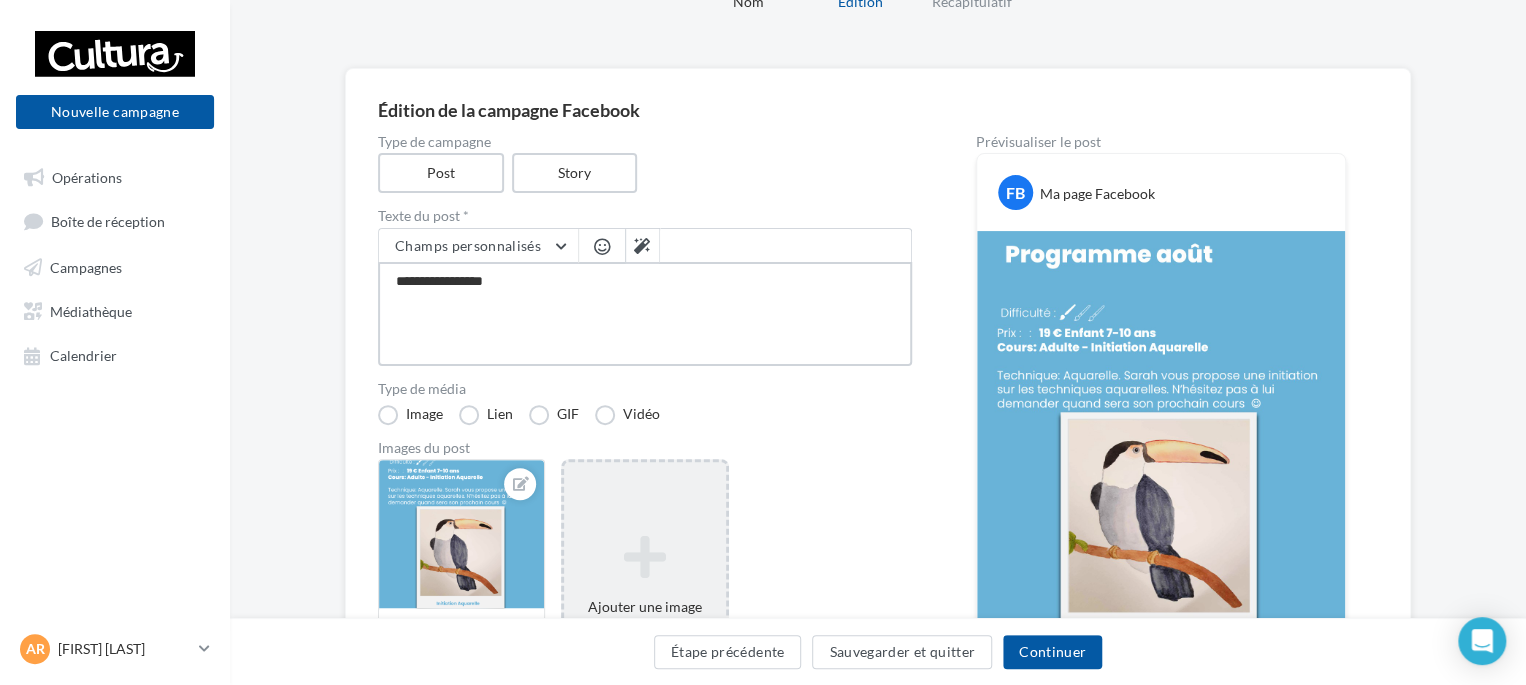 type on "**********" 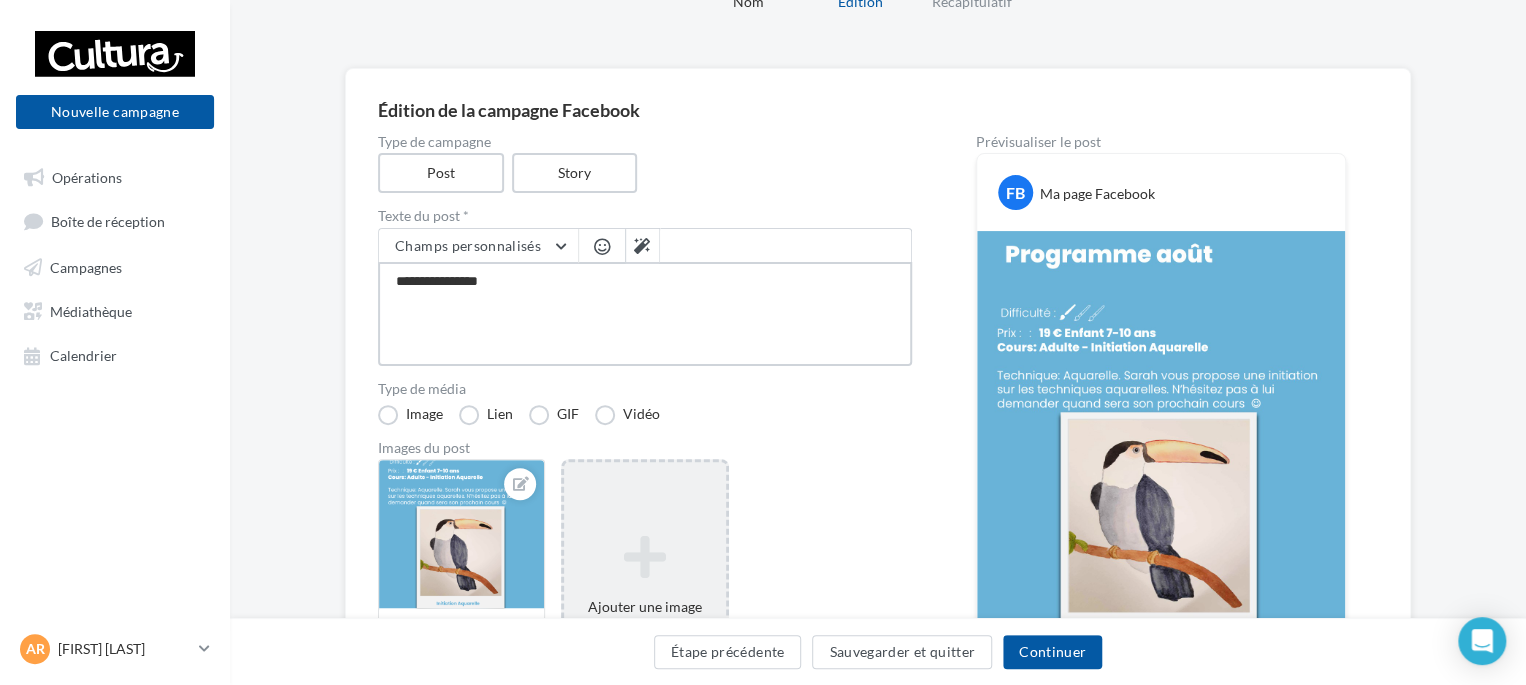 type on "**********" 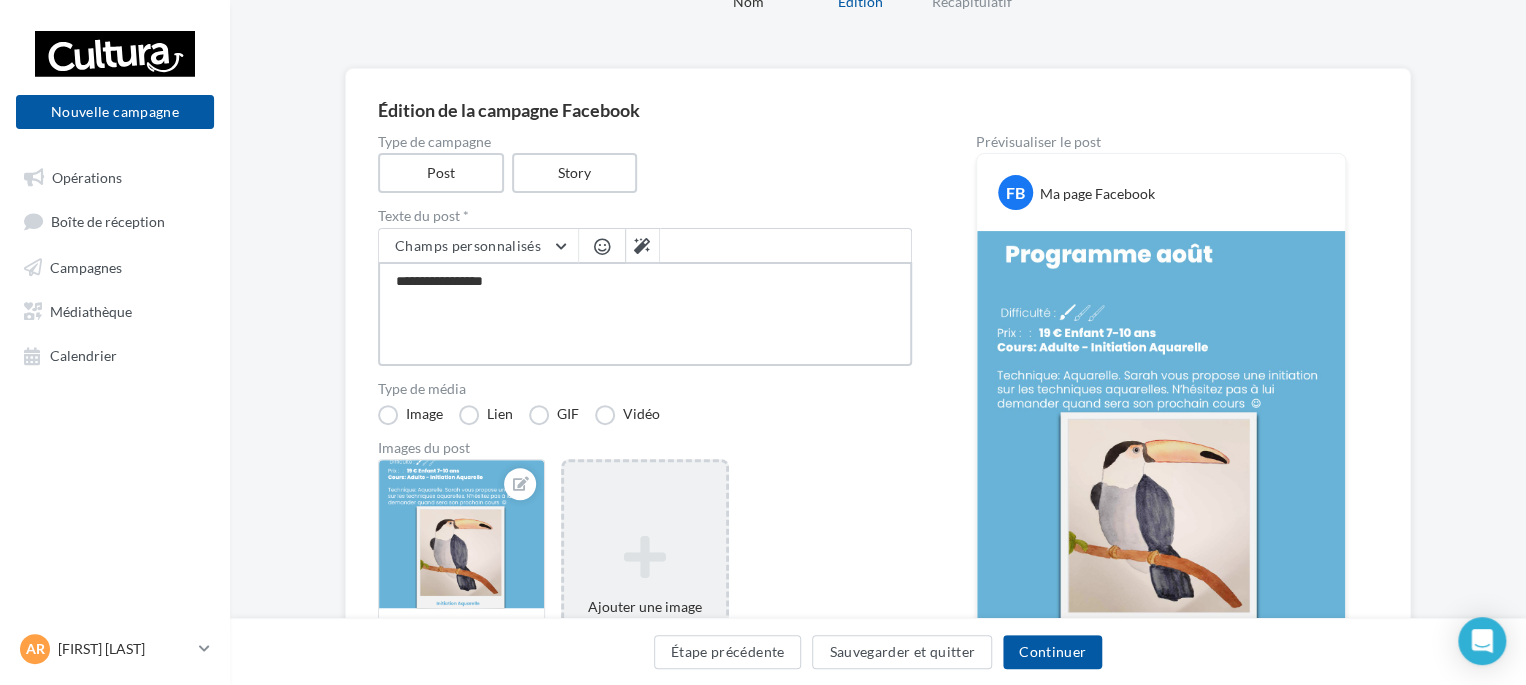 type on "**********" 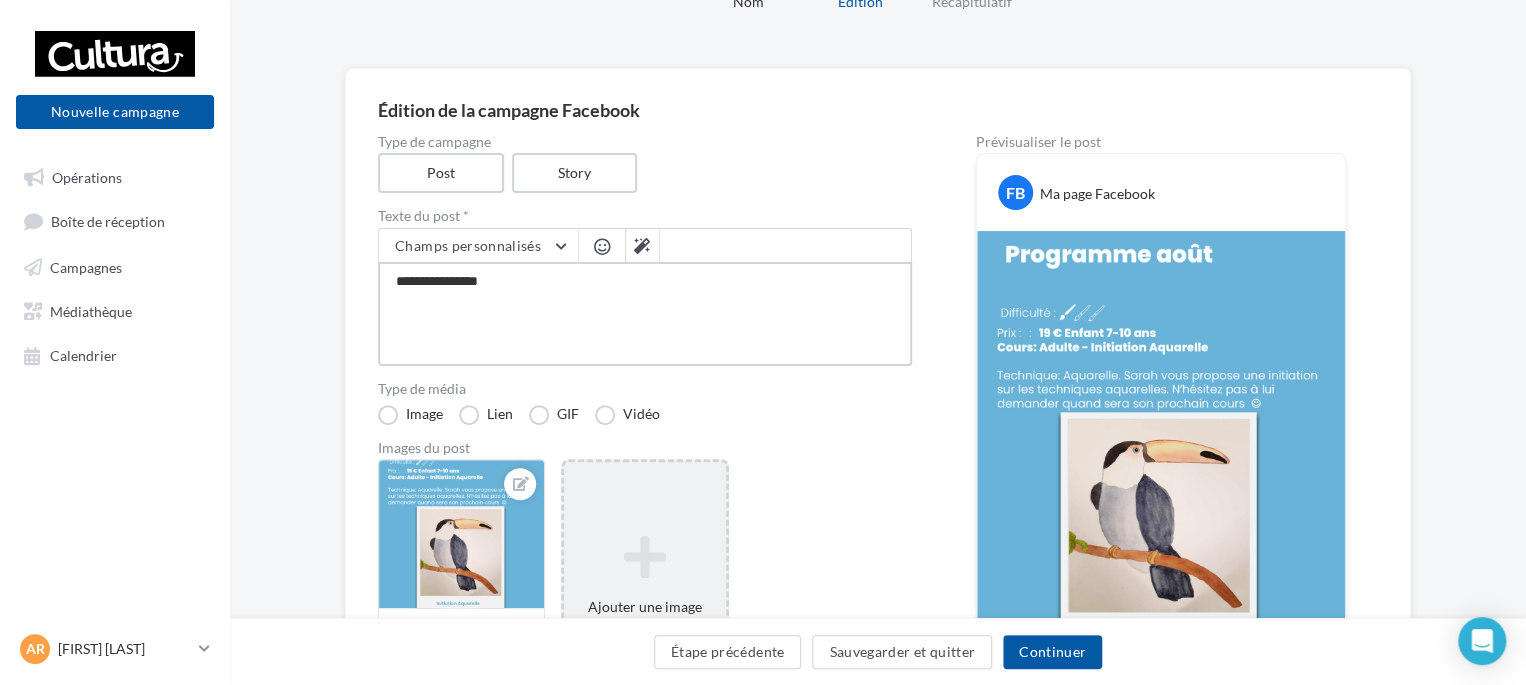 type on "**********" 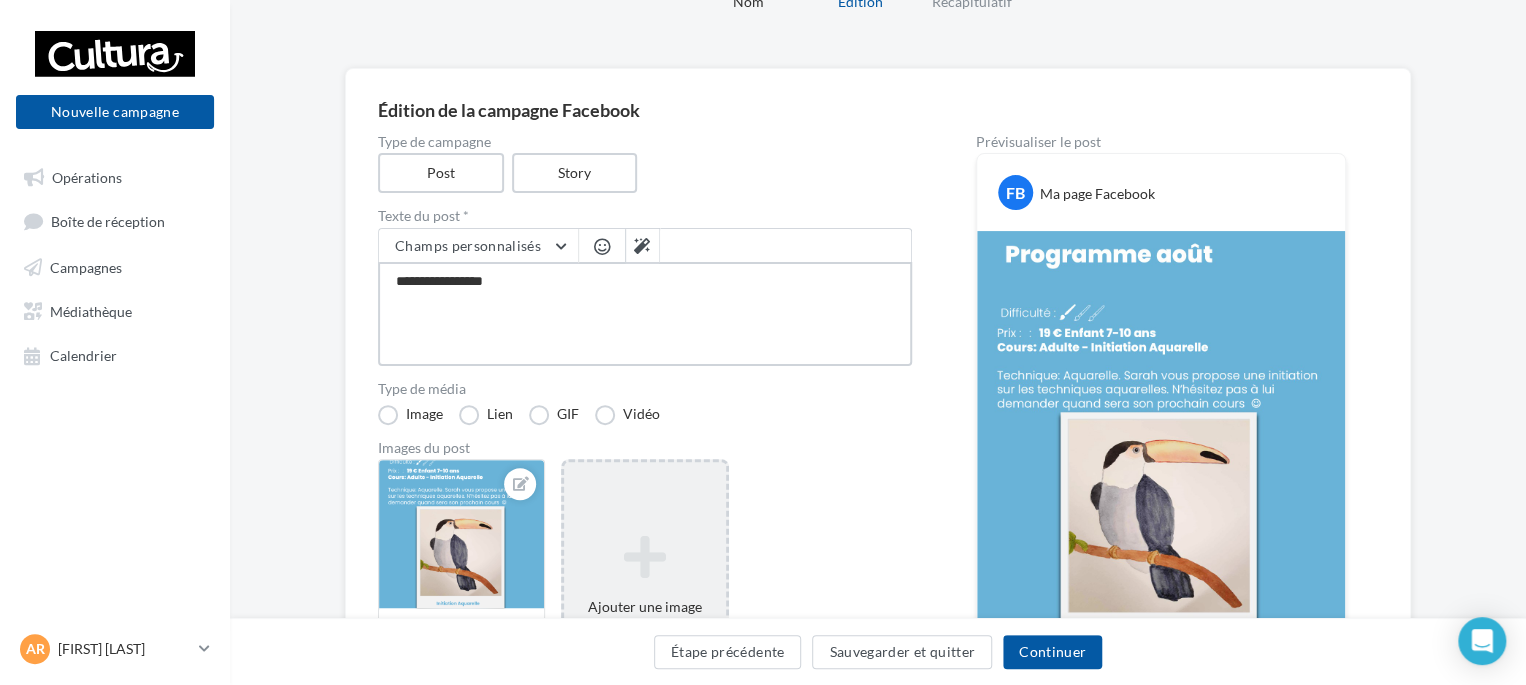 type on "**********" 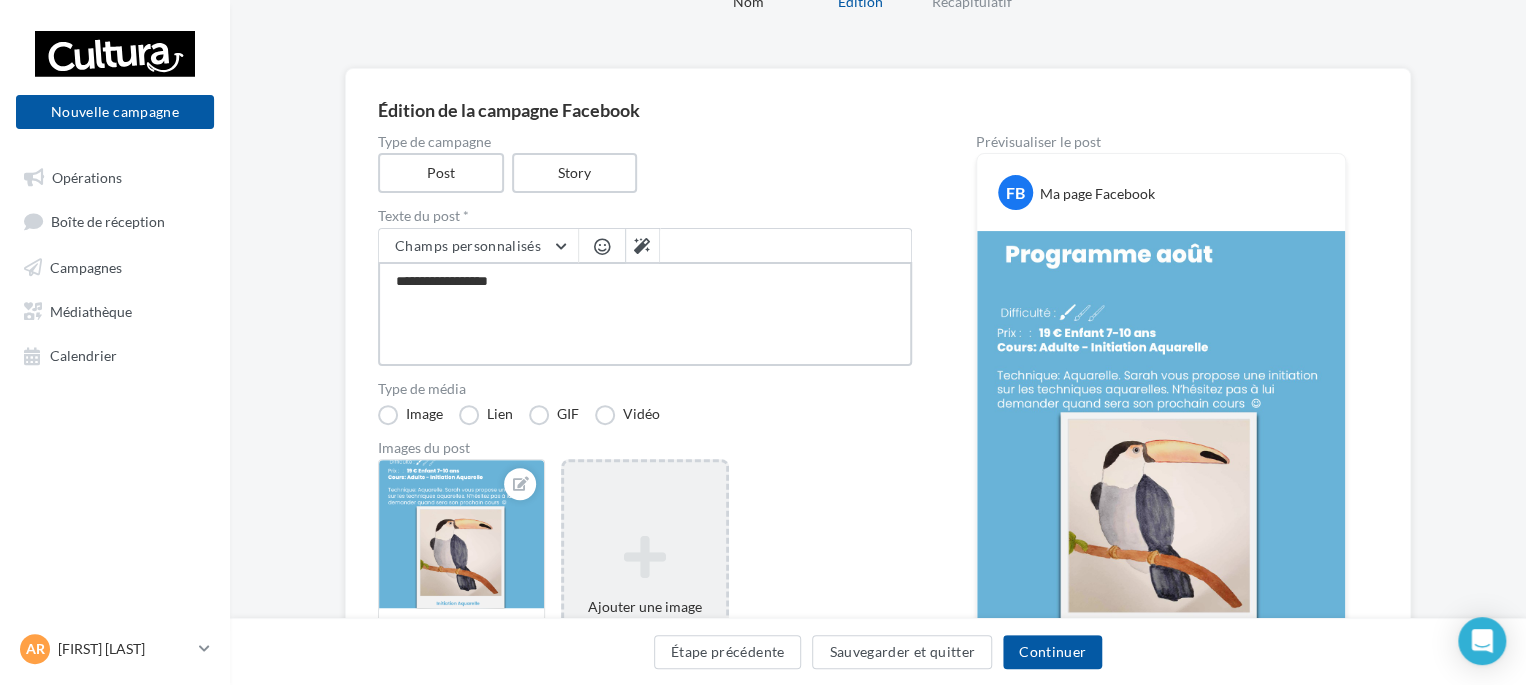 type on "**********" 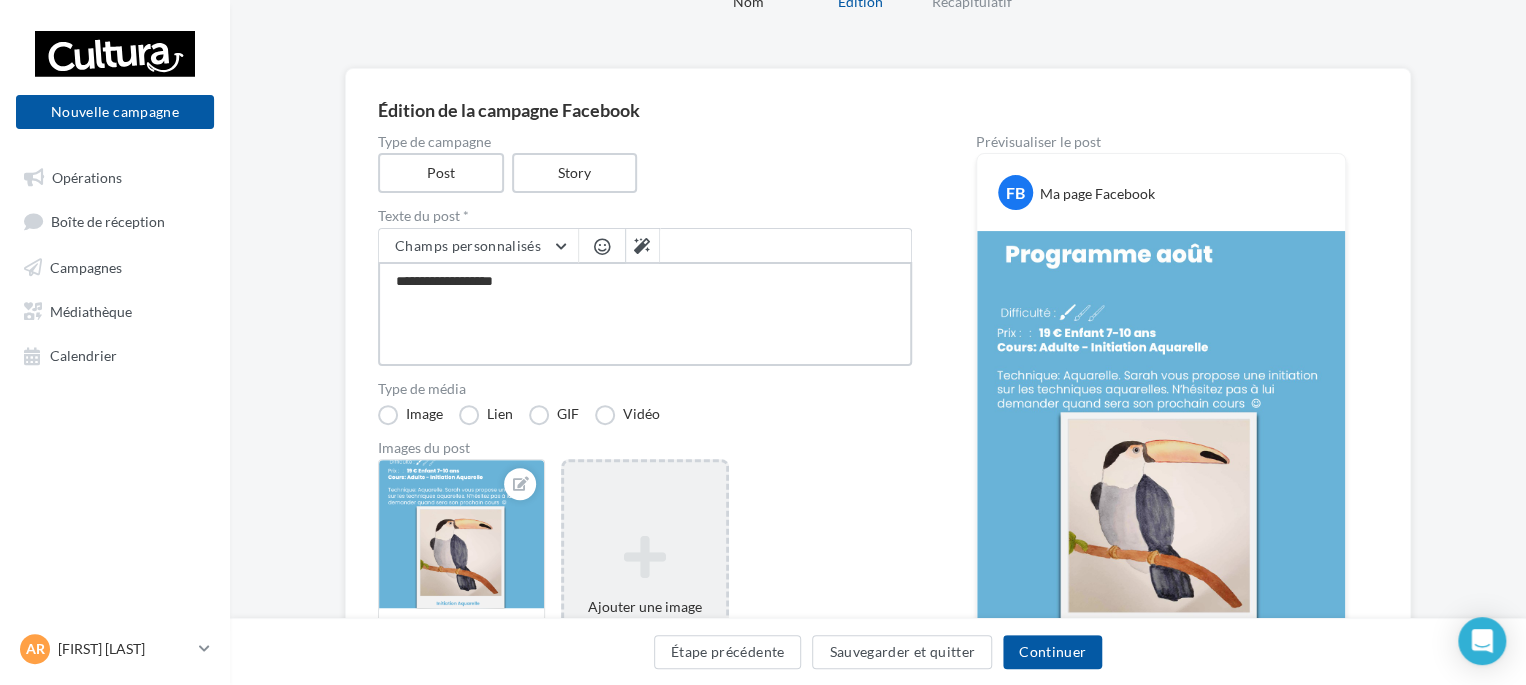 type on "**********" 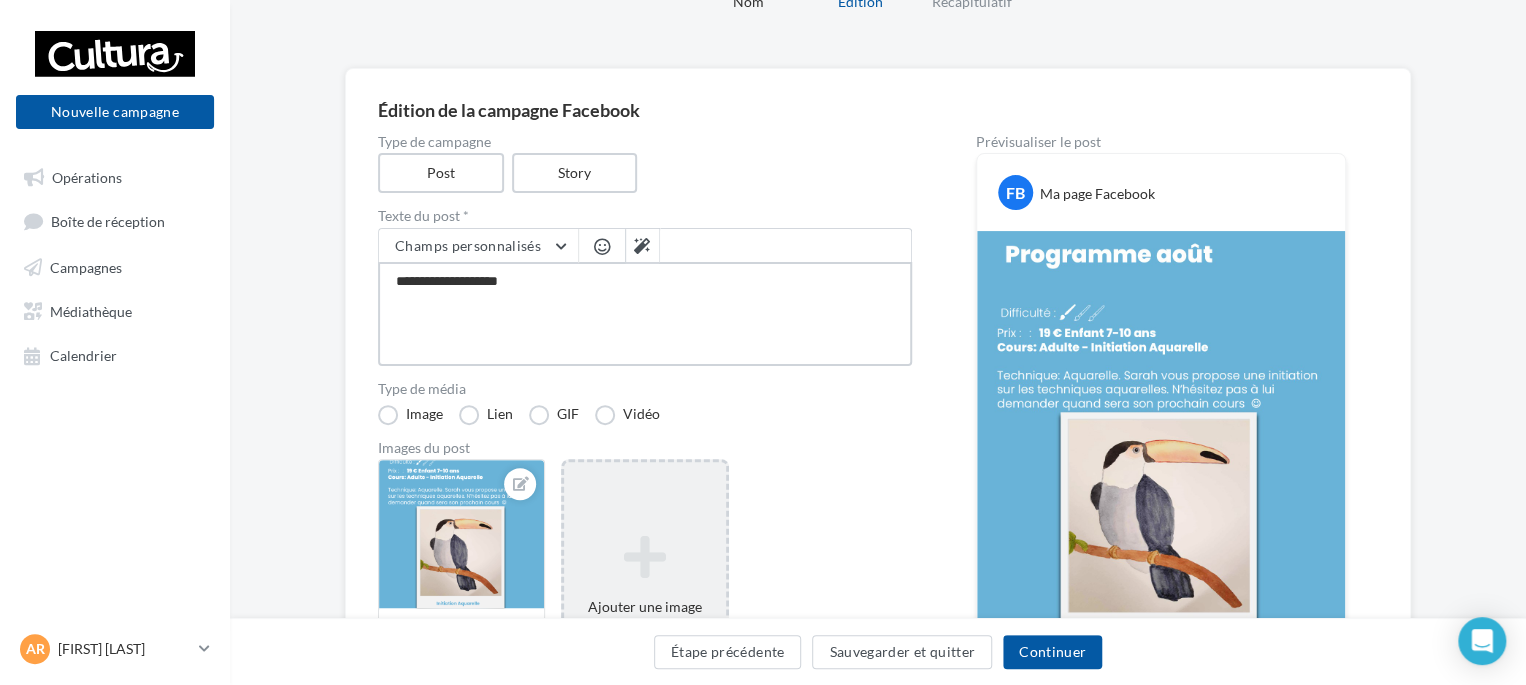 type on "**********" 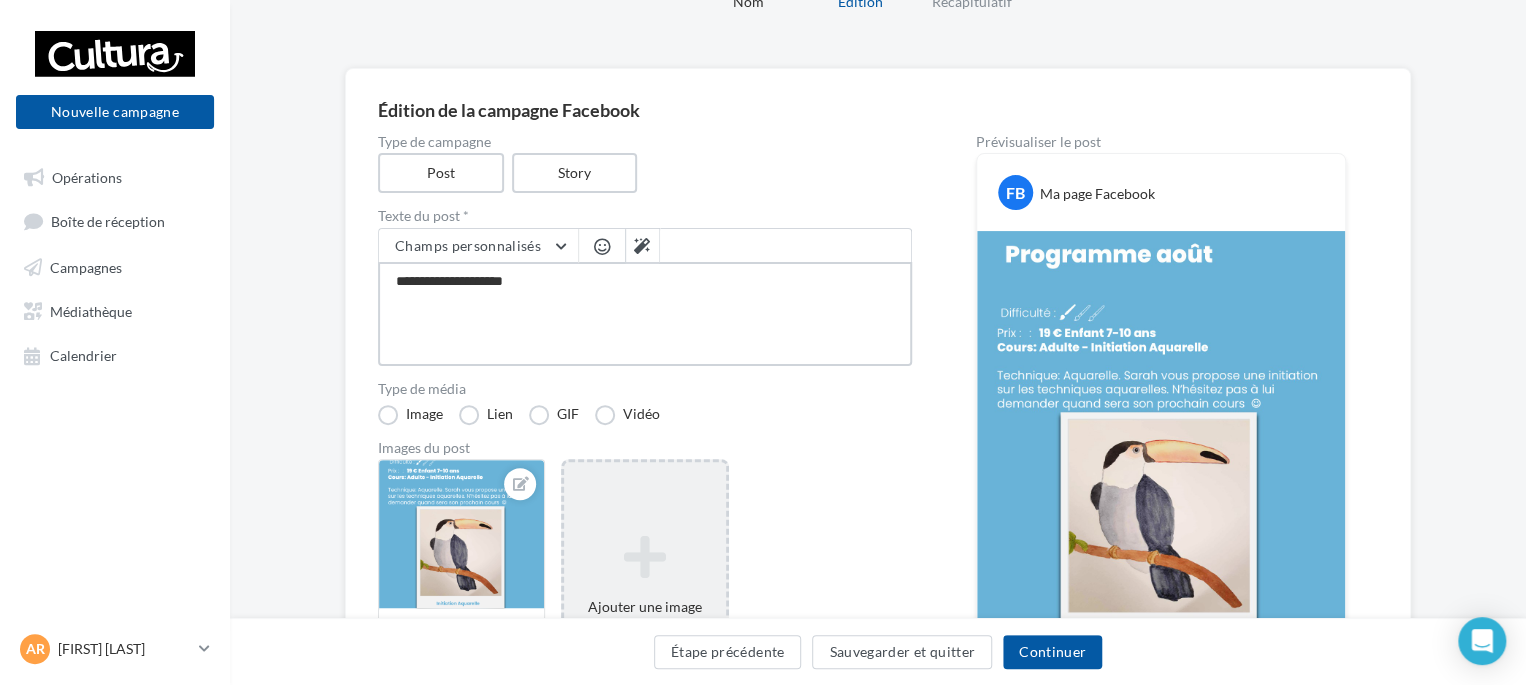 type on "**********" 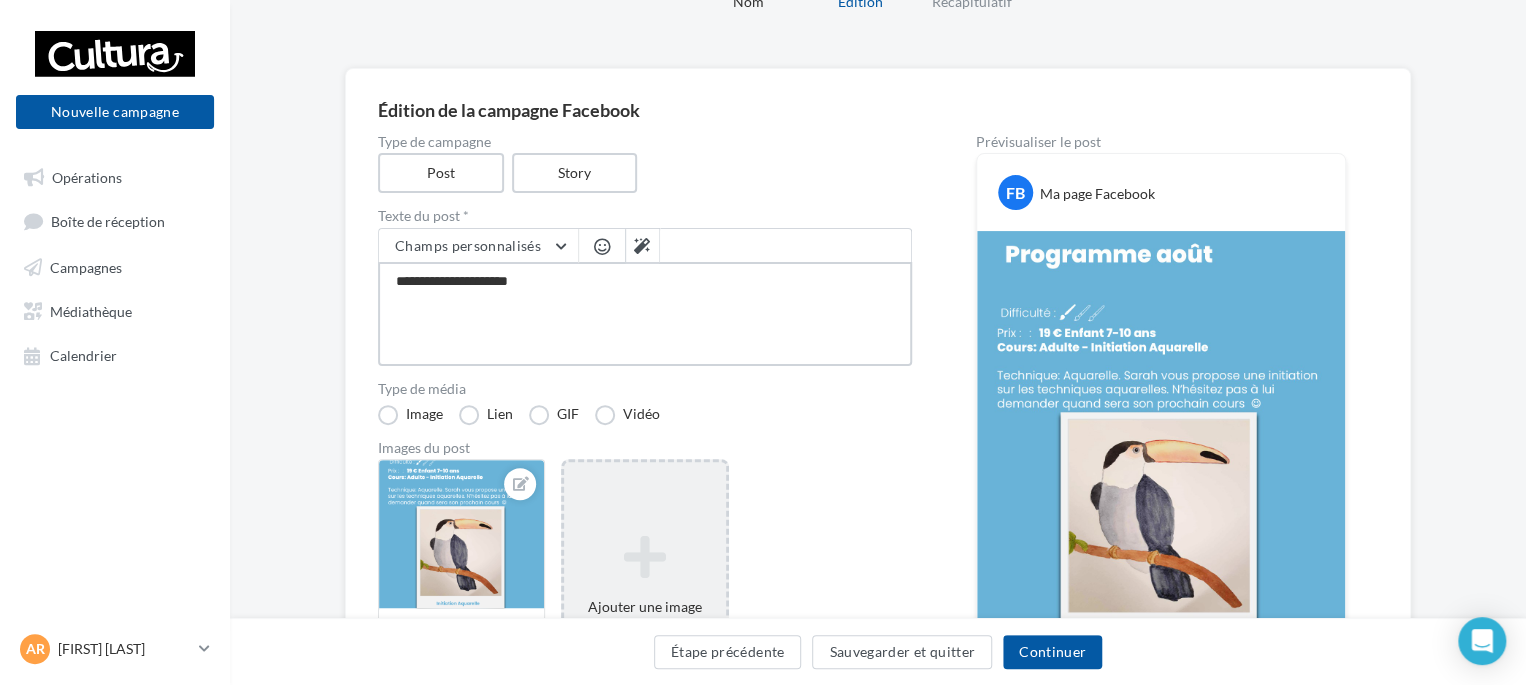 type on "**********" 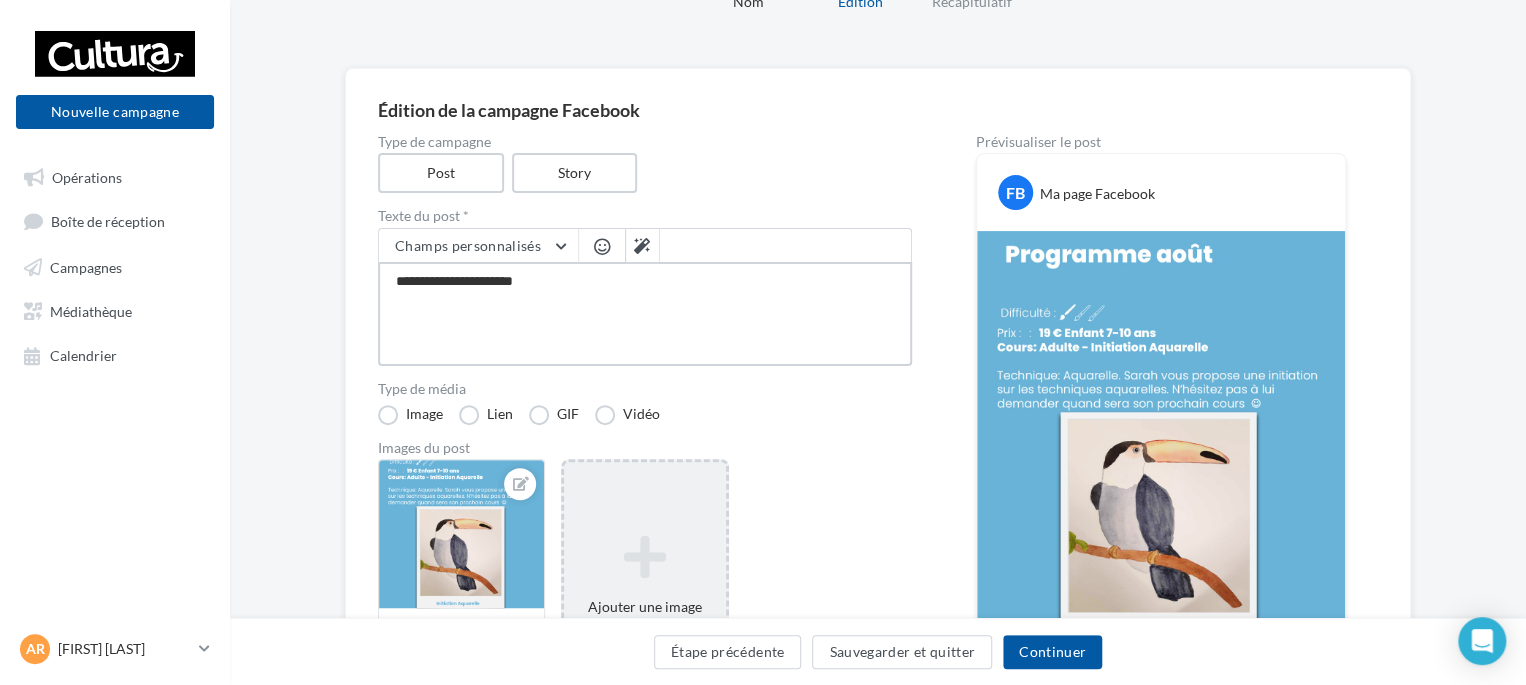 type on "**********" 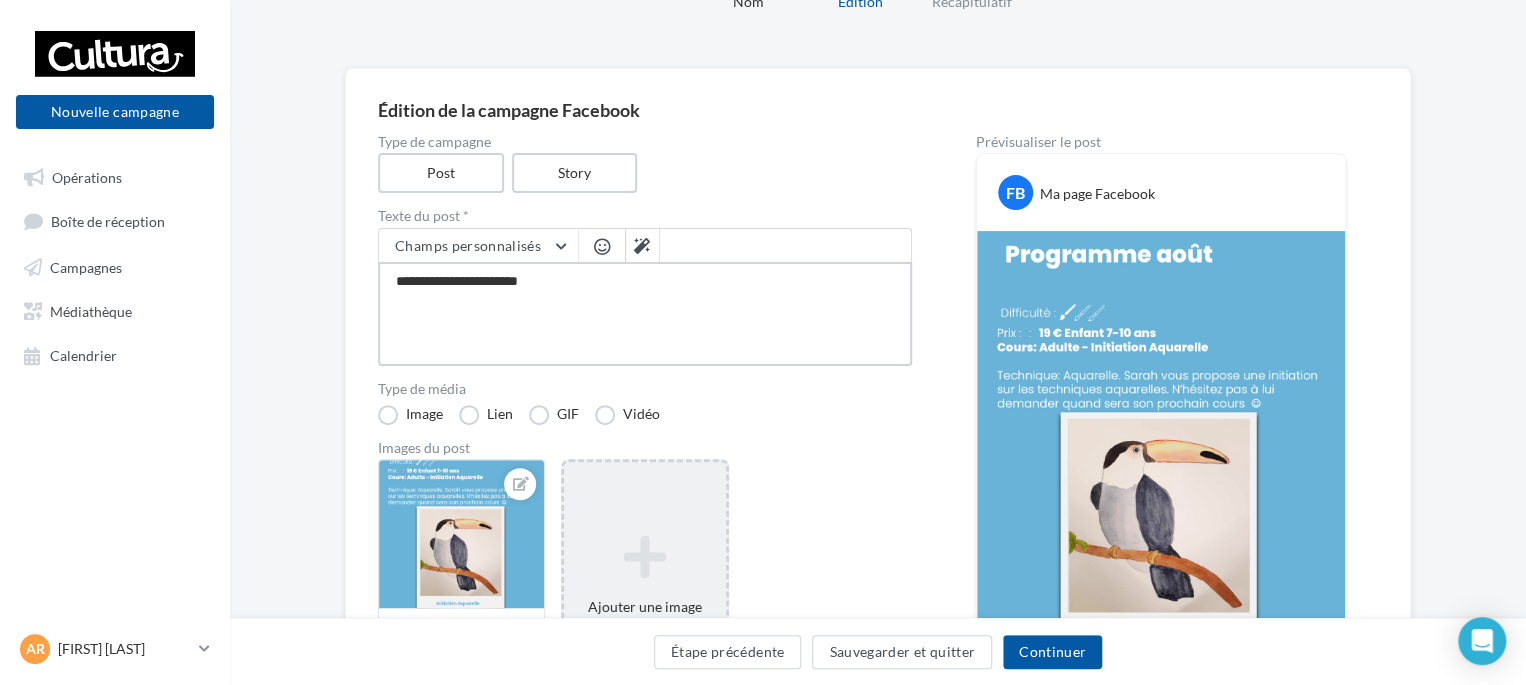 type on "**********" 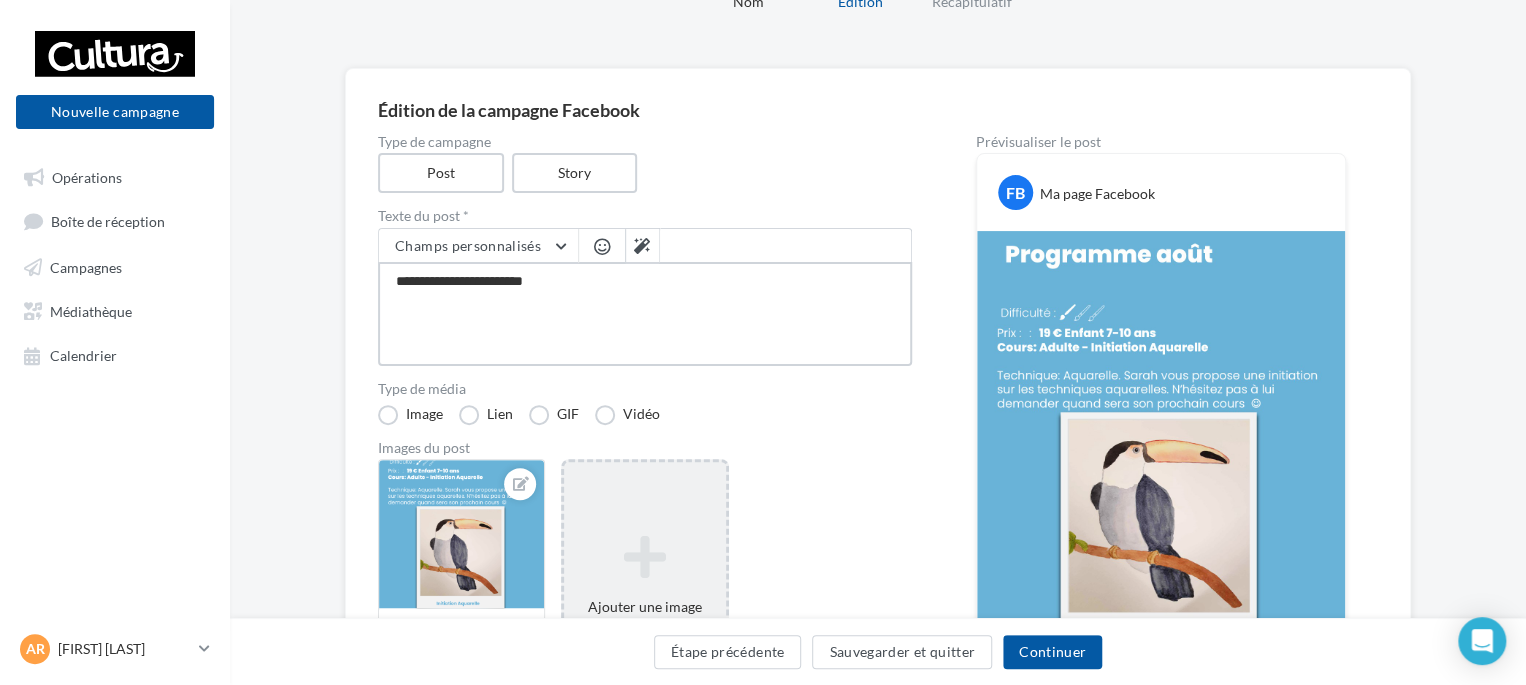 type on "**********" 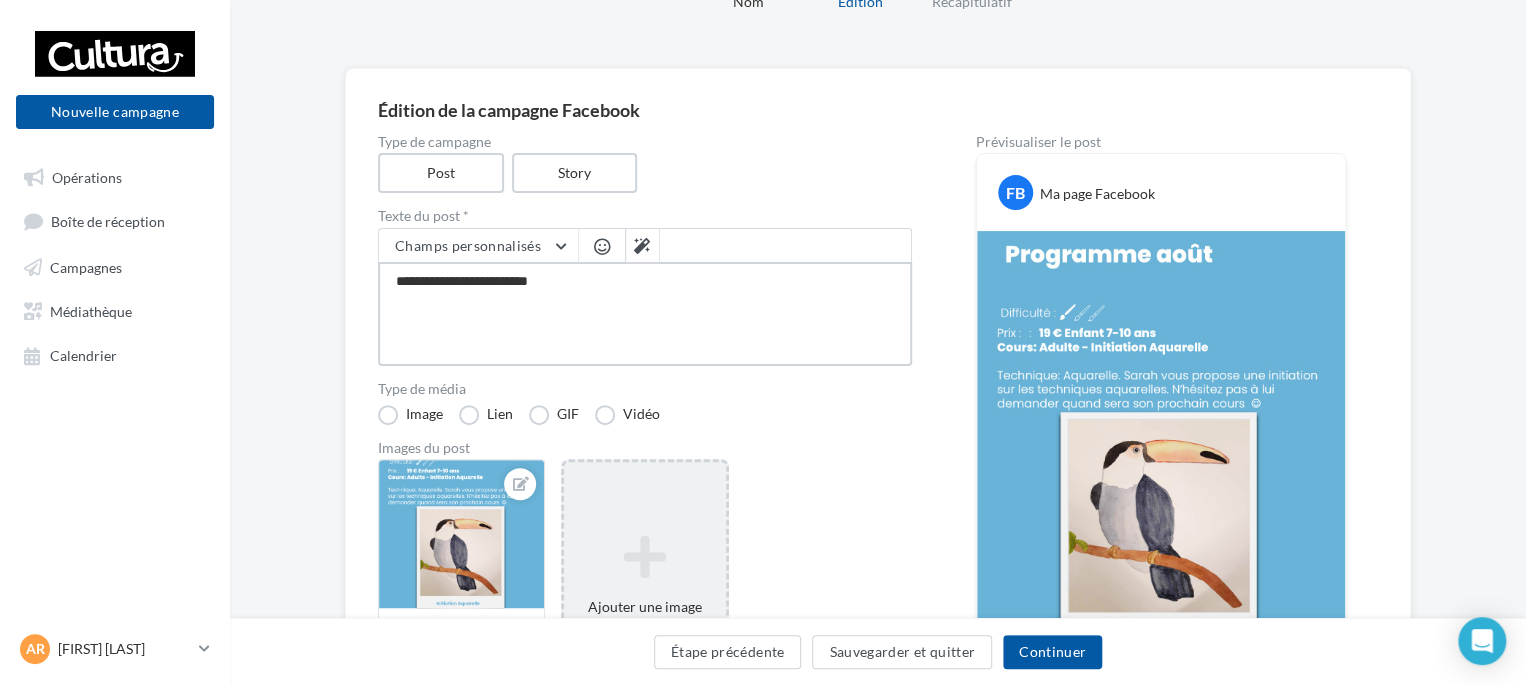 type on "**********" 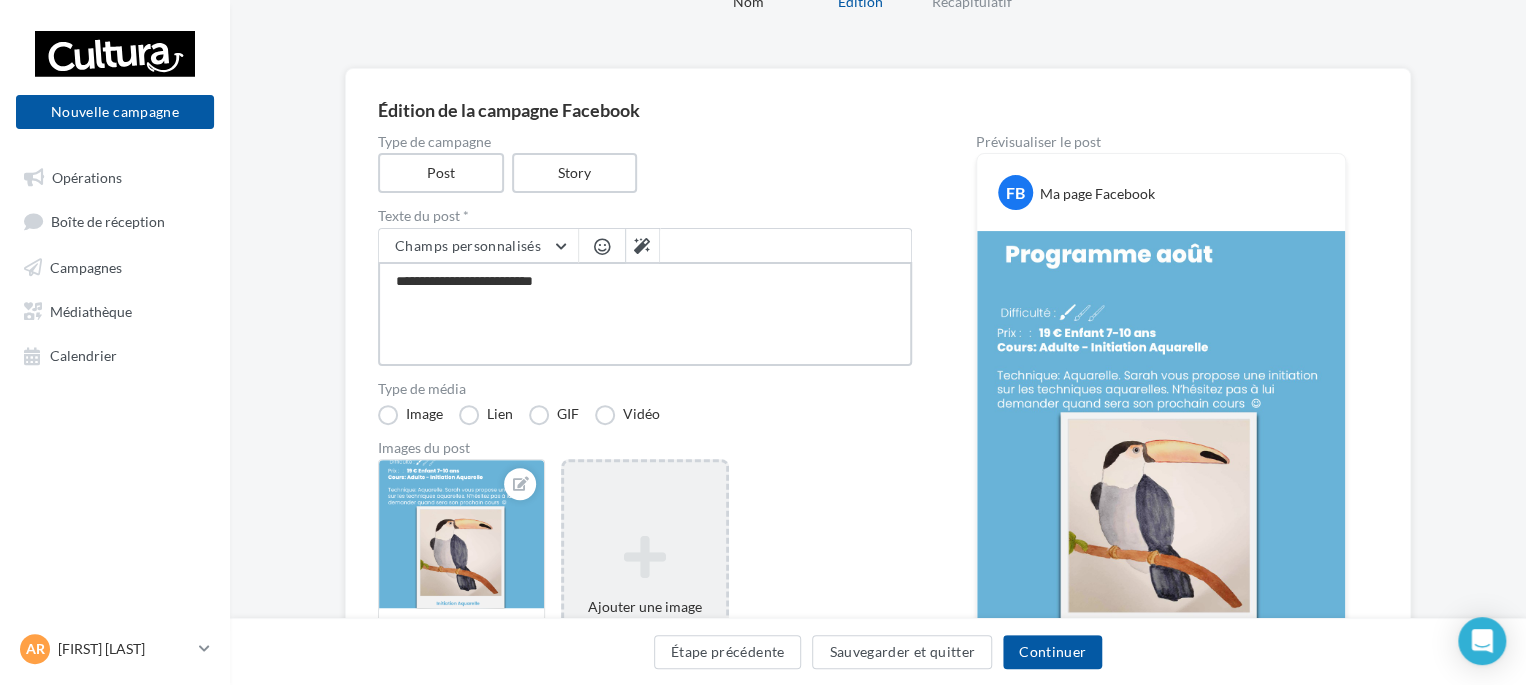 type on "**********" 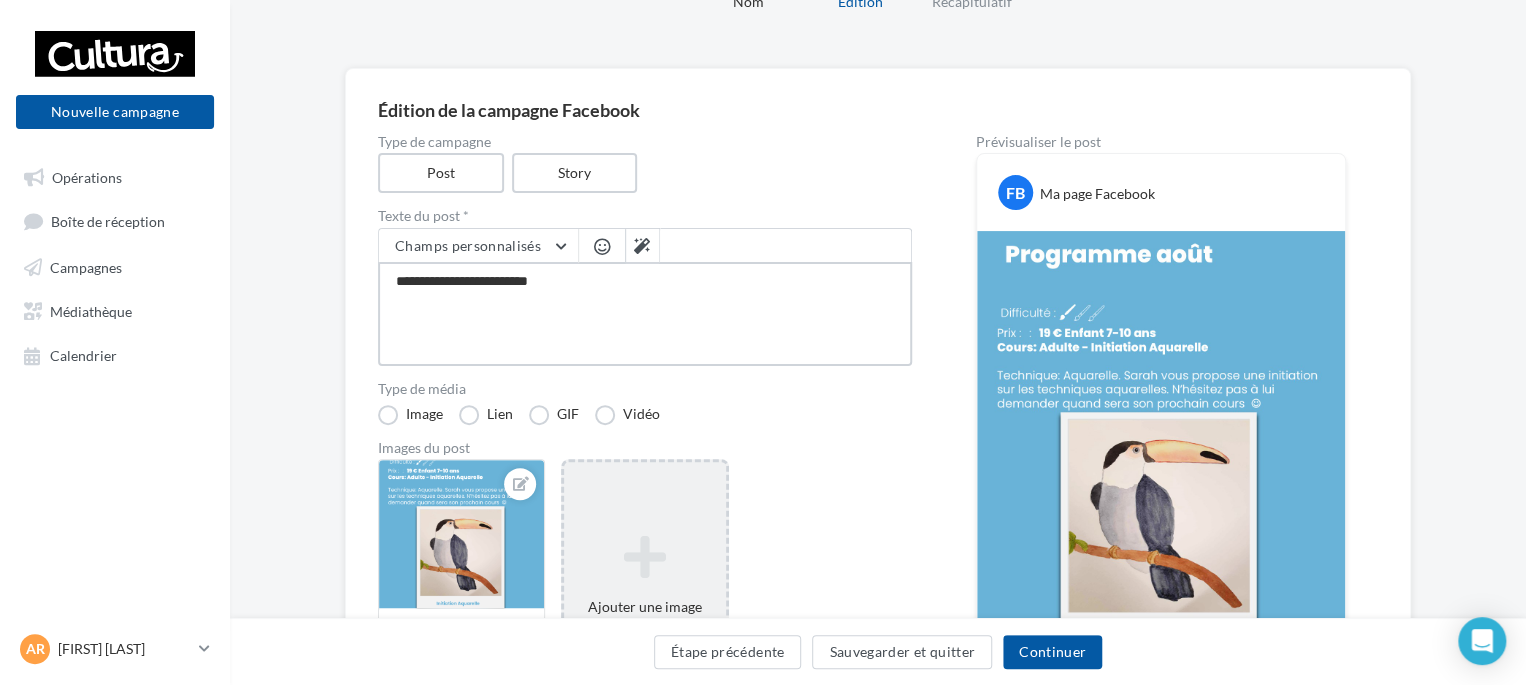 type on "**********" 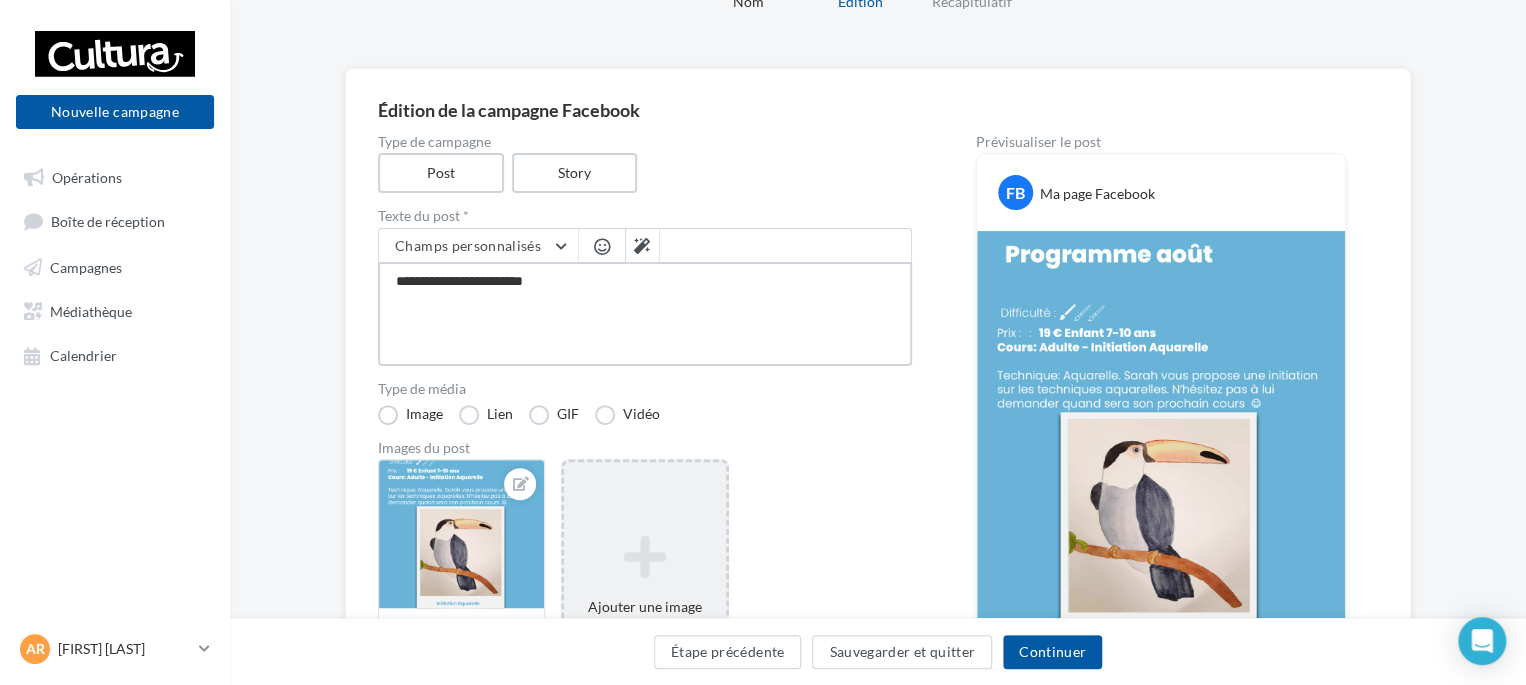 type on "**********" 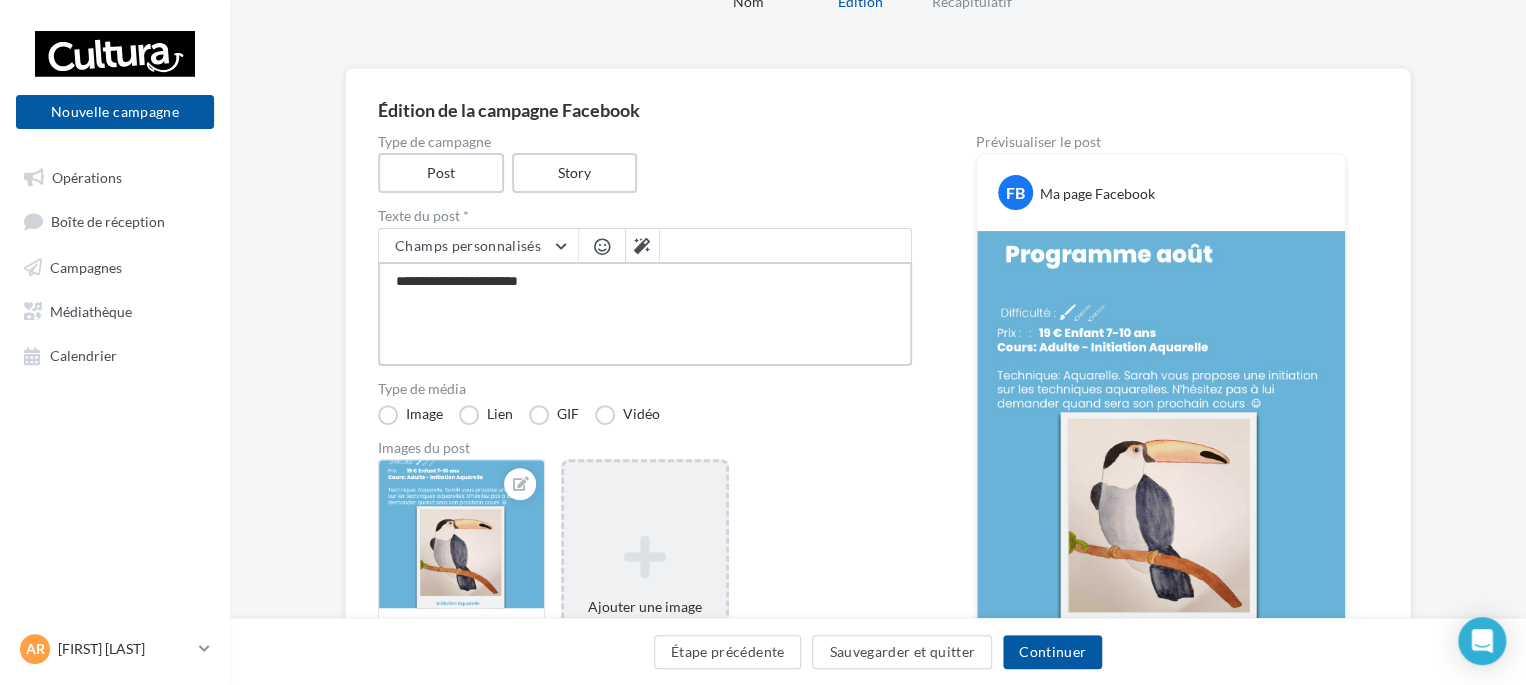 type on "**********" 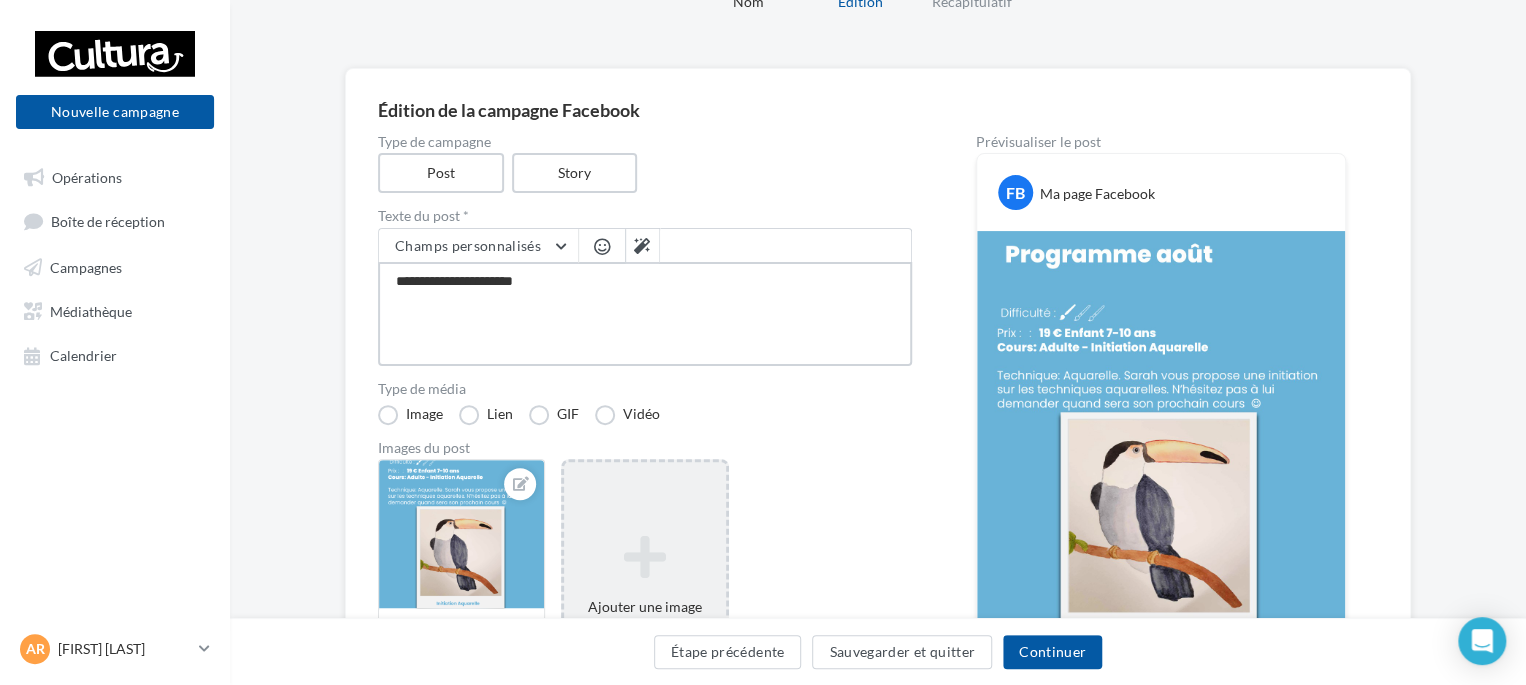 type on "**********" 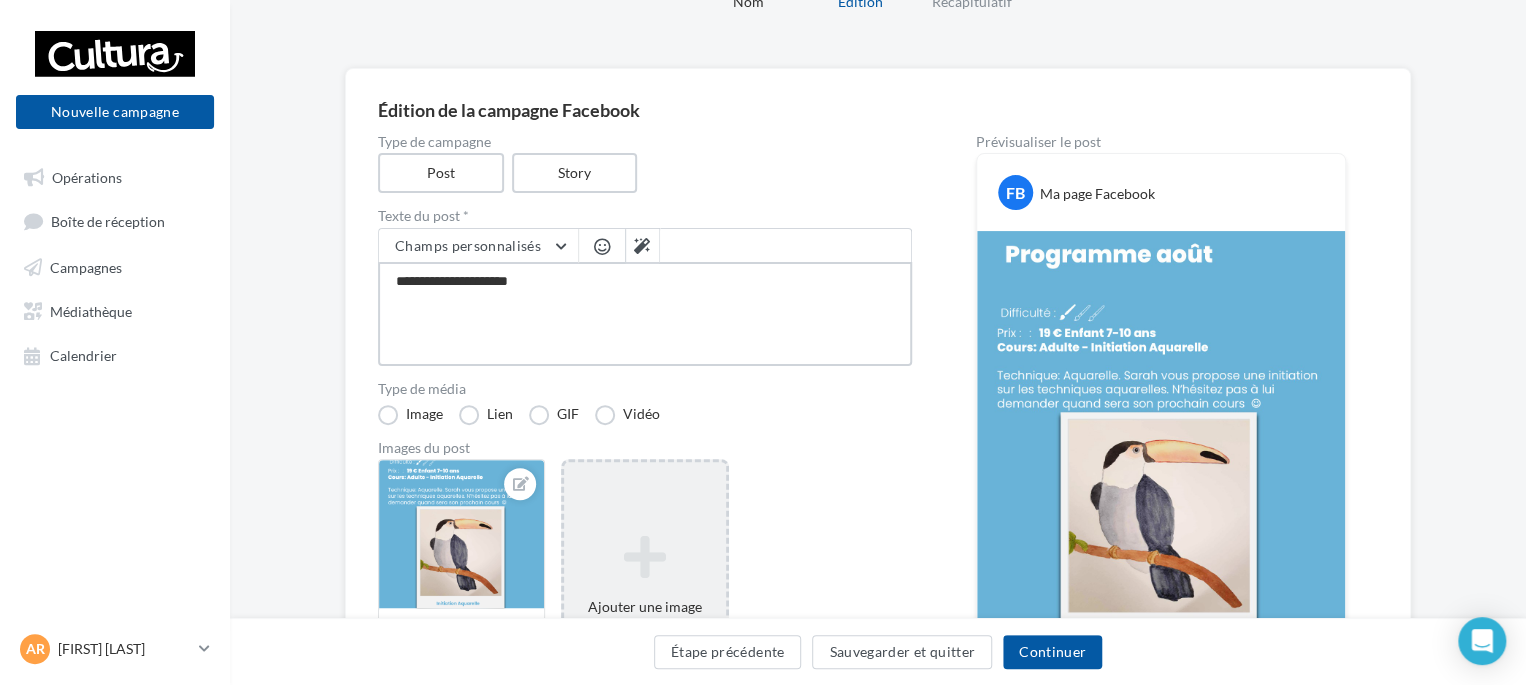 type on "**********" 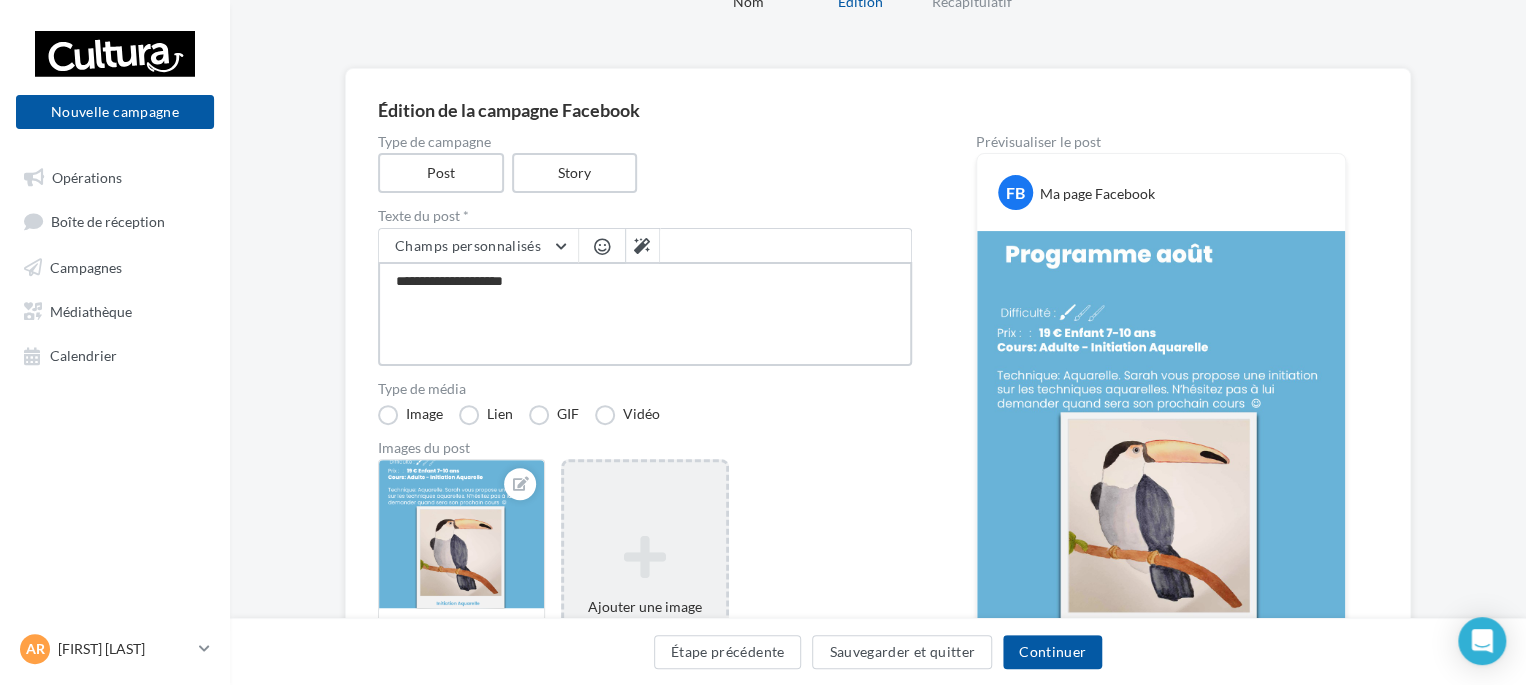 type on "**********" 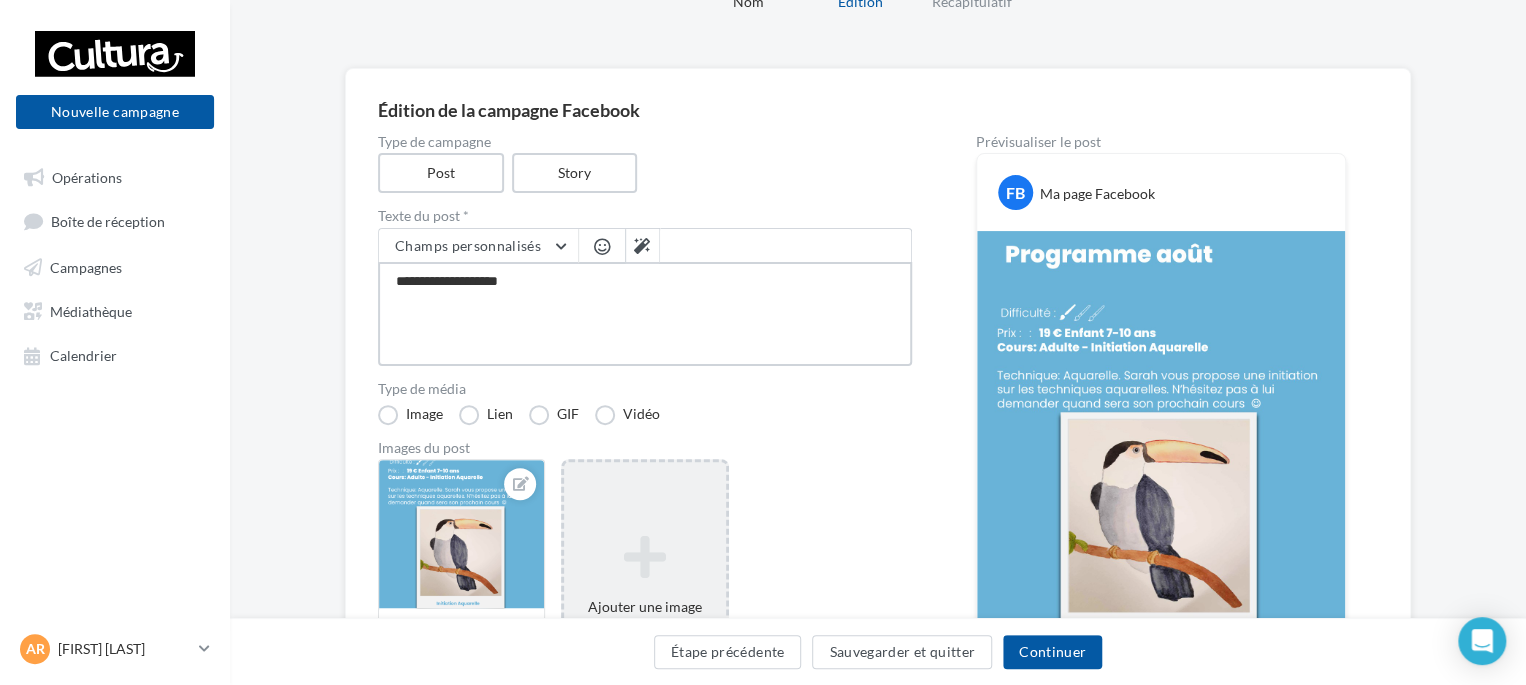 type on "**********" 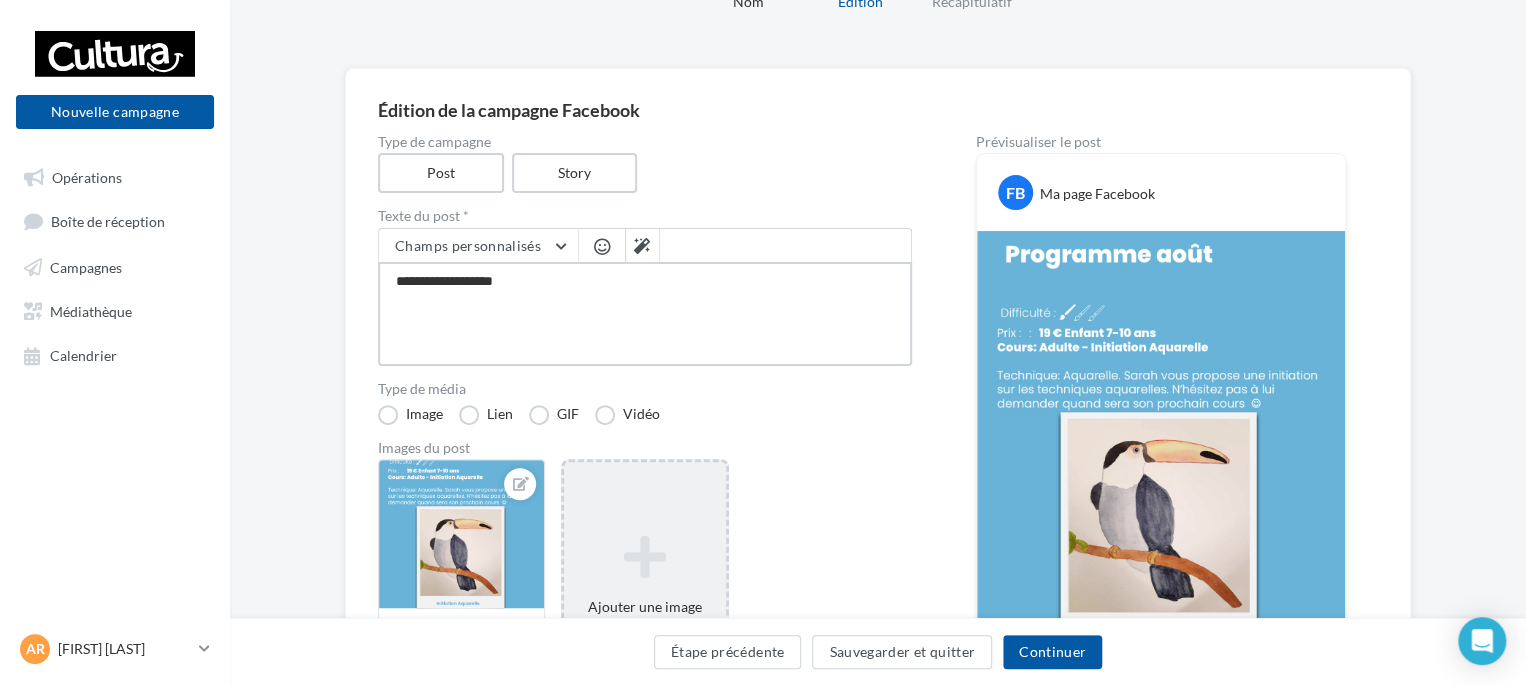 type on "**********" 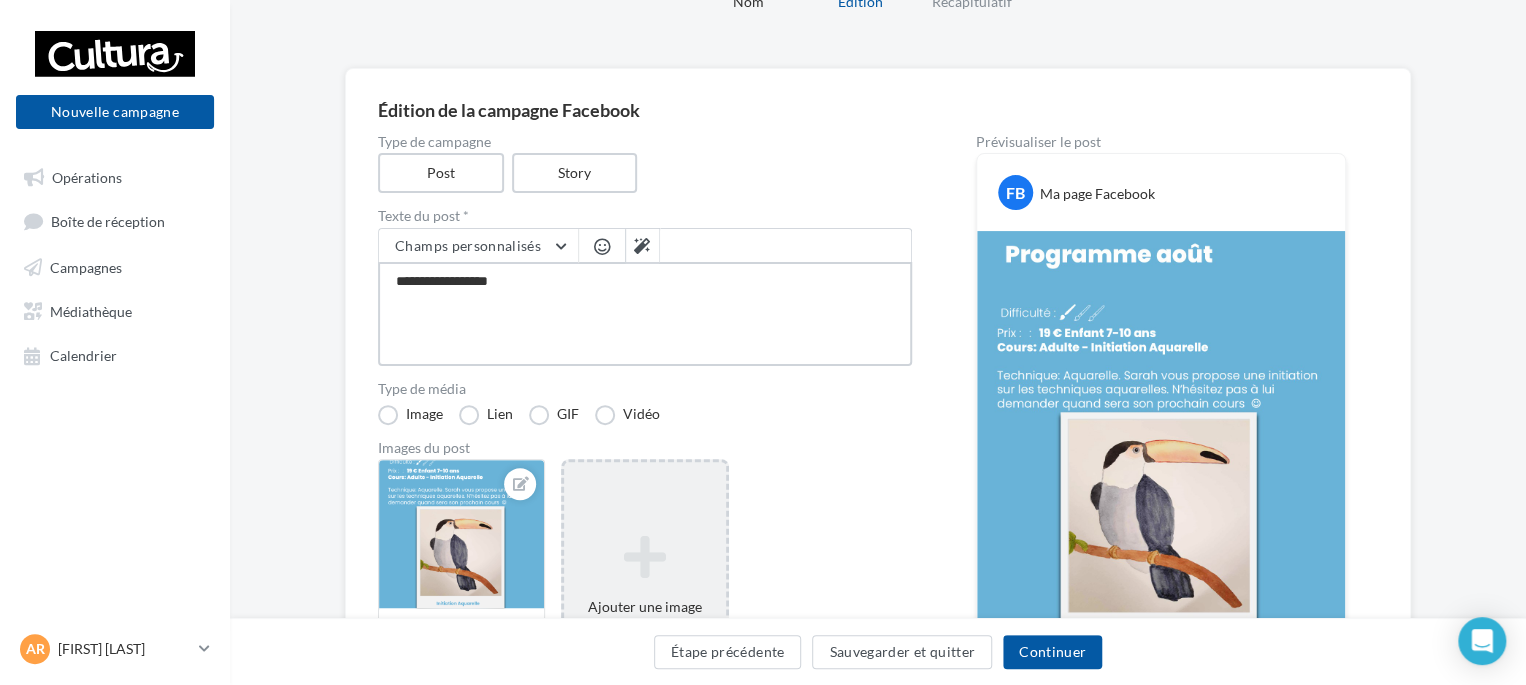 type on "**********" 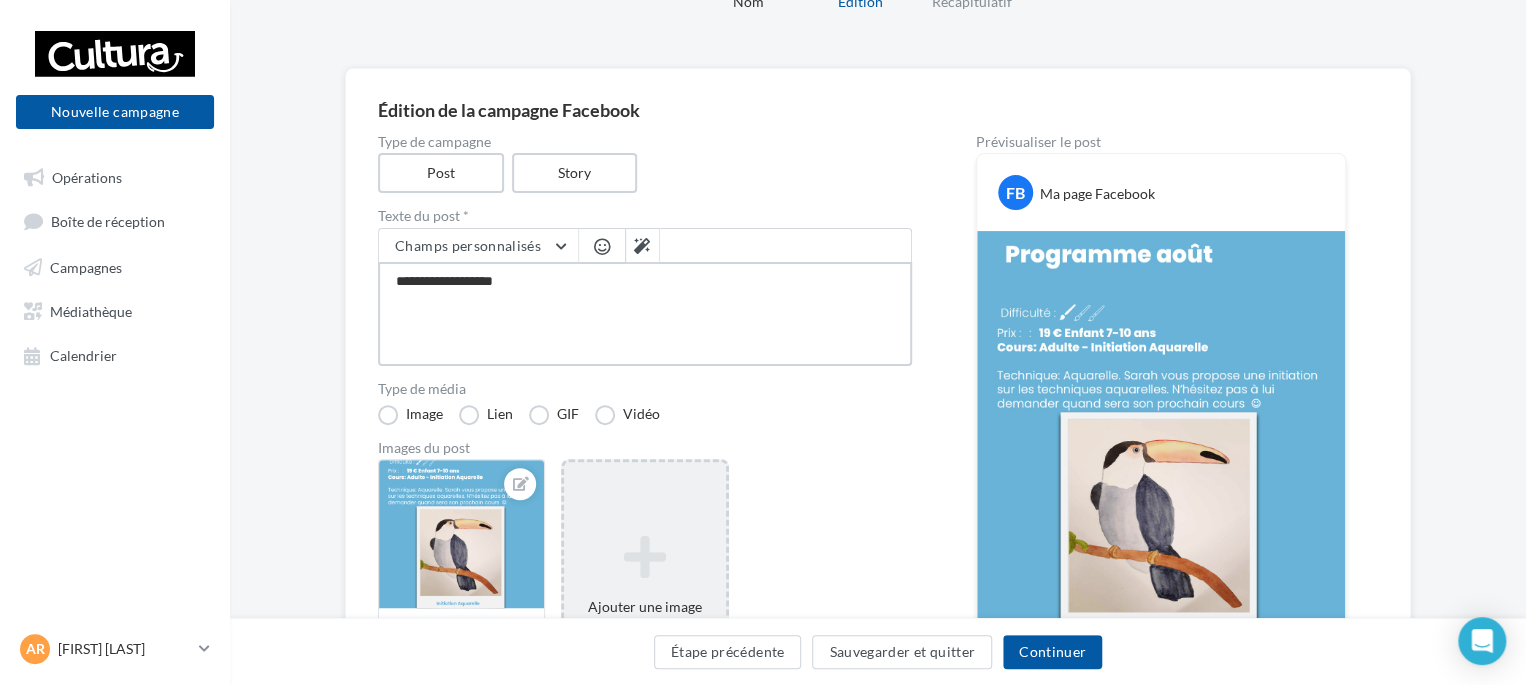 type on "**********" 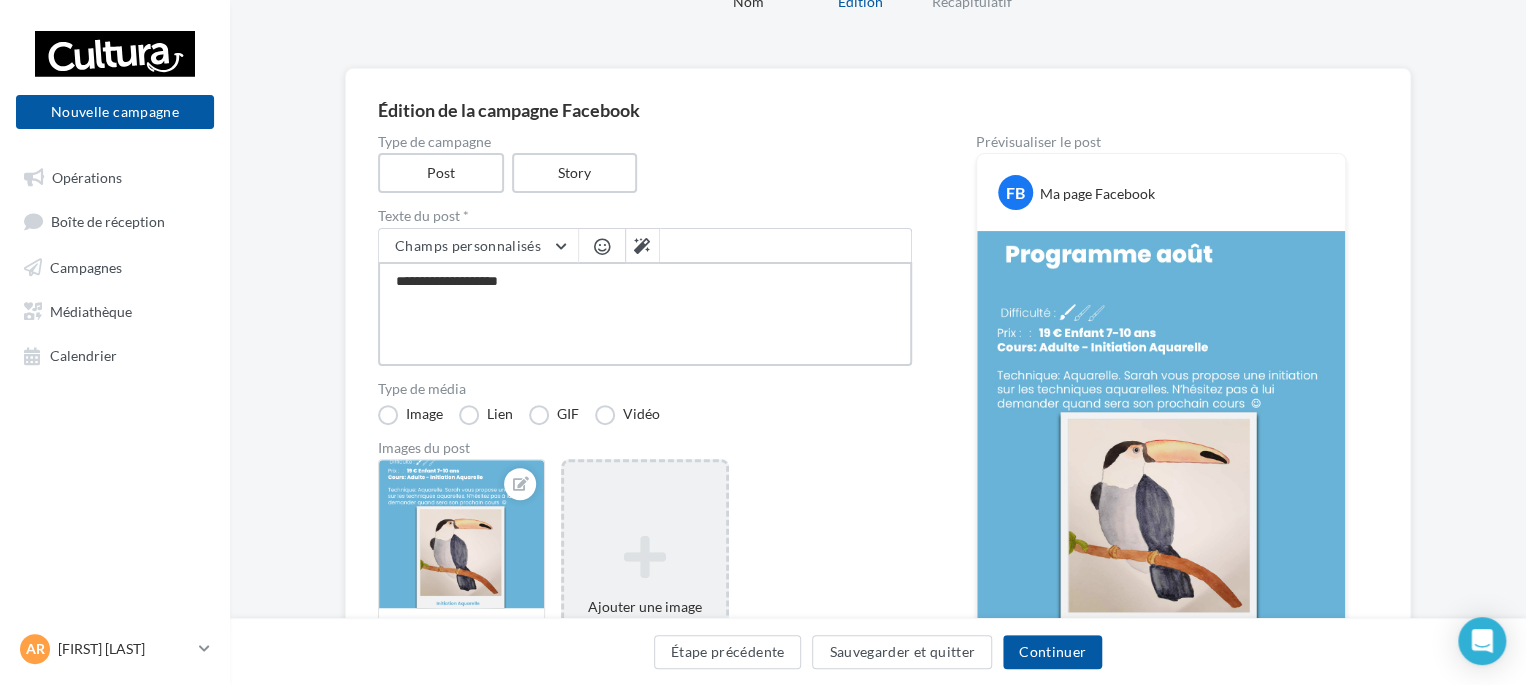 type on "**********" 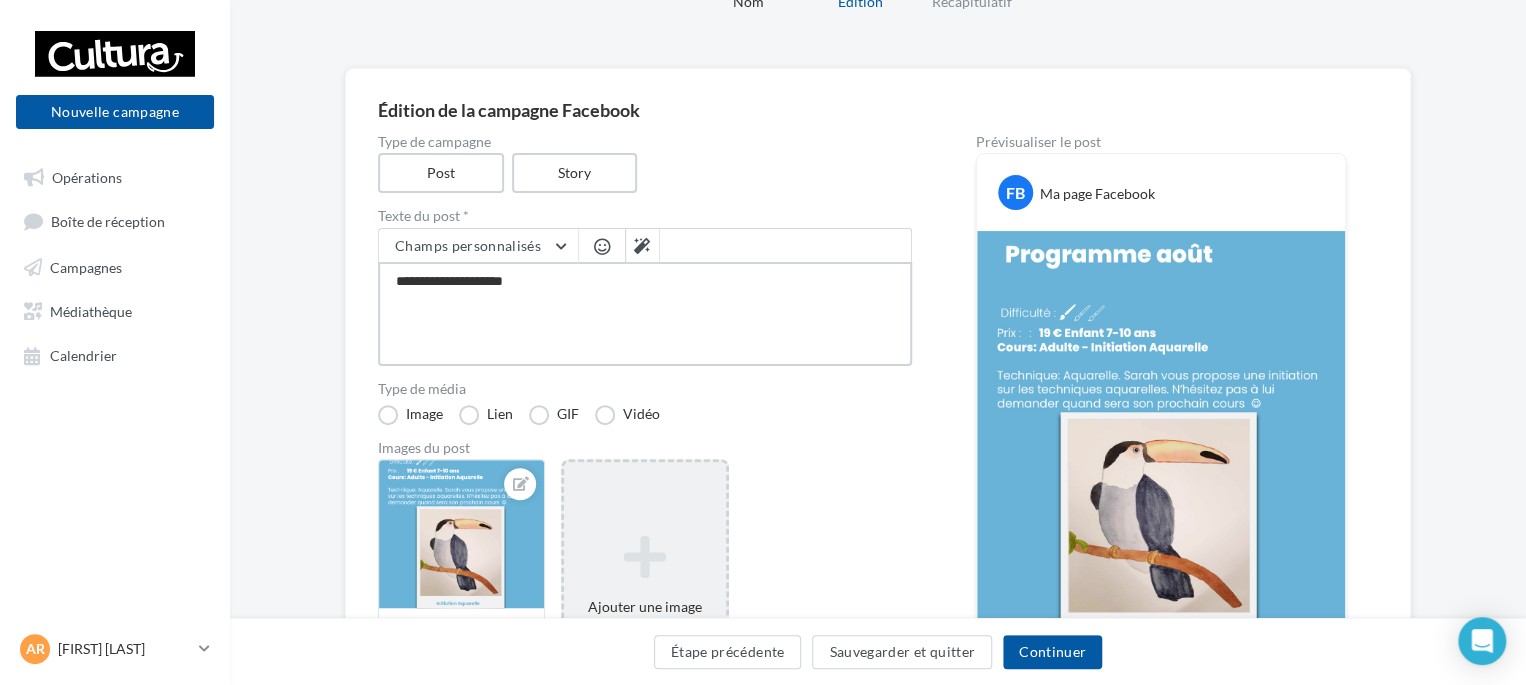 type on "**********" 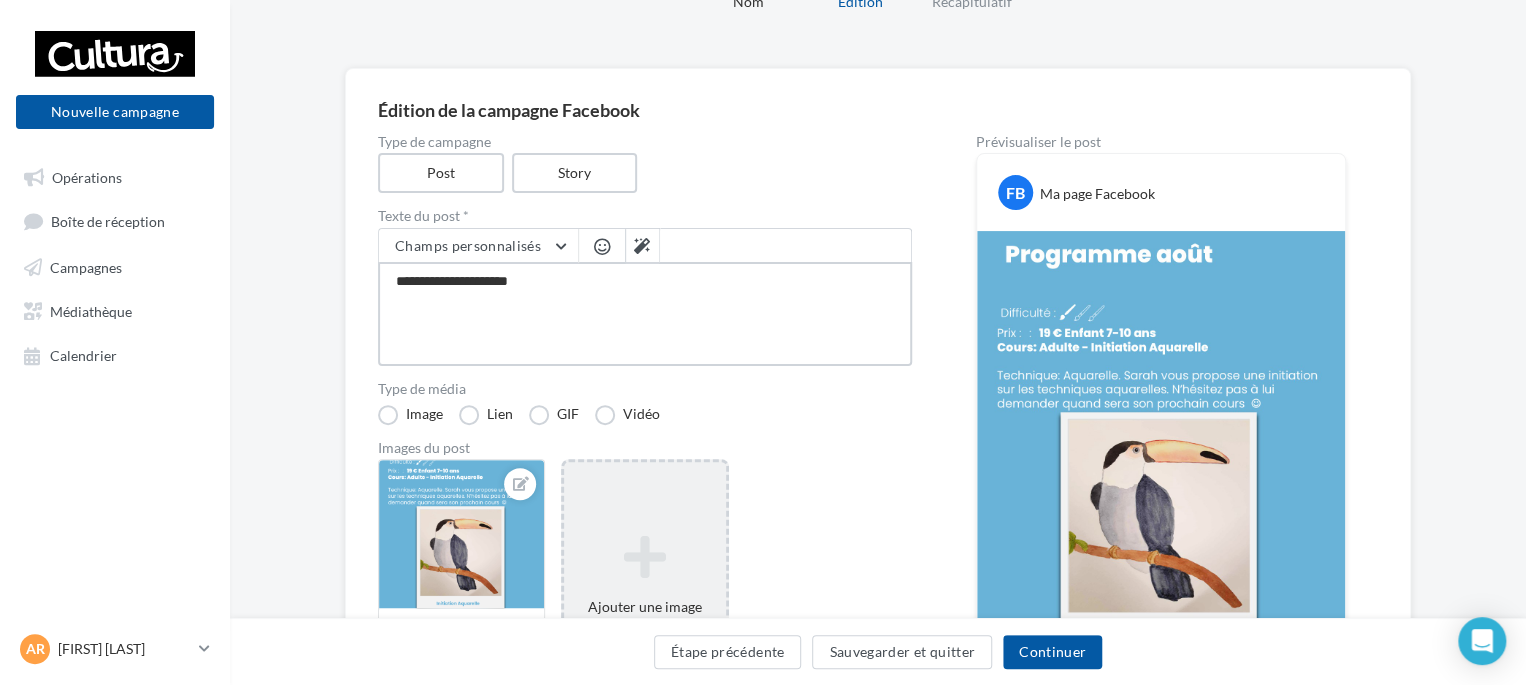 type on "**********" 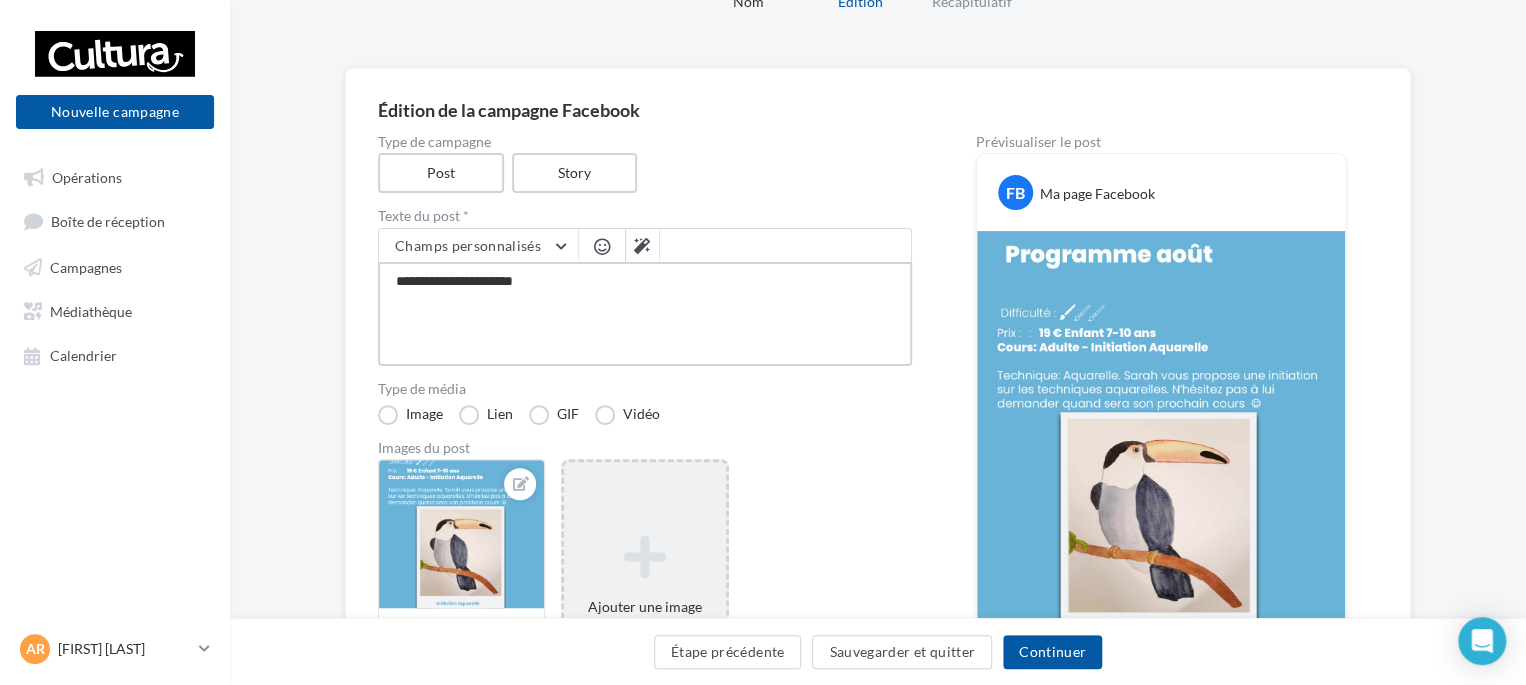 type on "**********" 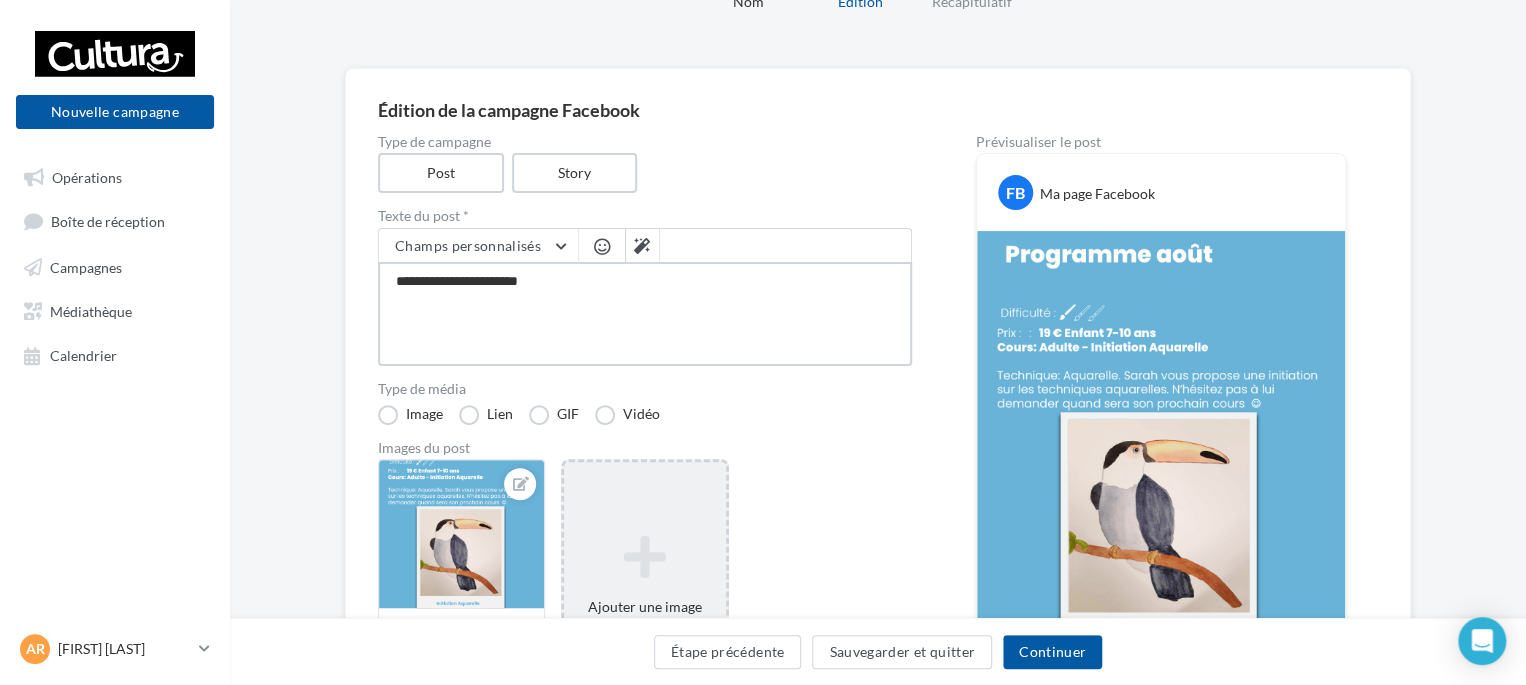 type on "**********" 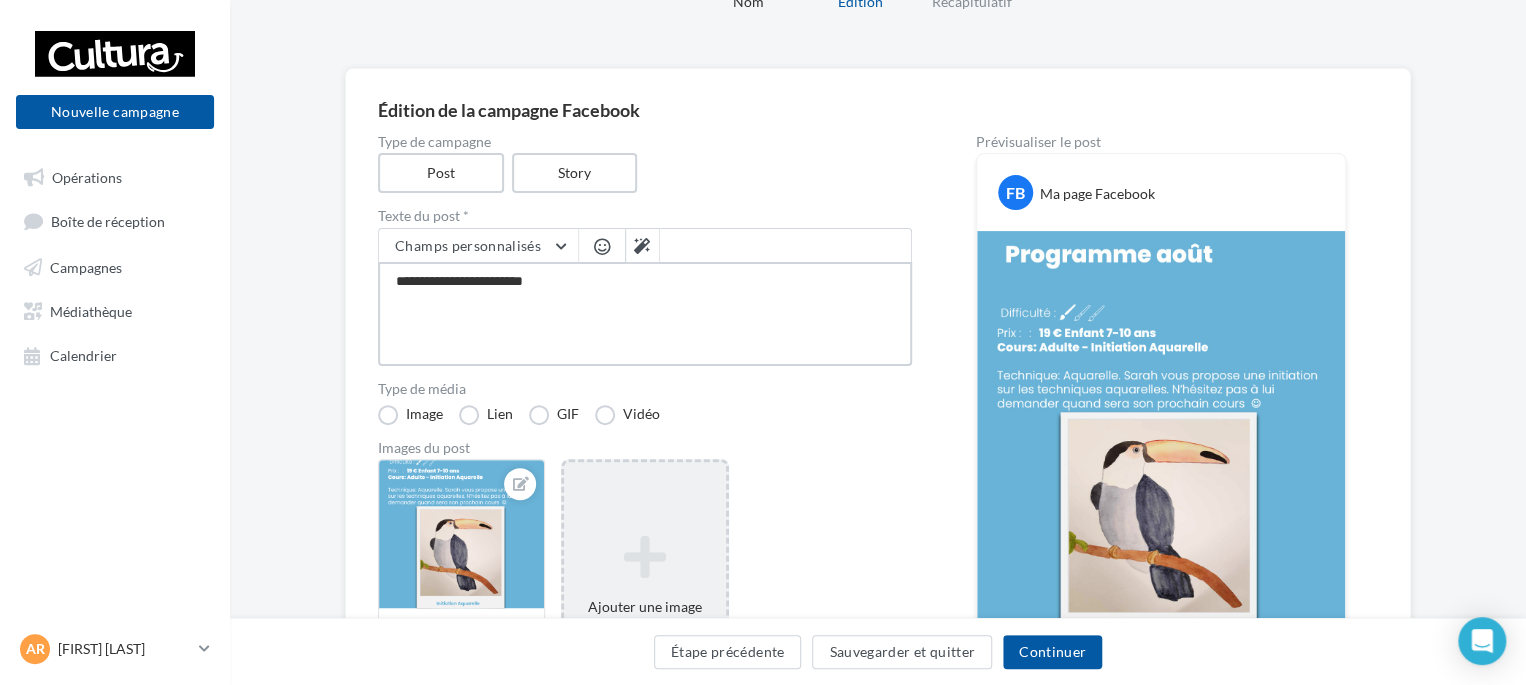type on "**********" 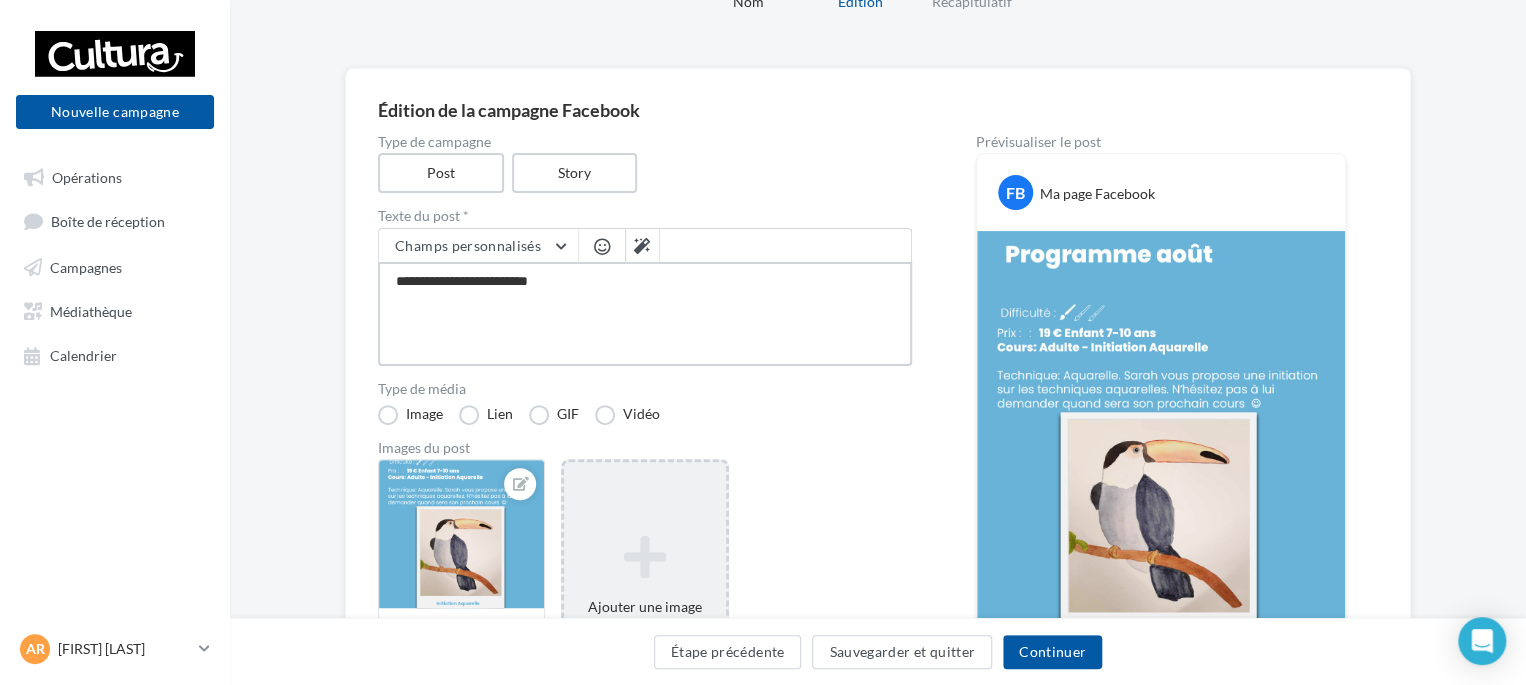 type on "**********" 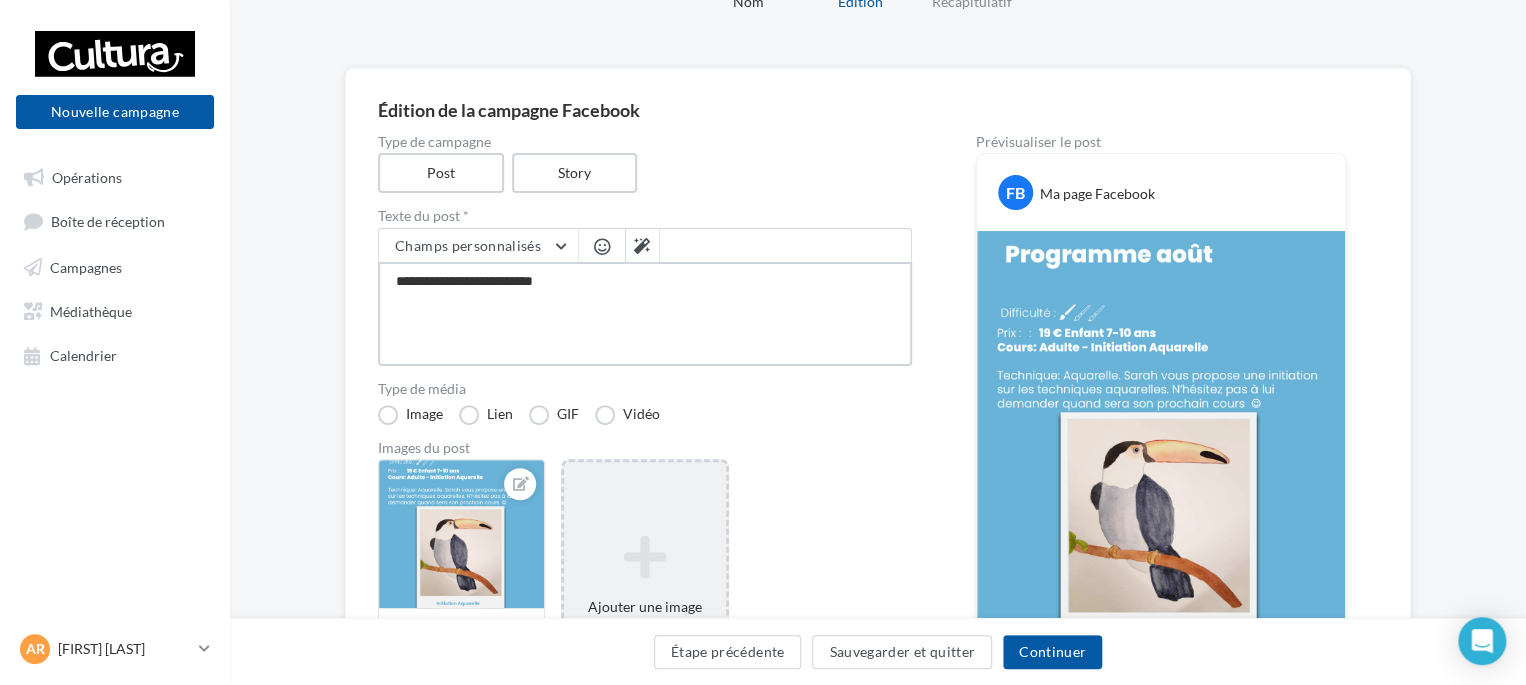 type on "**********" 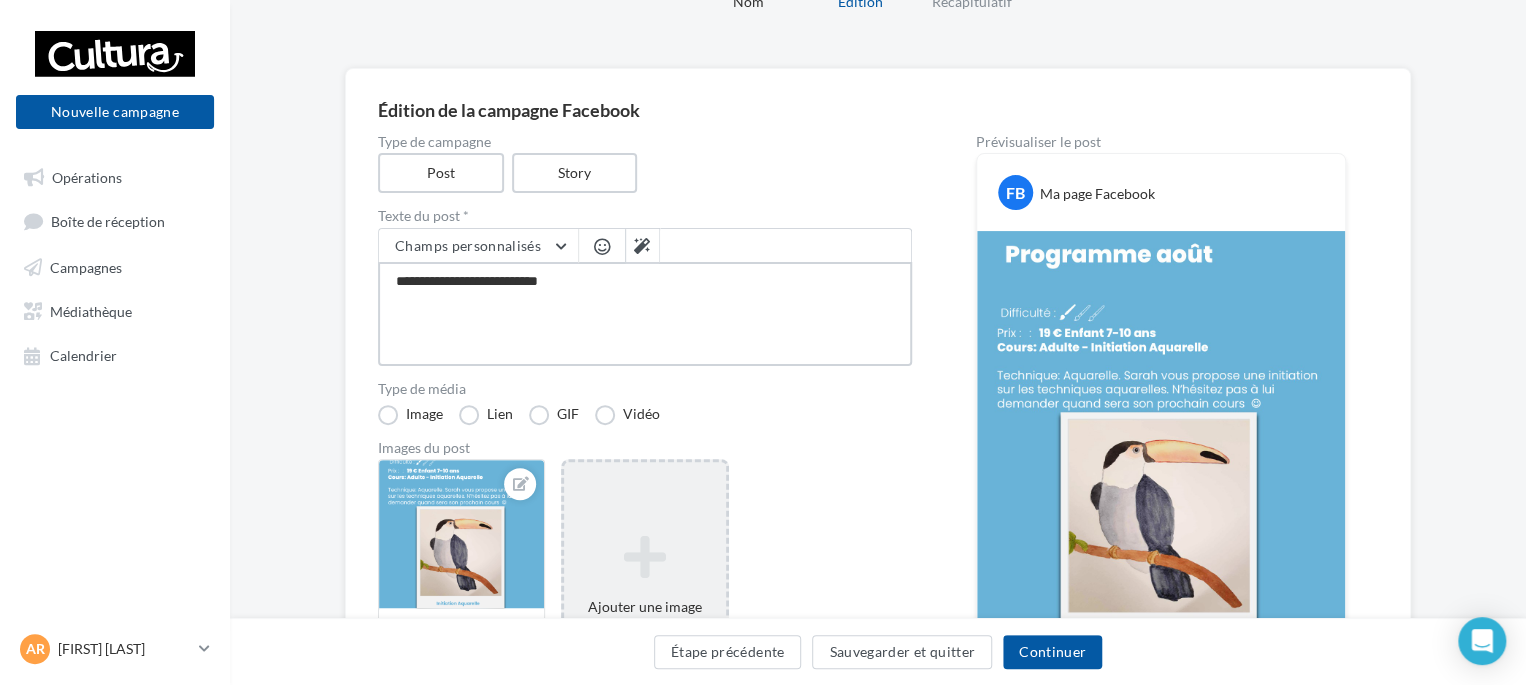 type on "**********" 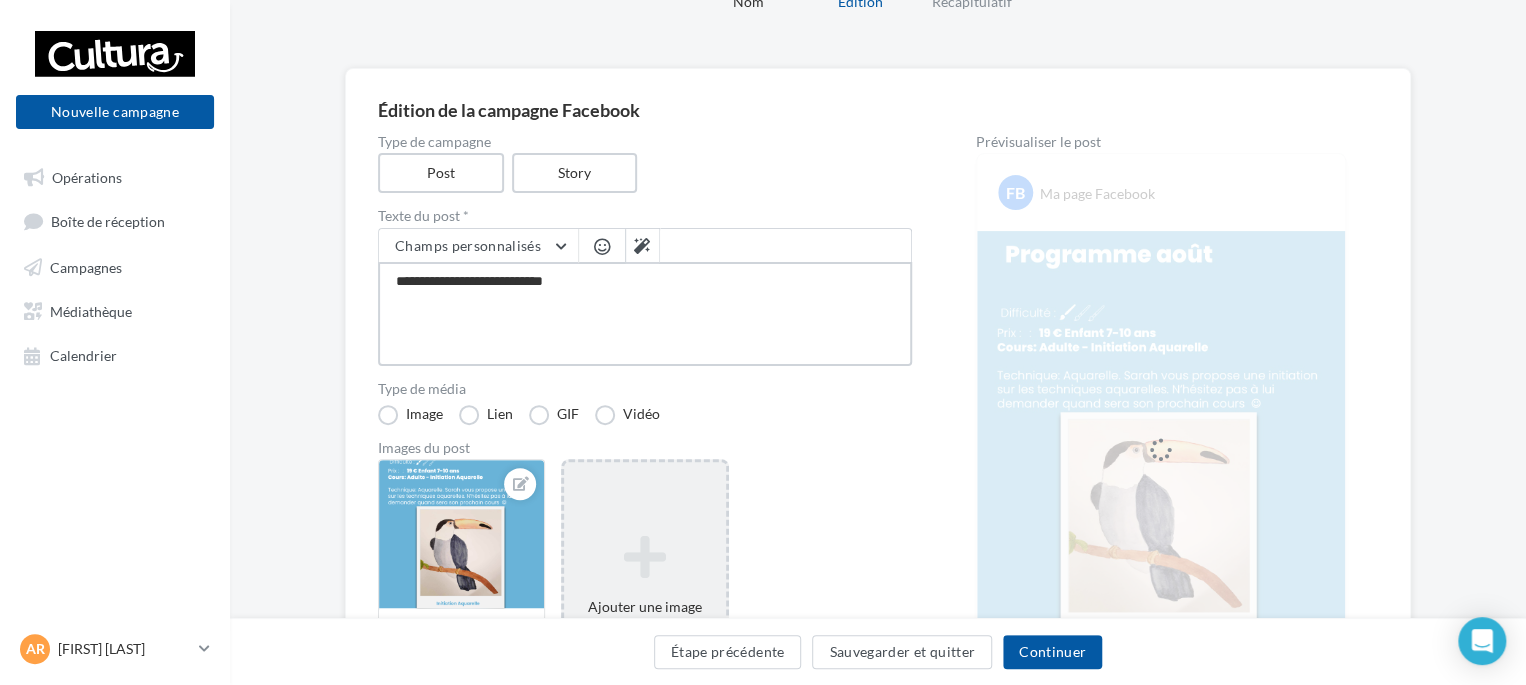 type on "**********" 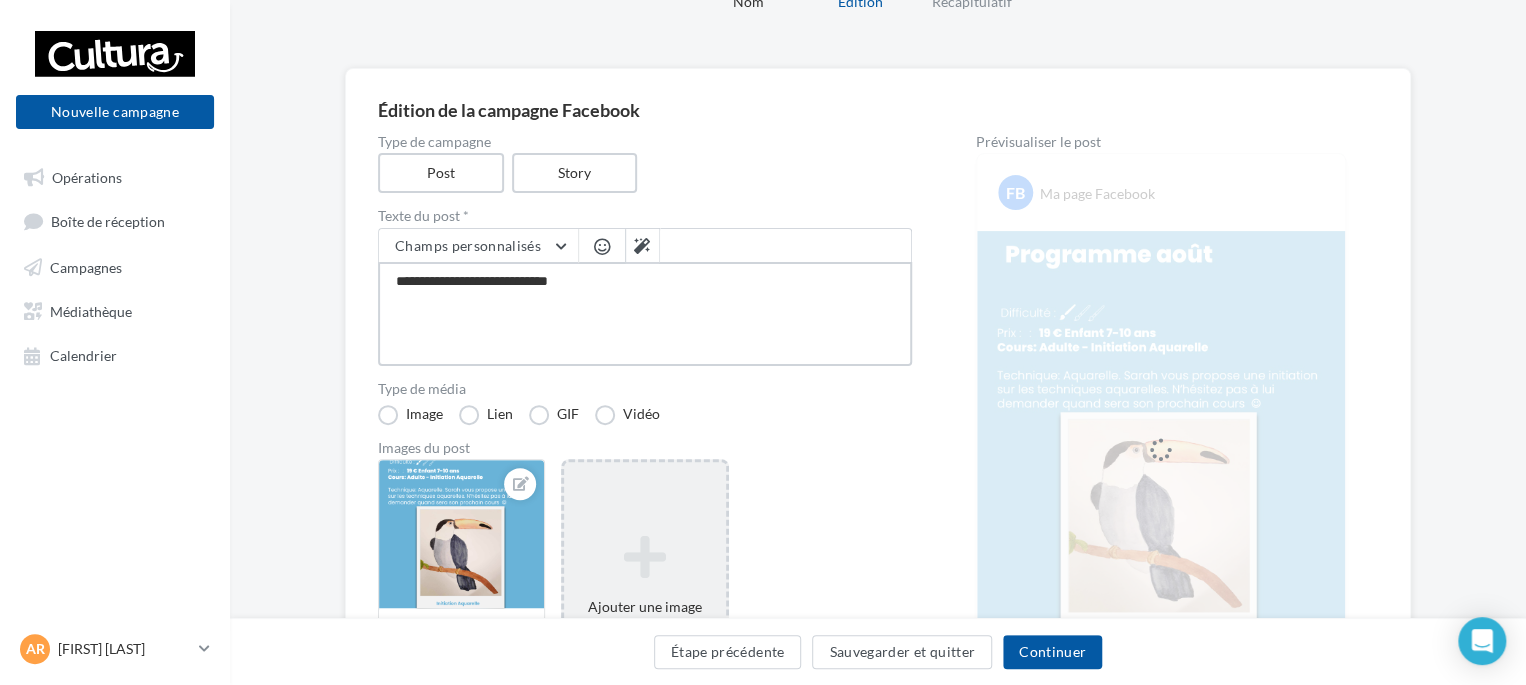 type on "**********" 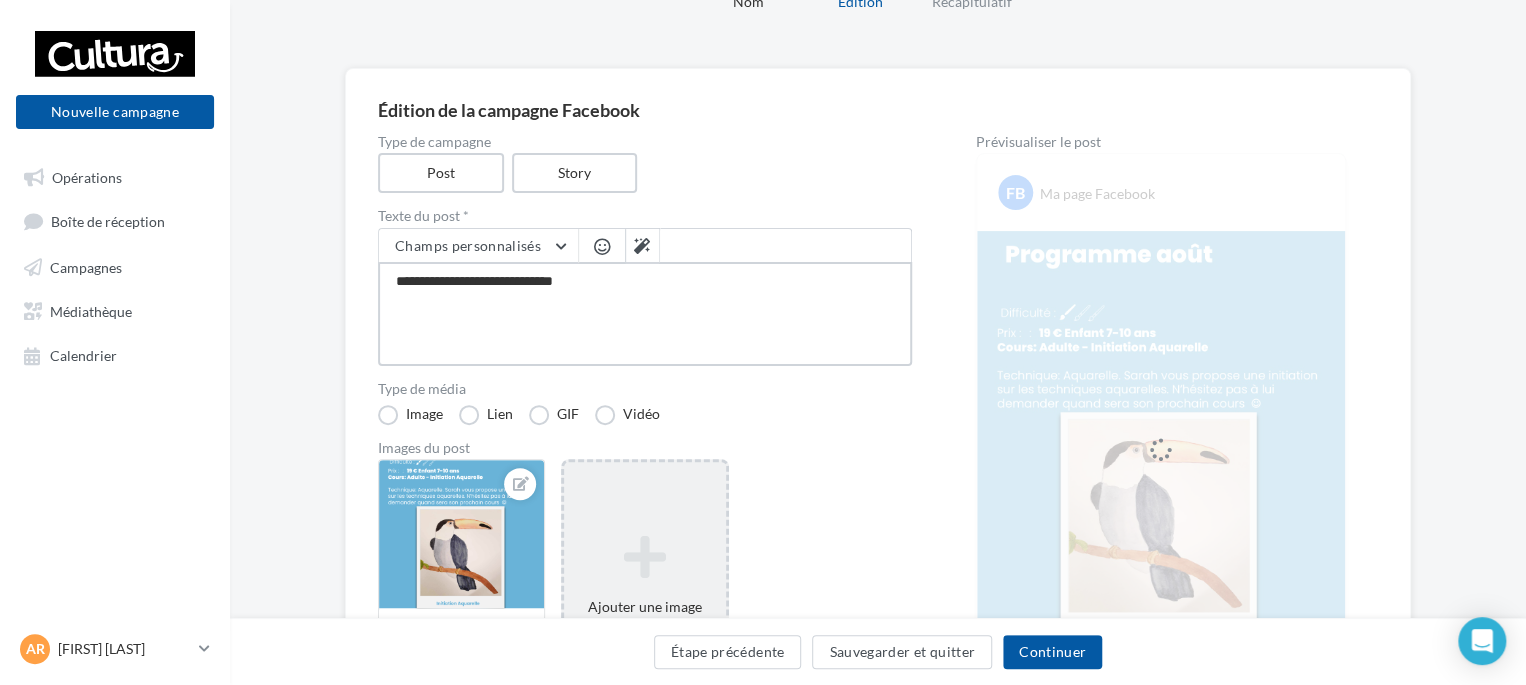 type on "**********" 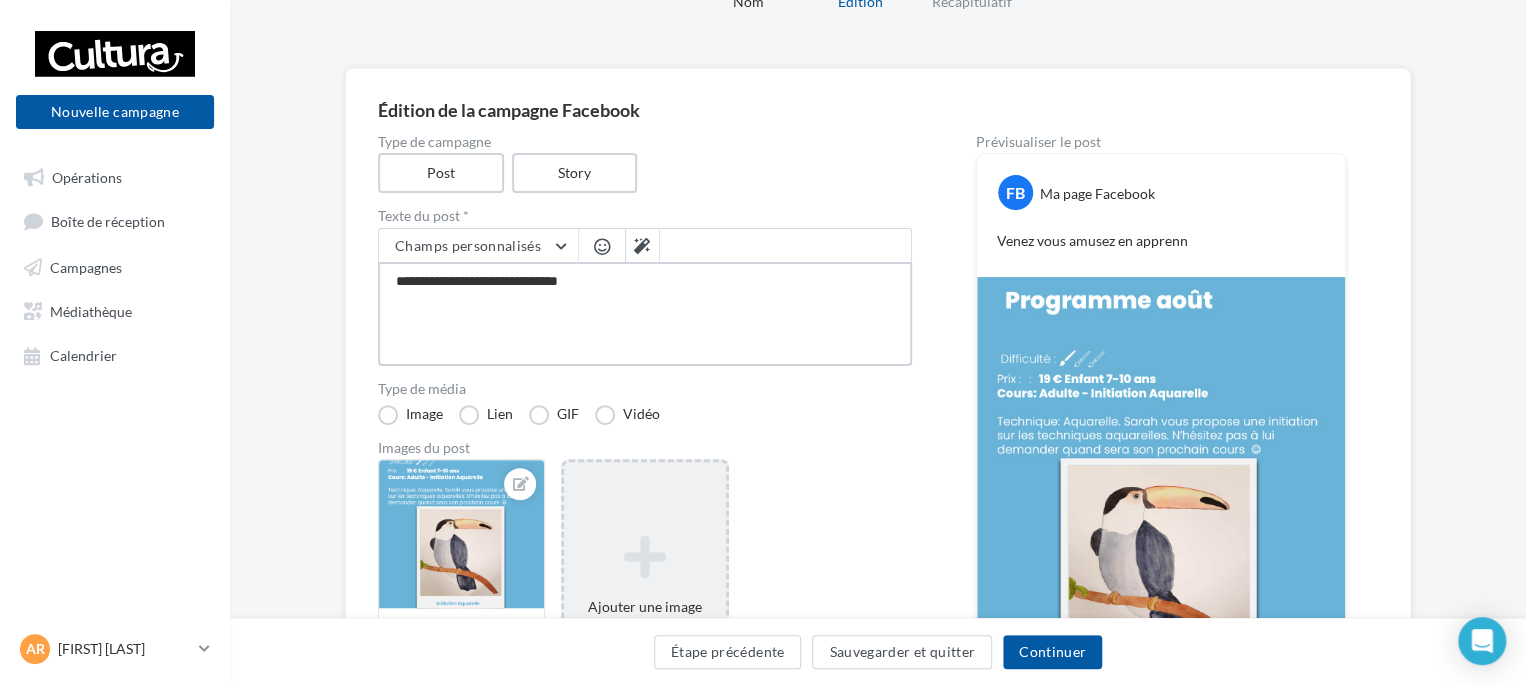 type on "**********" 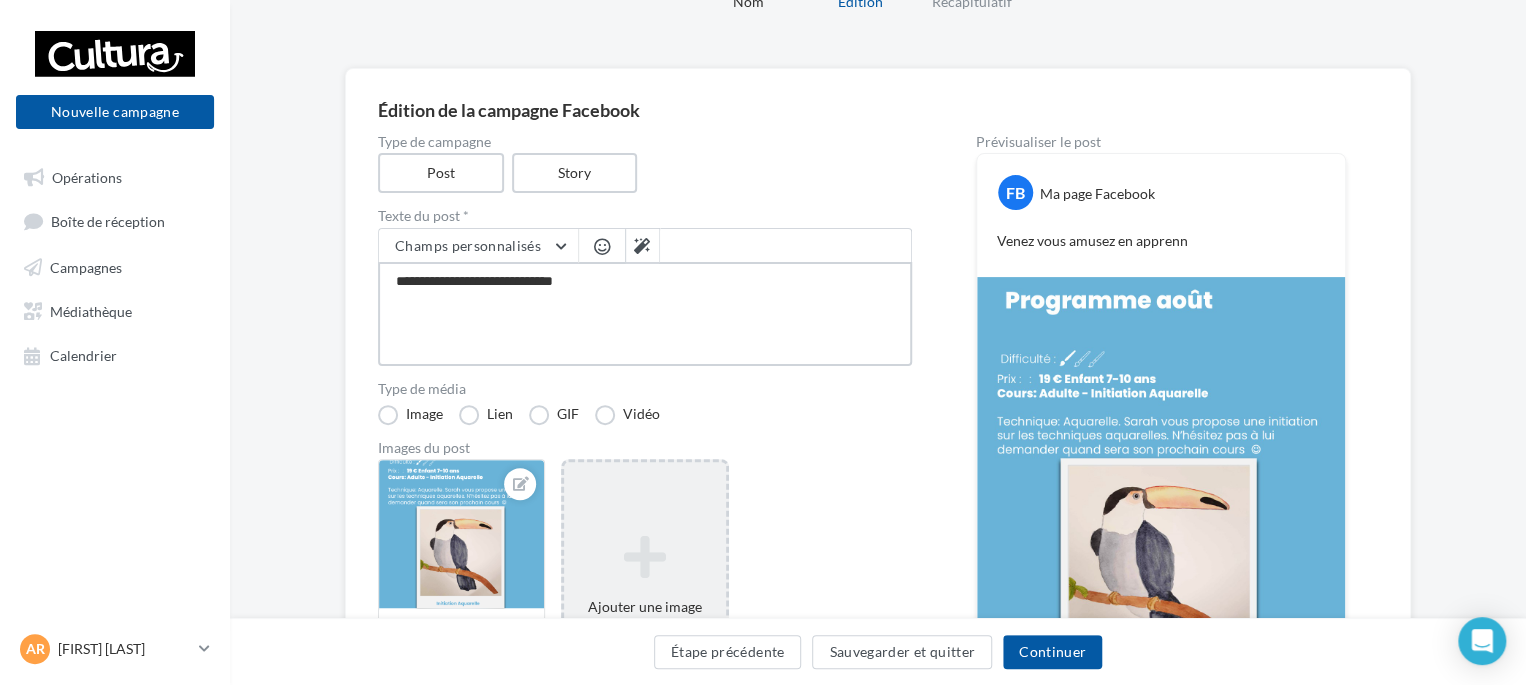 type on "**********" 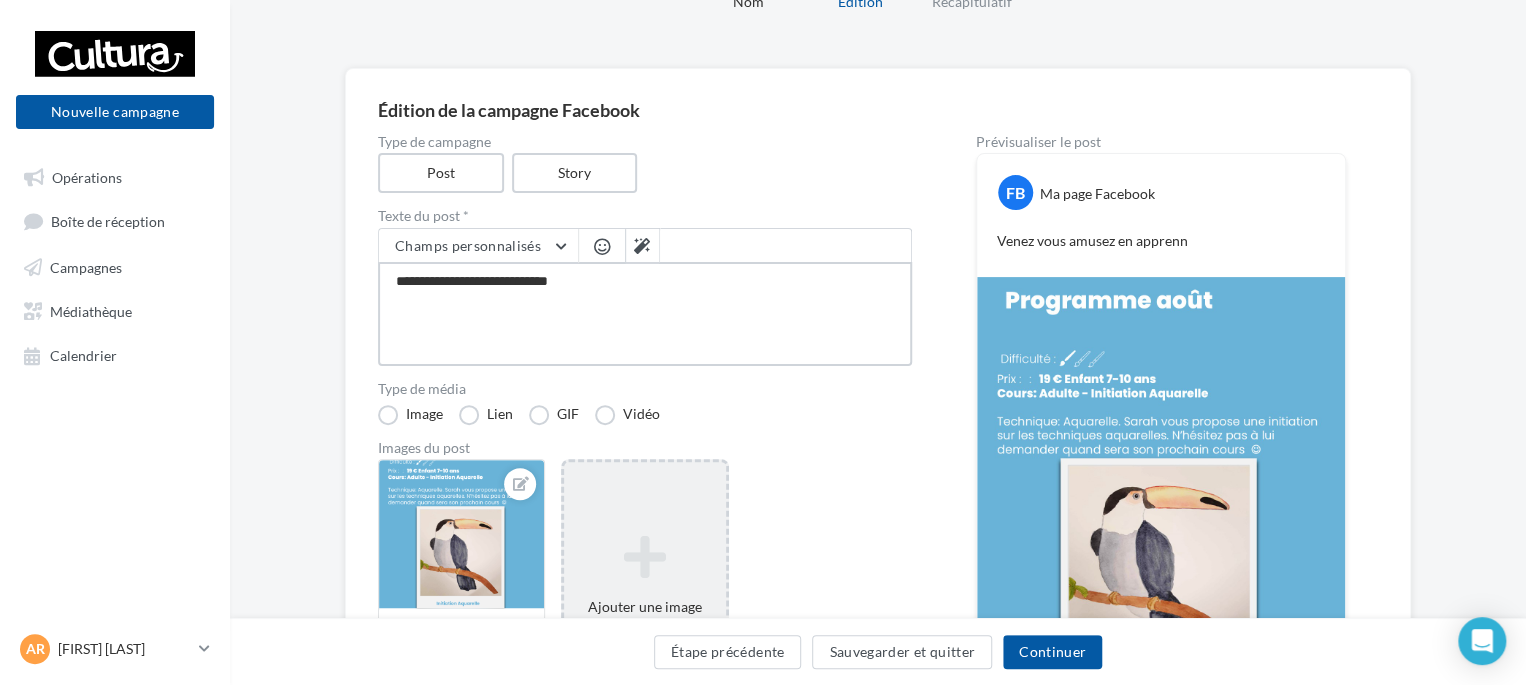 type on "**********" 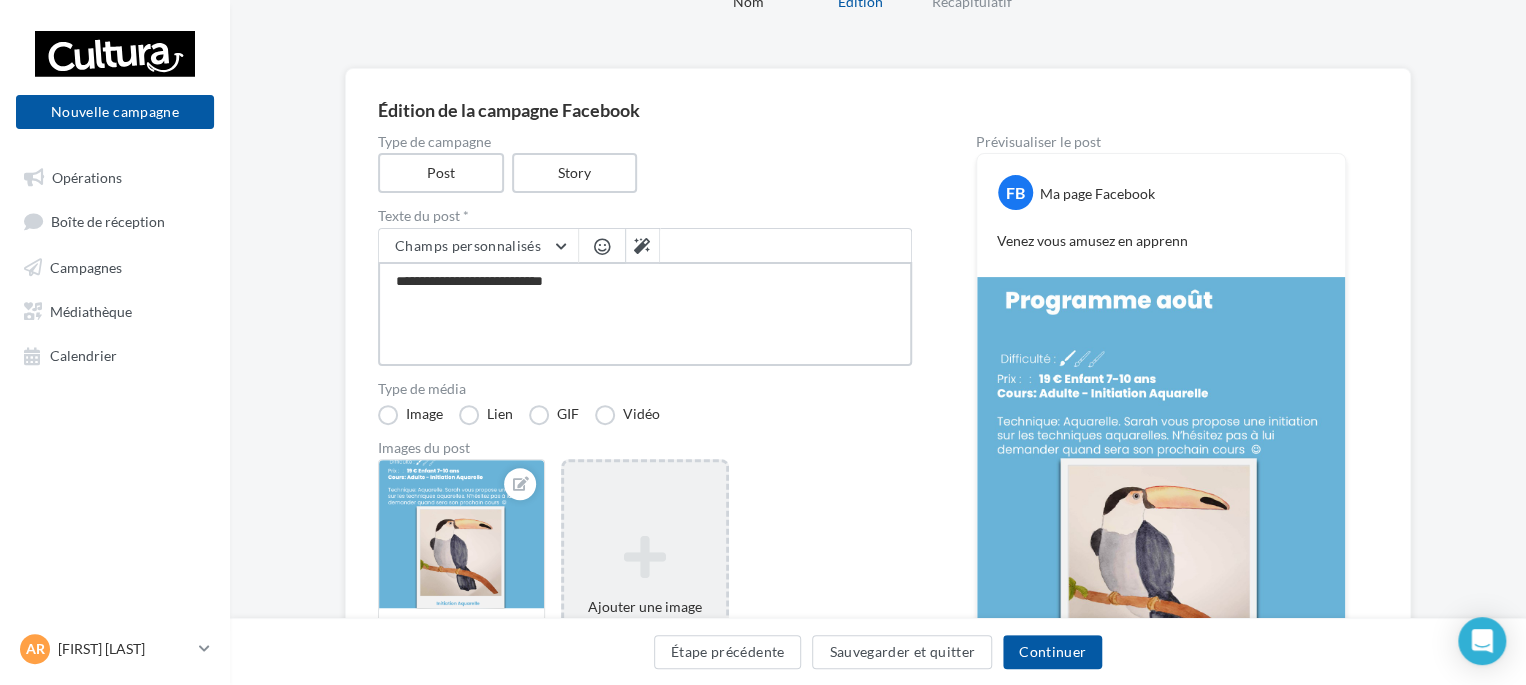 type on "**********" 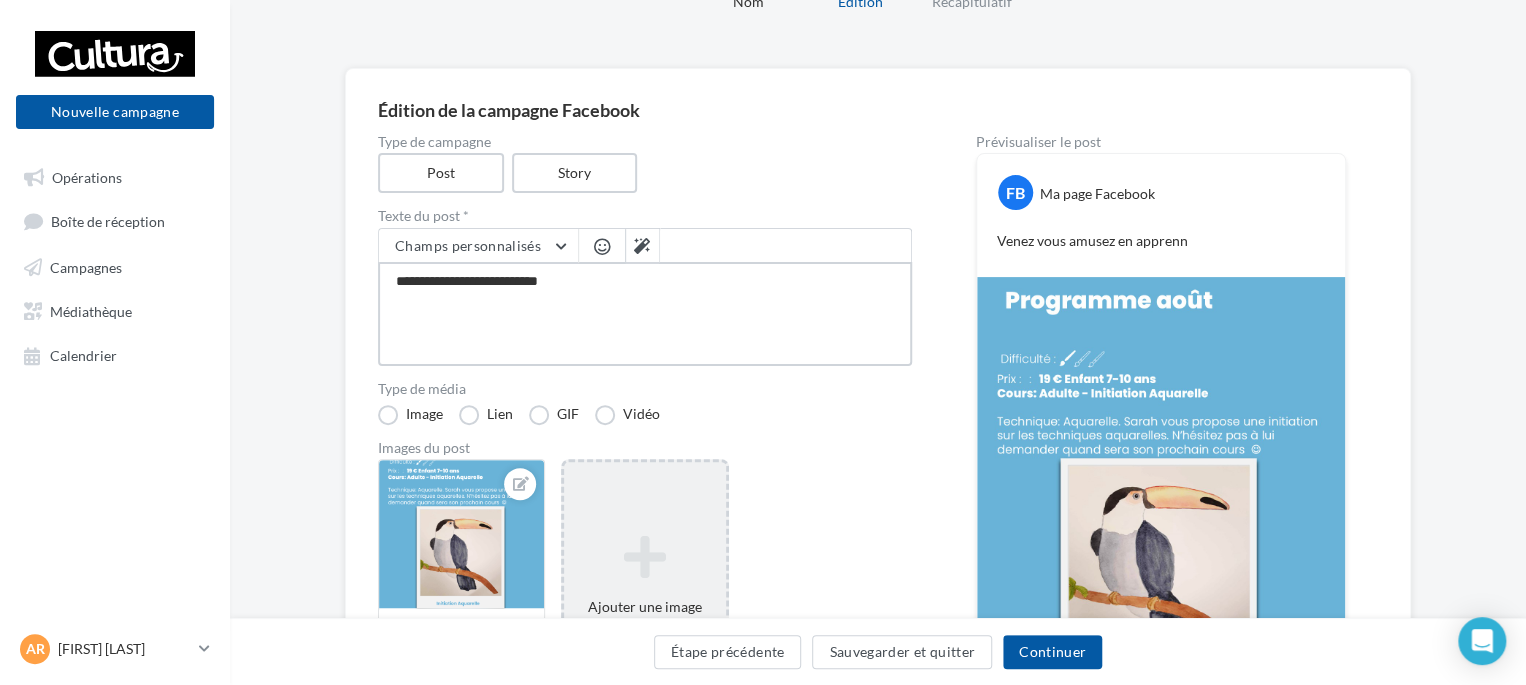 type on "**********" 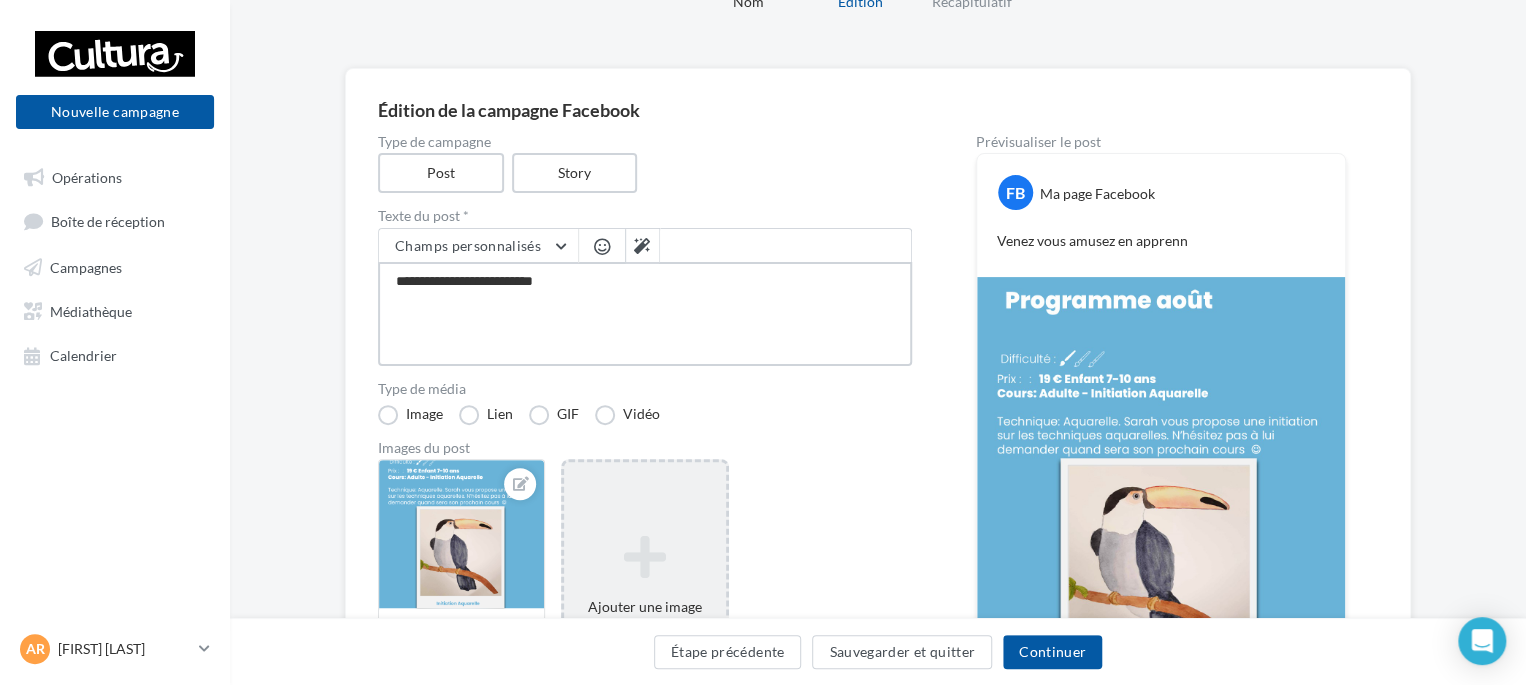 type on "**********" 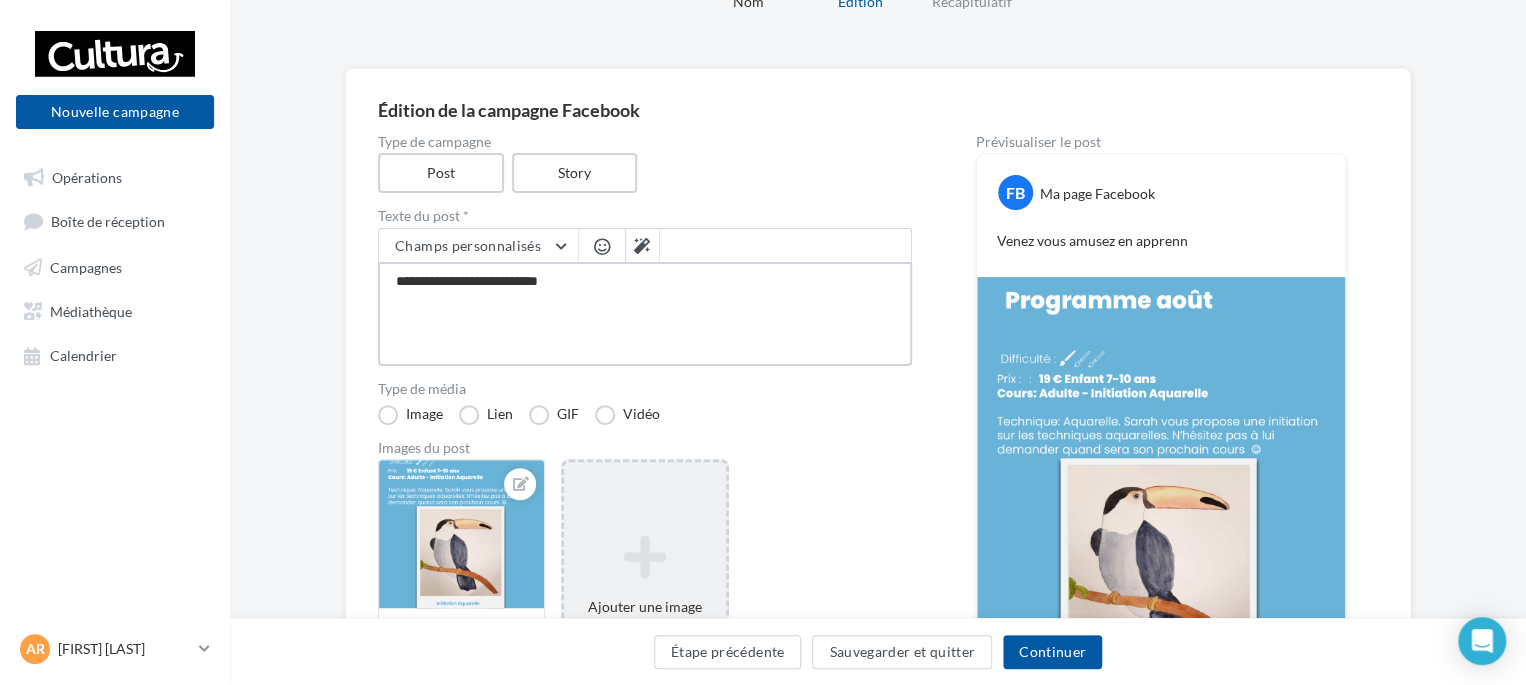 type on "**********" 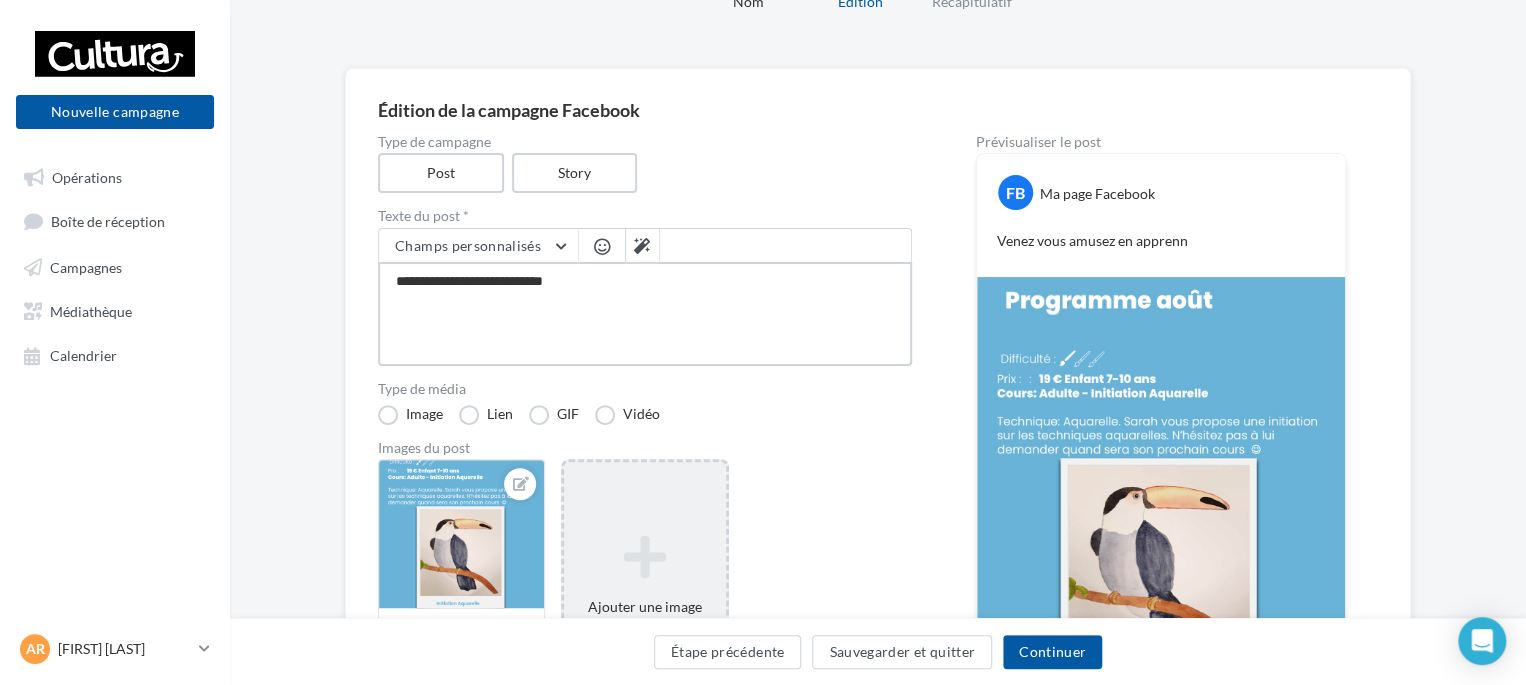 type on "**********" 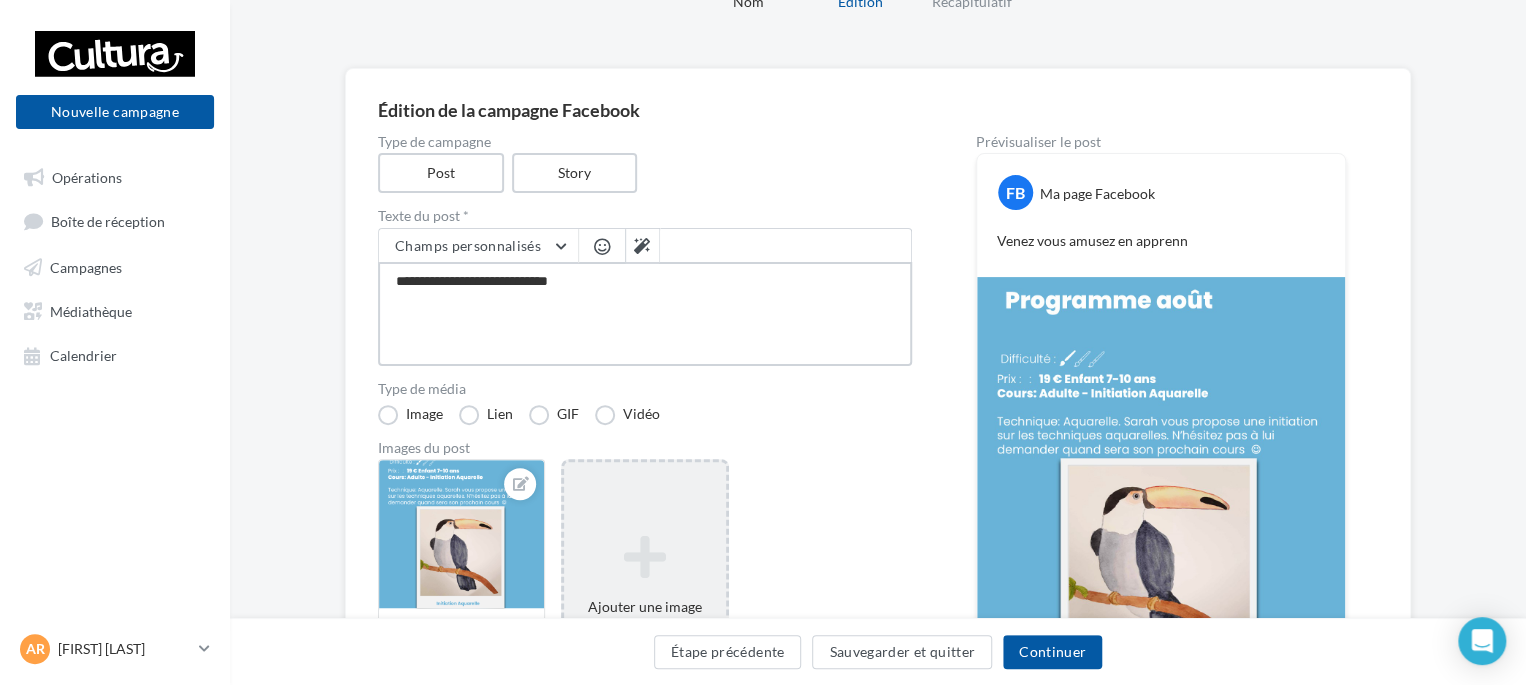 type on "**********" 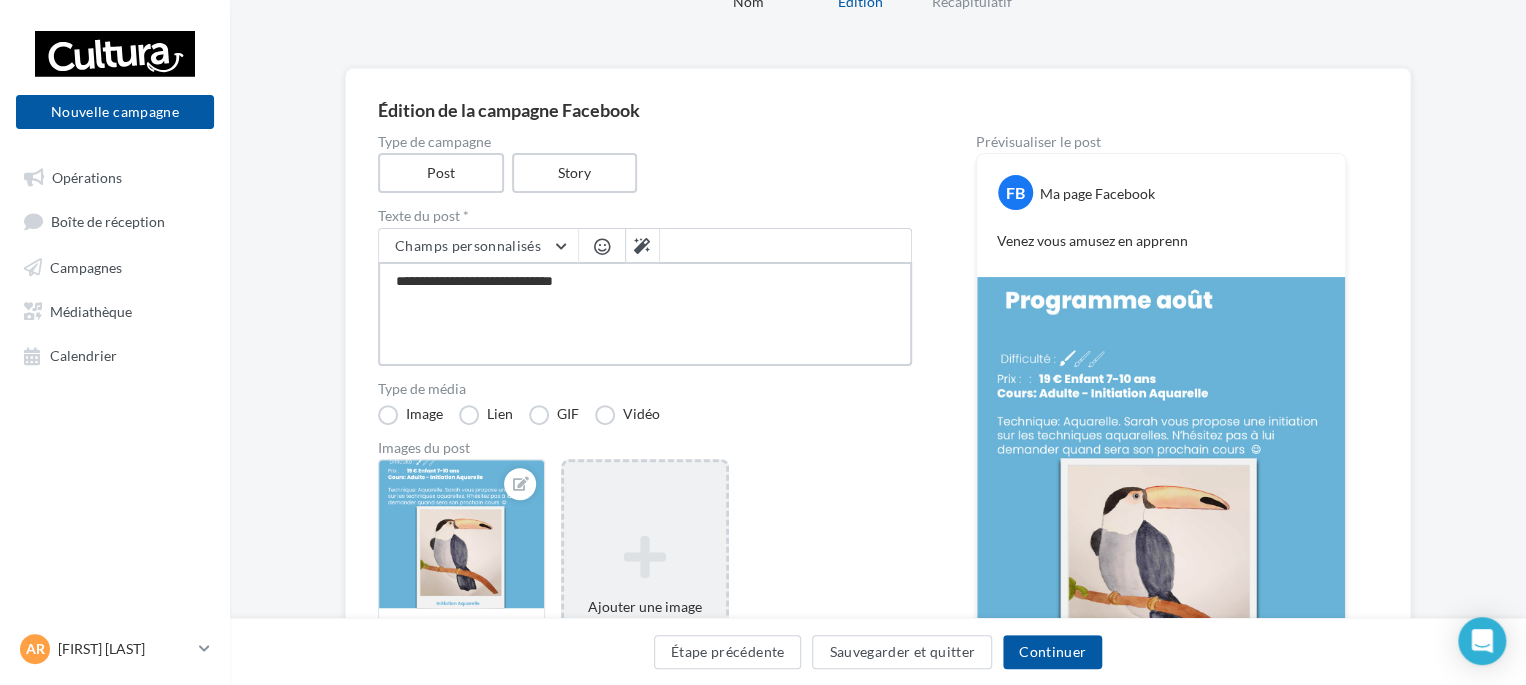 type on "**********" 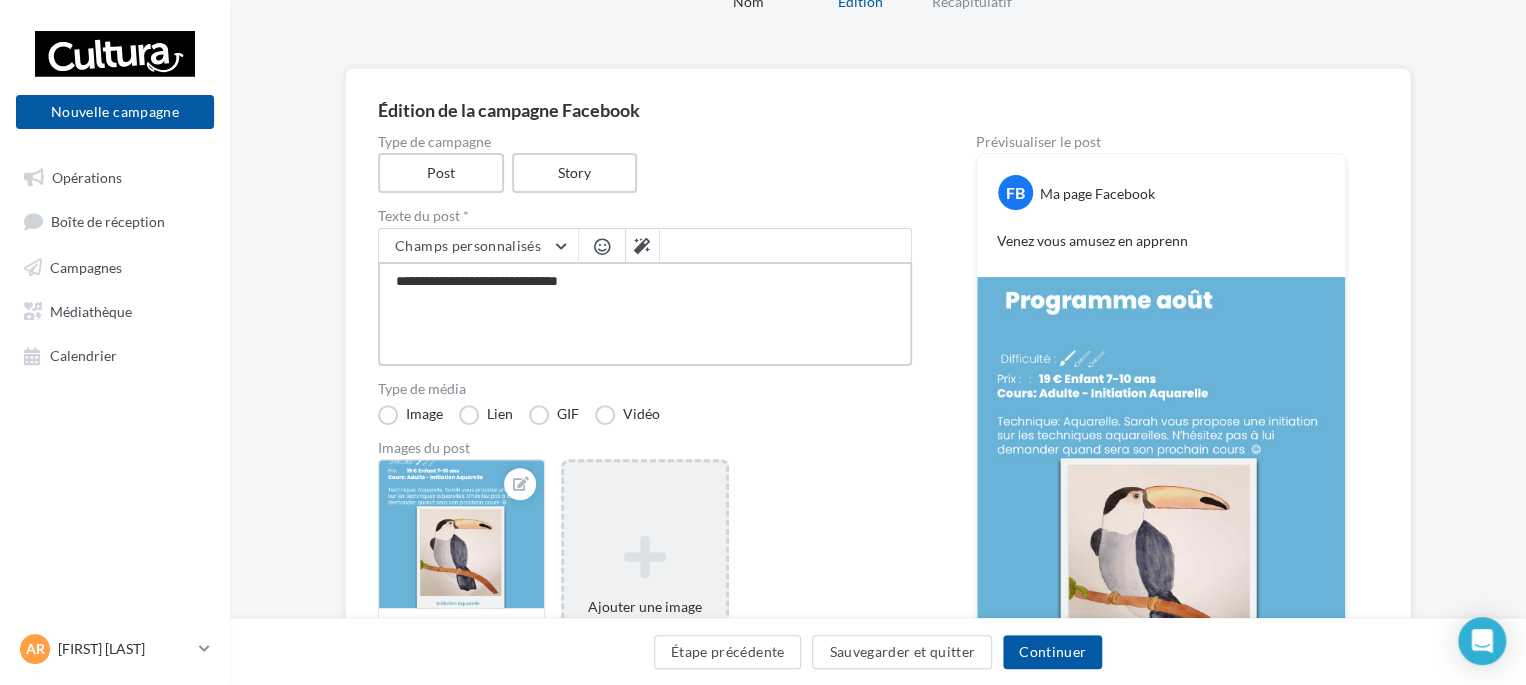 type on "**********" 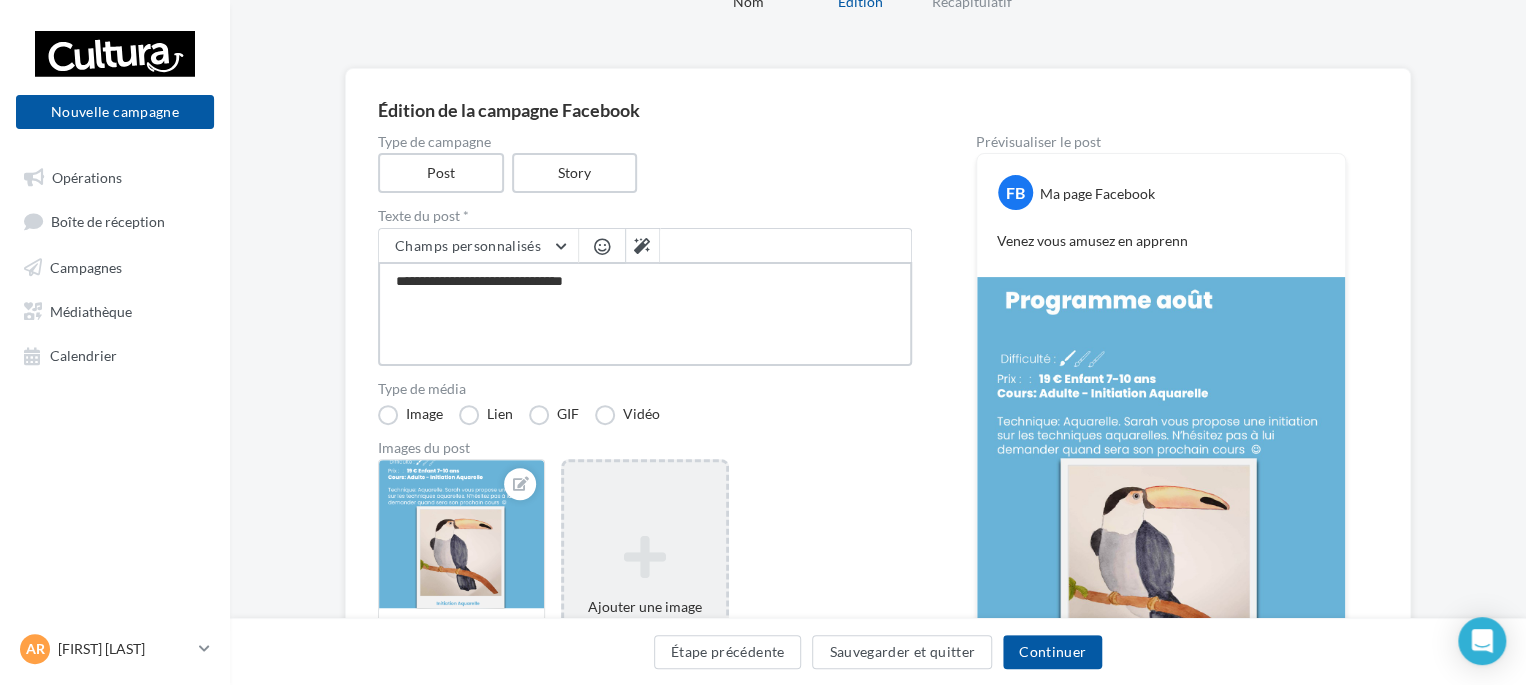 type on "**********" 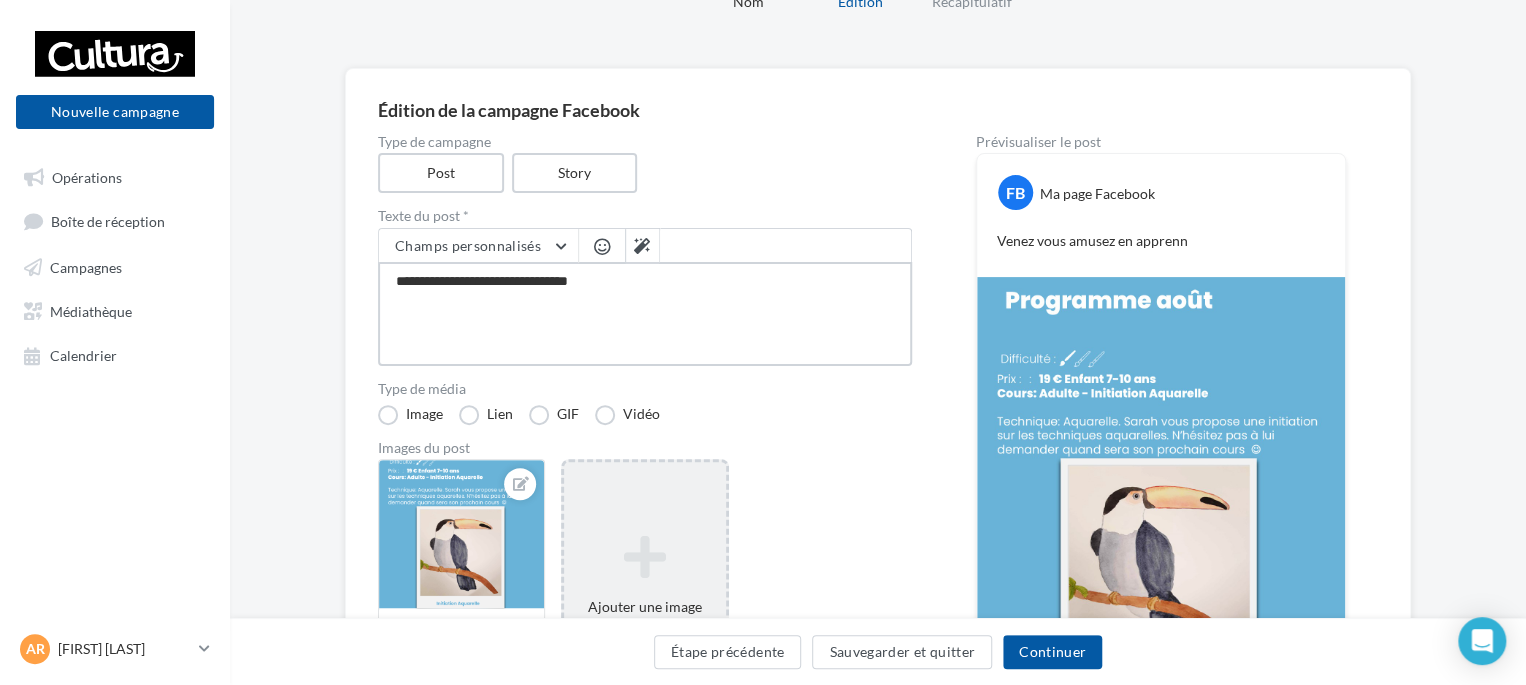 type on "**********" 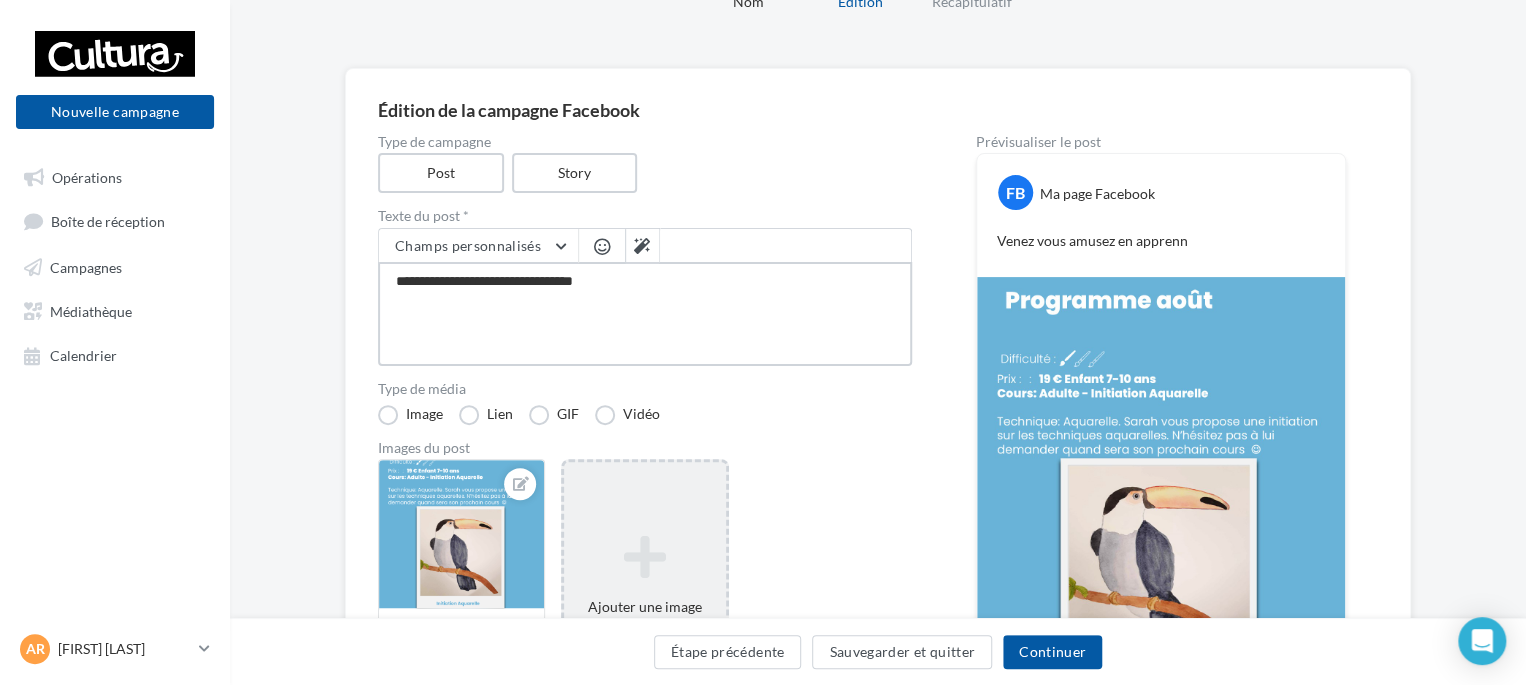 type on "**********" 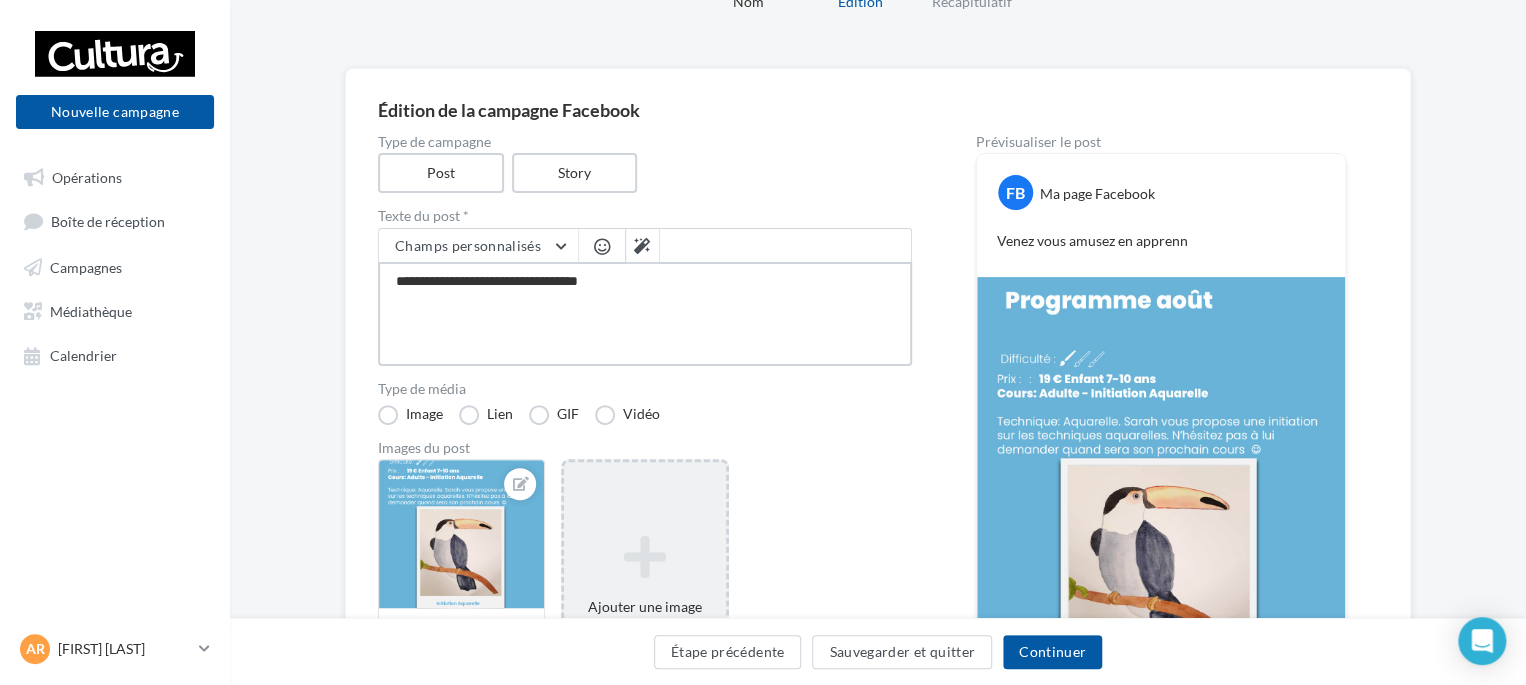 type on "**********" 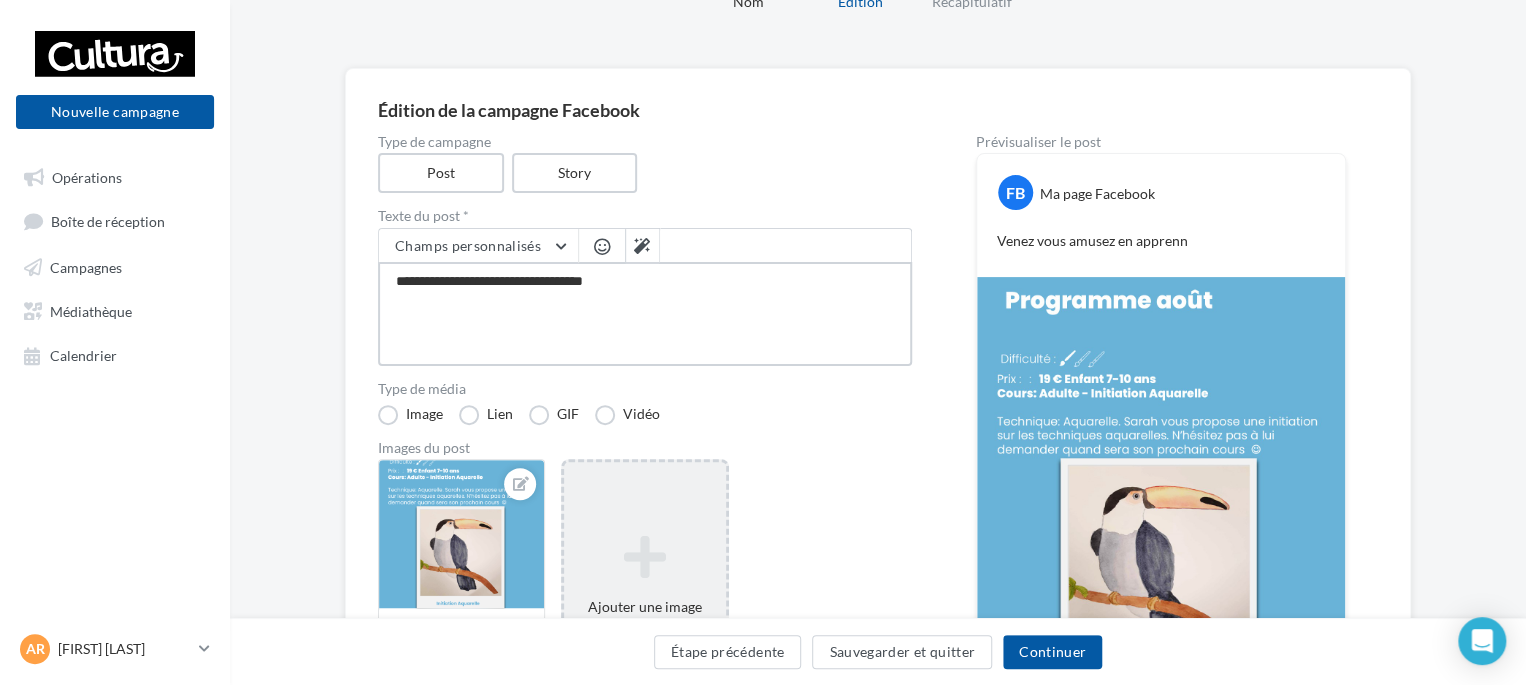 type on "**********" 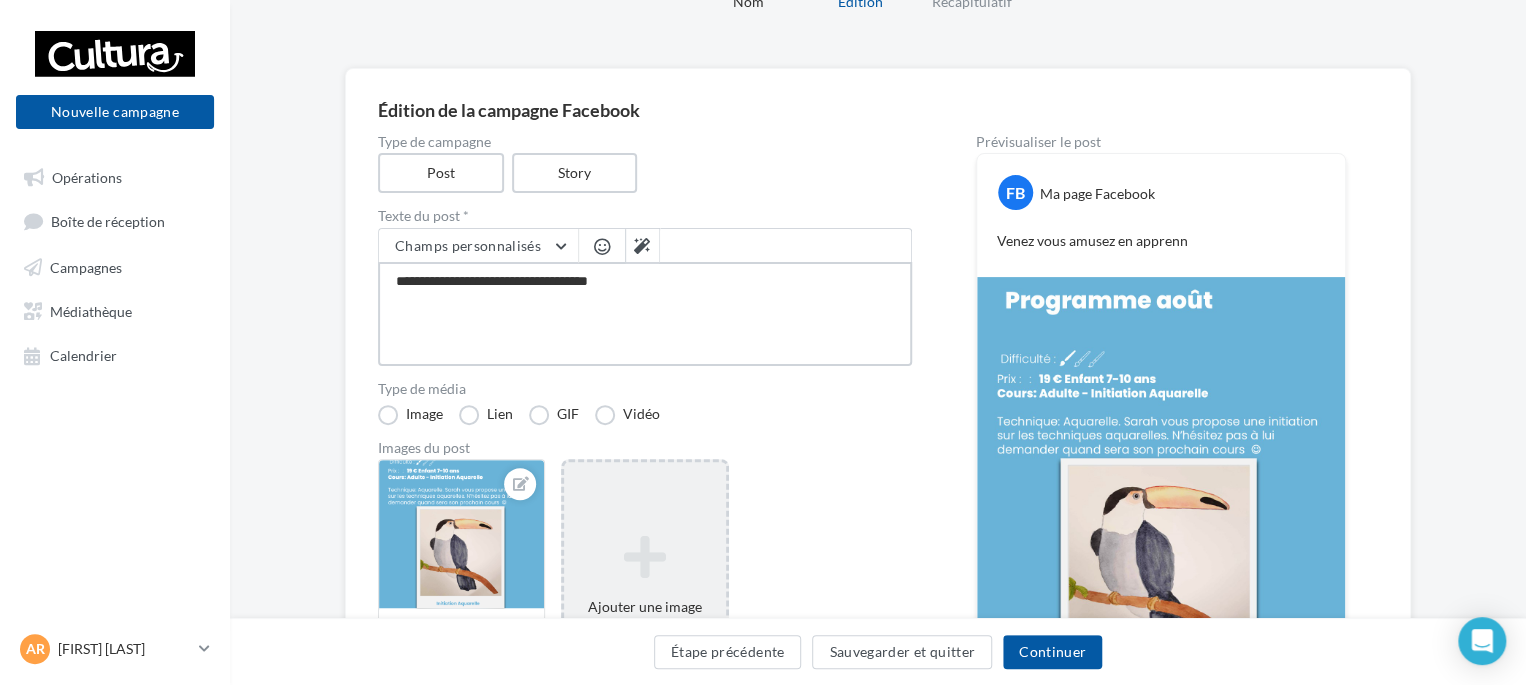 type on "**********" 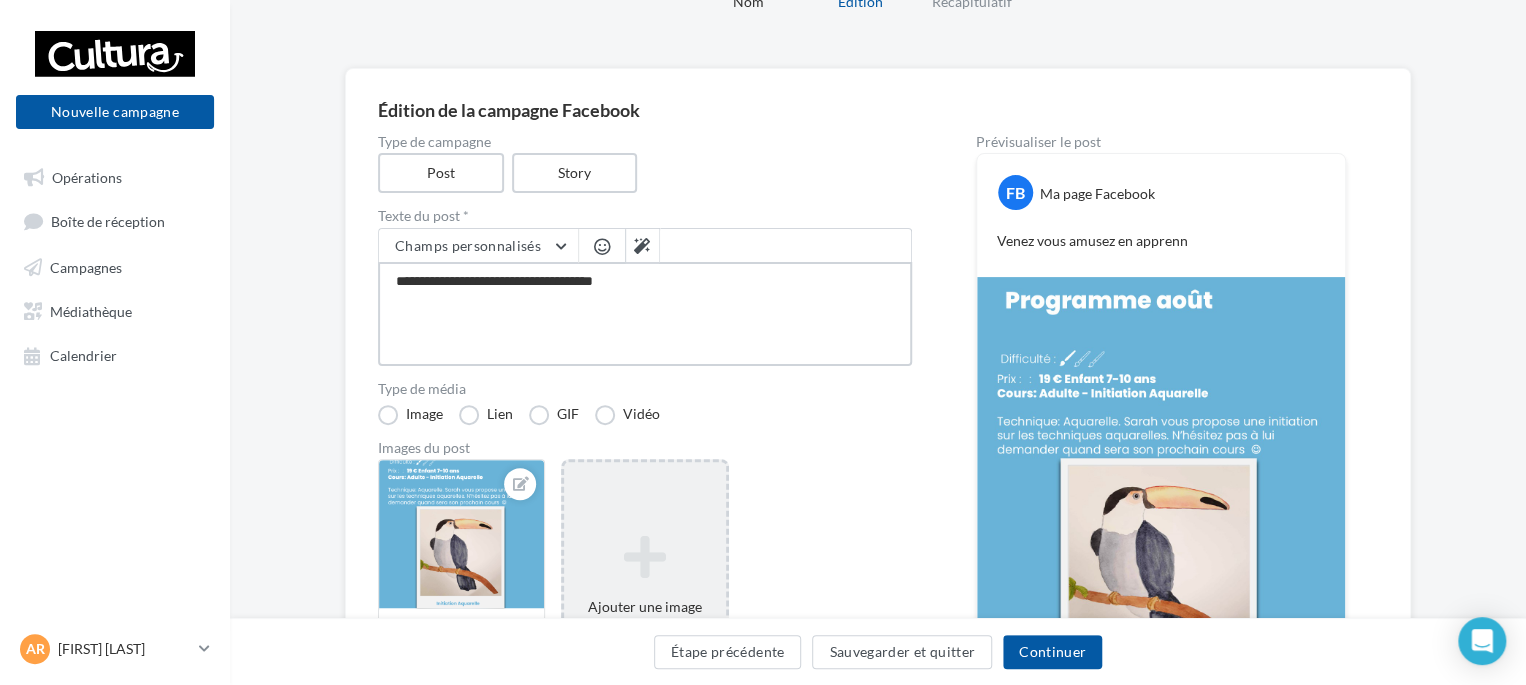 type on "**********" 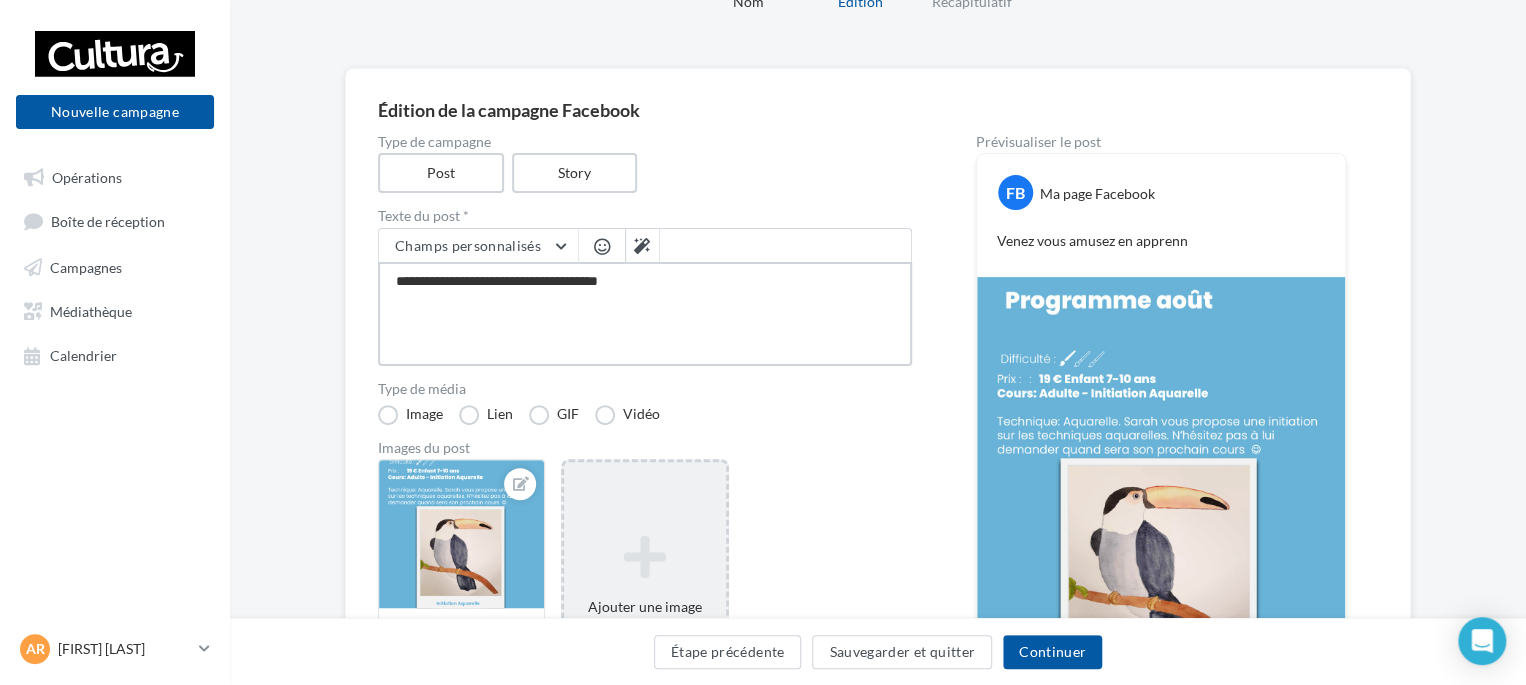 type on "**********" 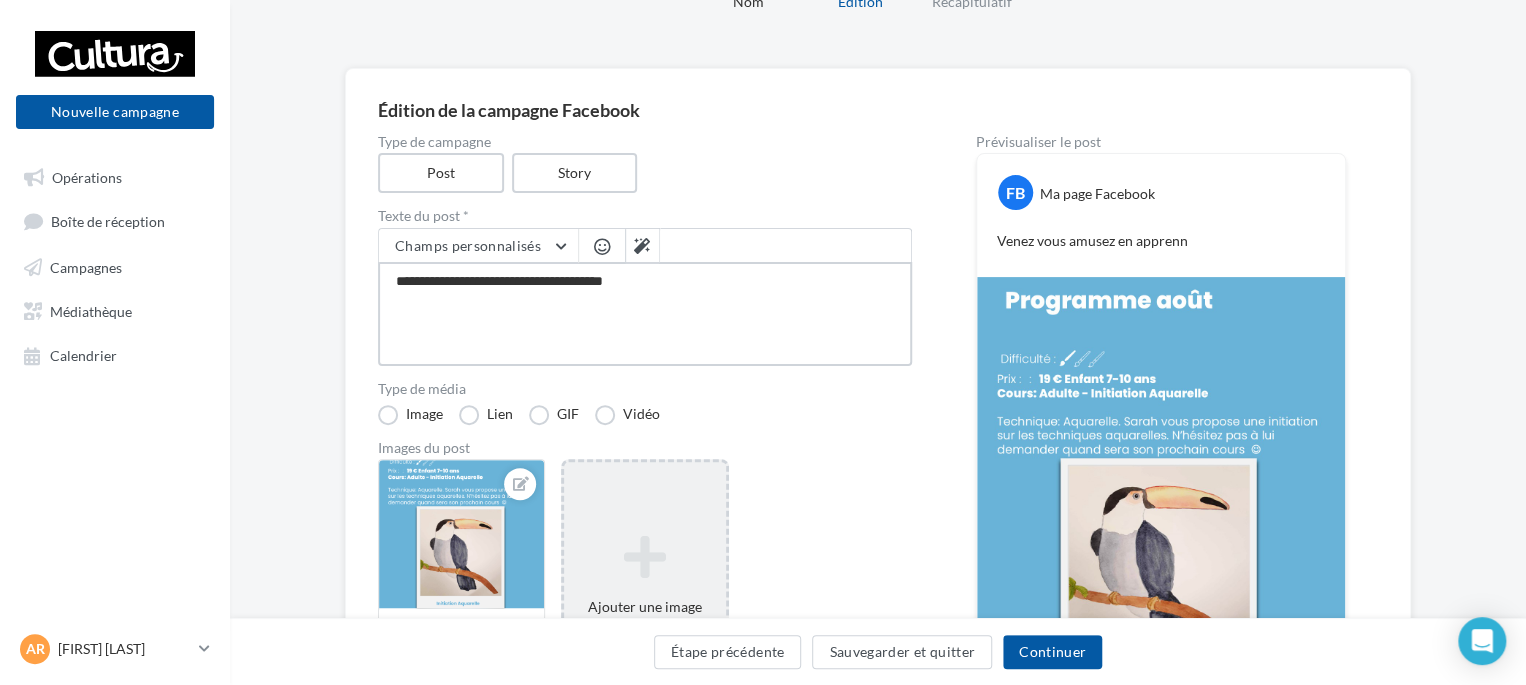 type on "**********" 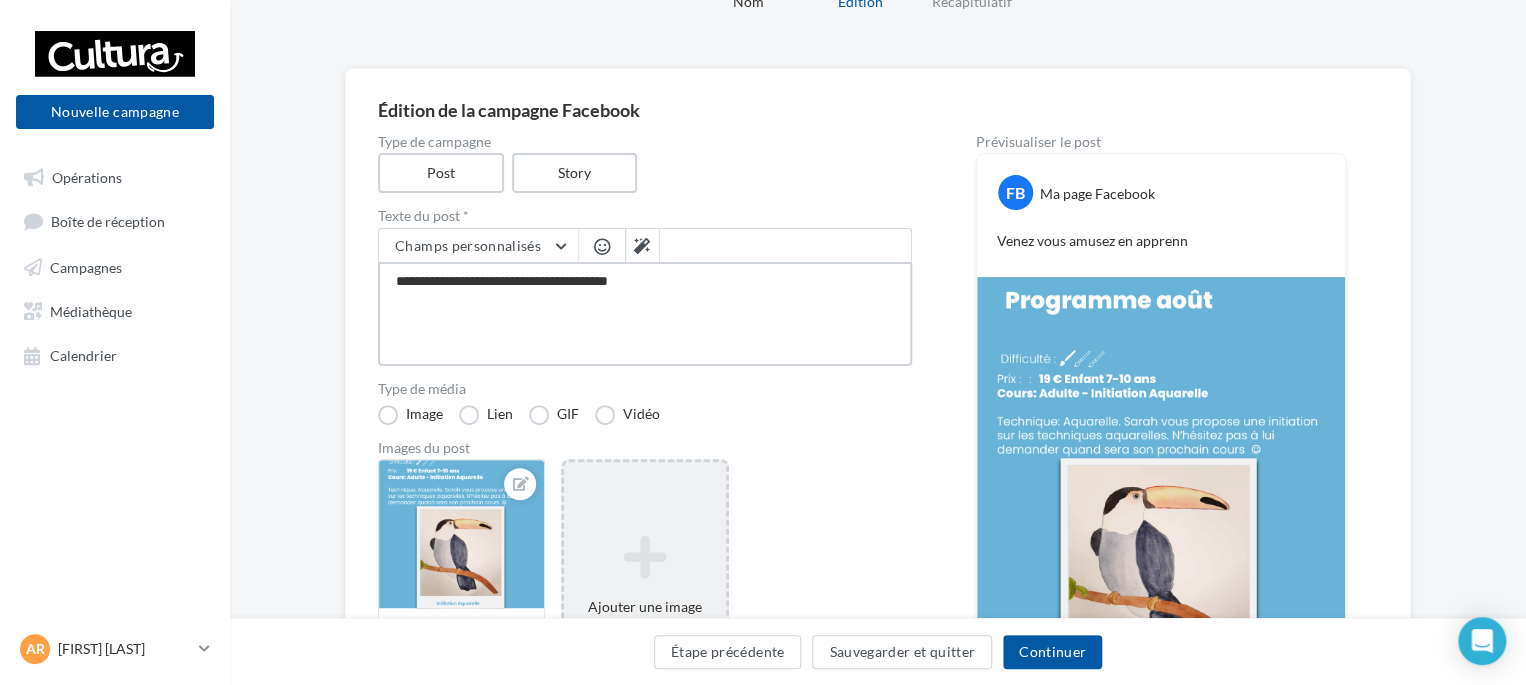 type on "**********" 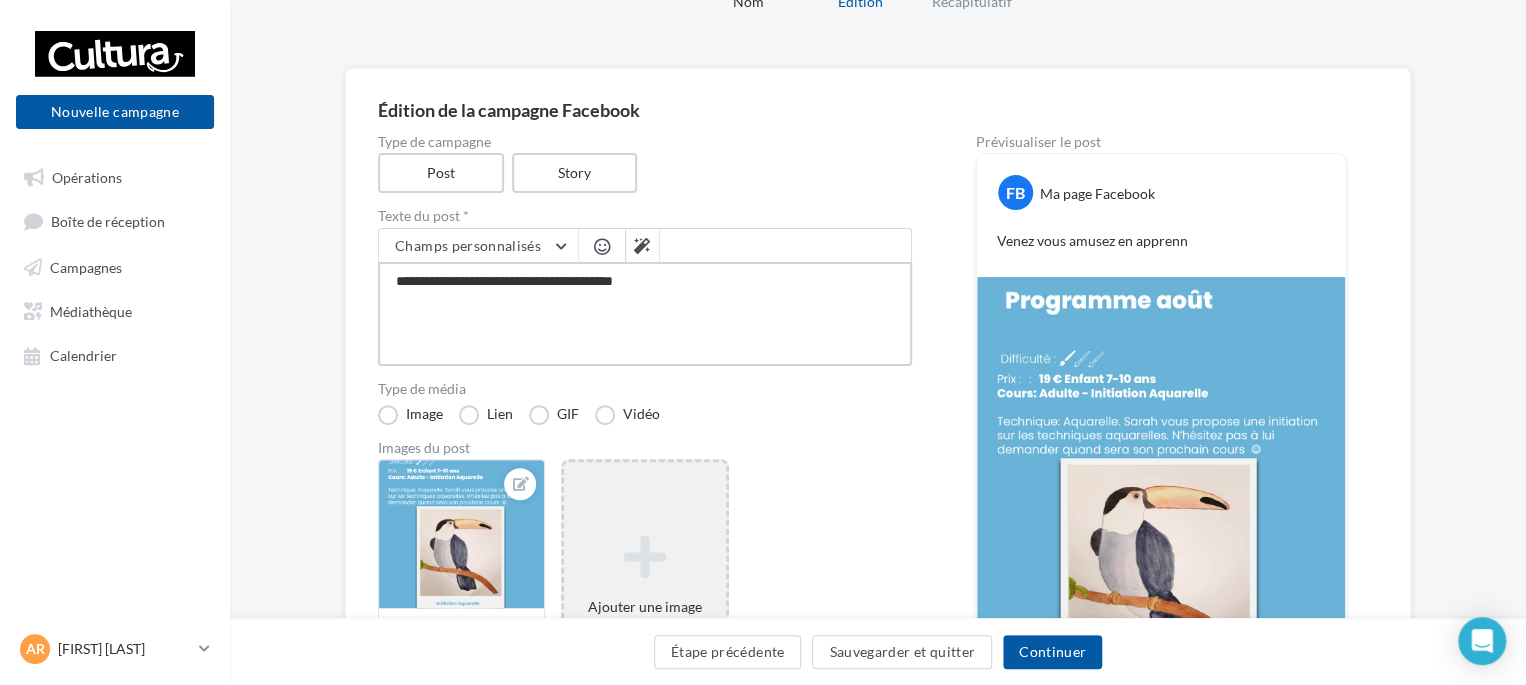 type on "**********" 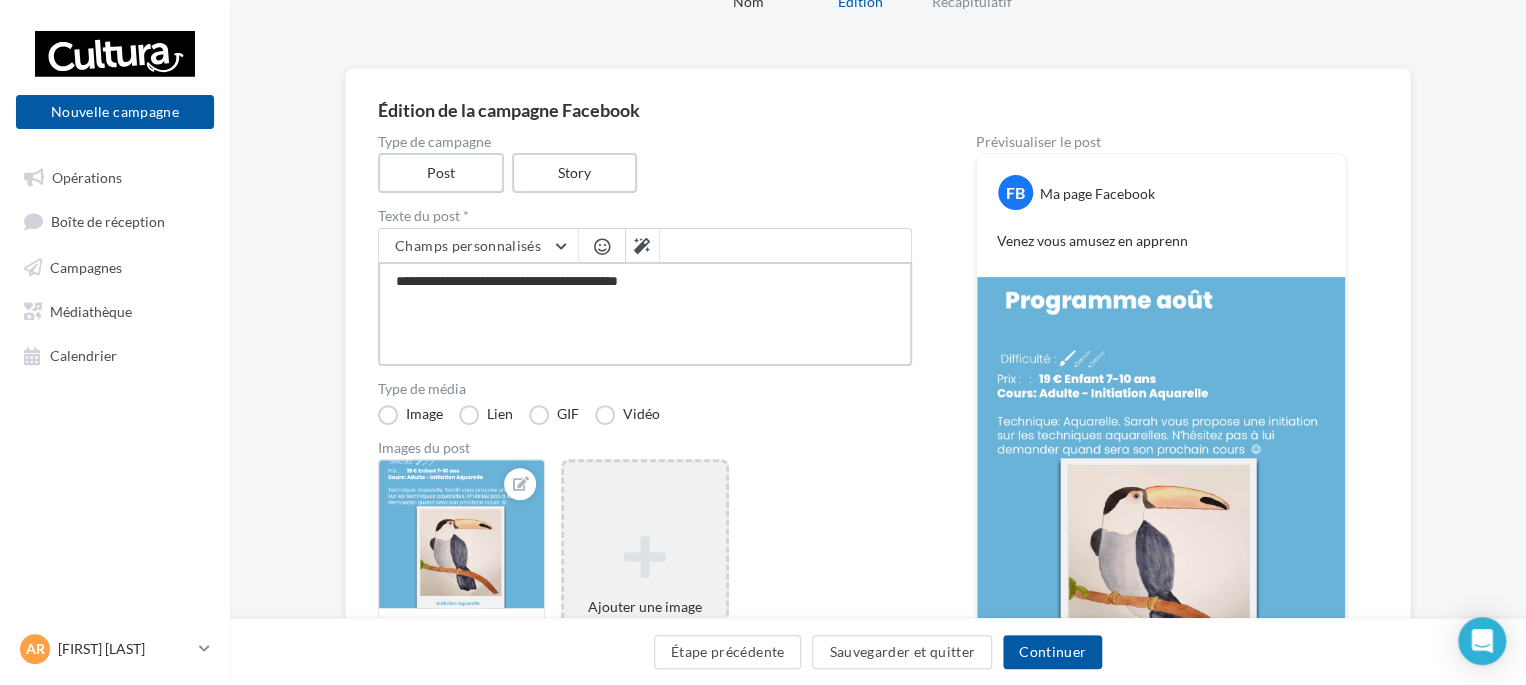 type on "**********" 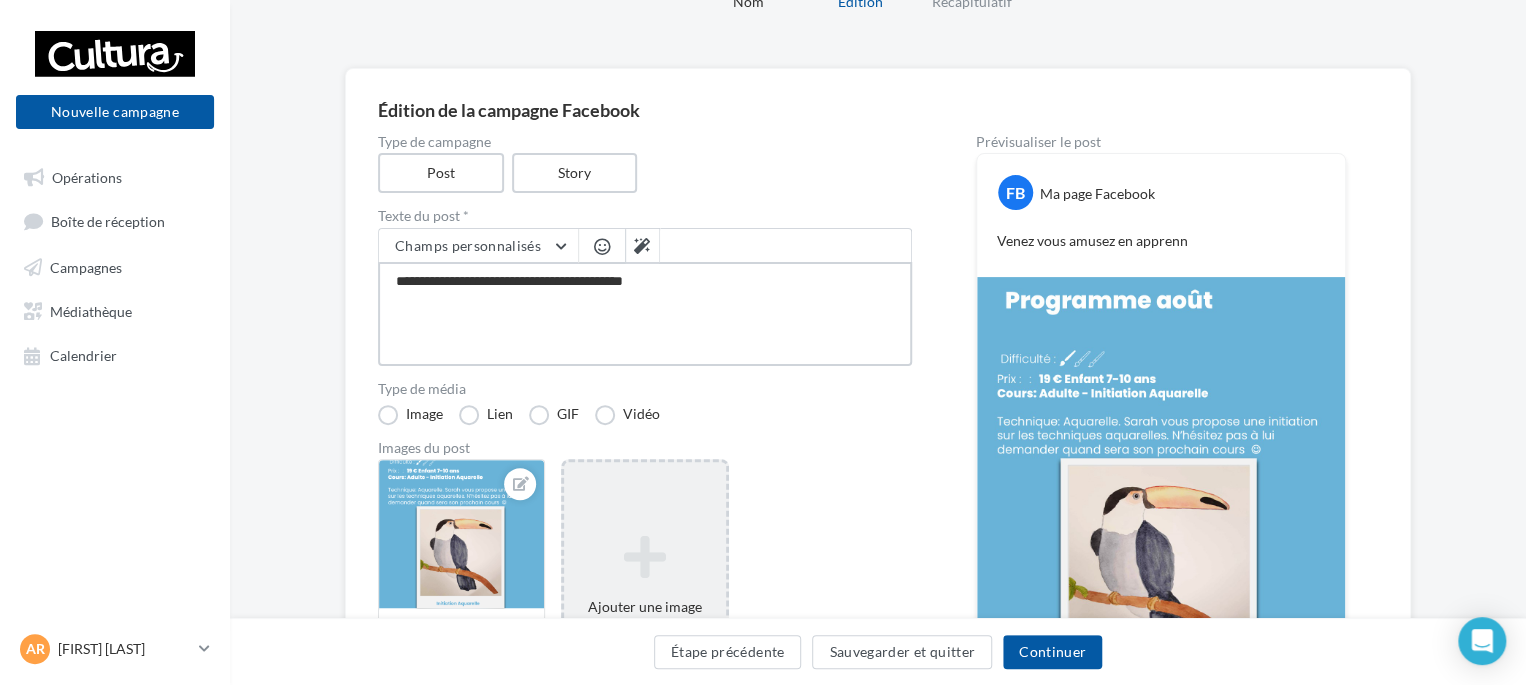 type on "**********" 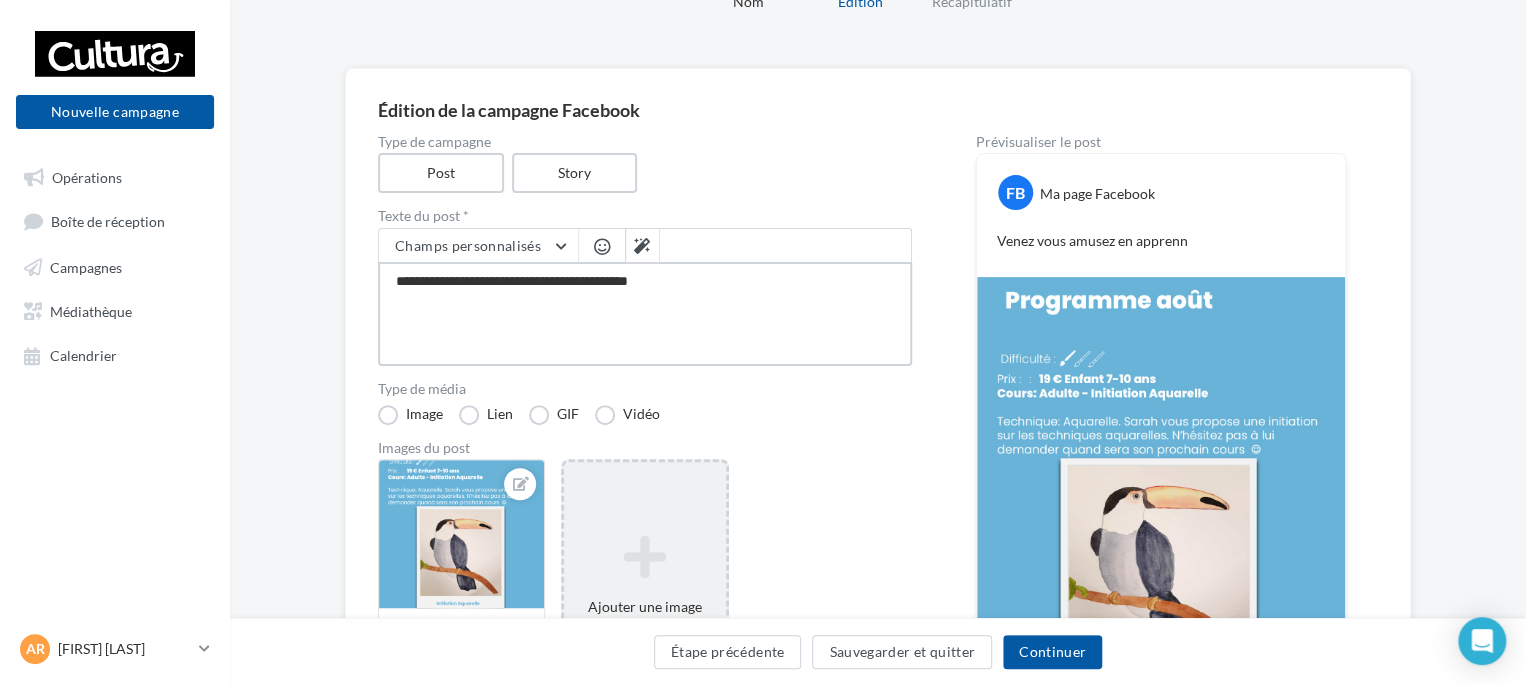 type on "**********" 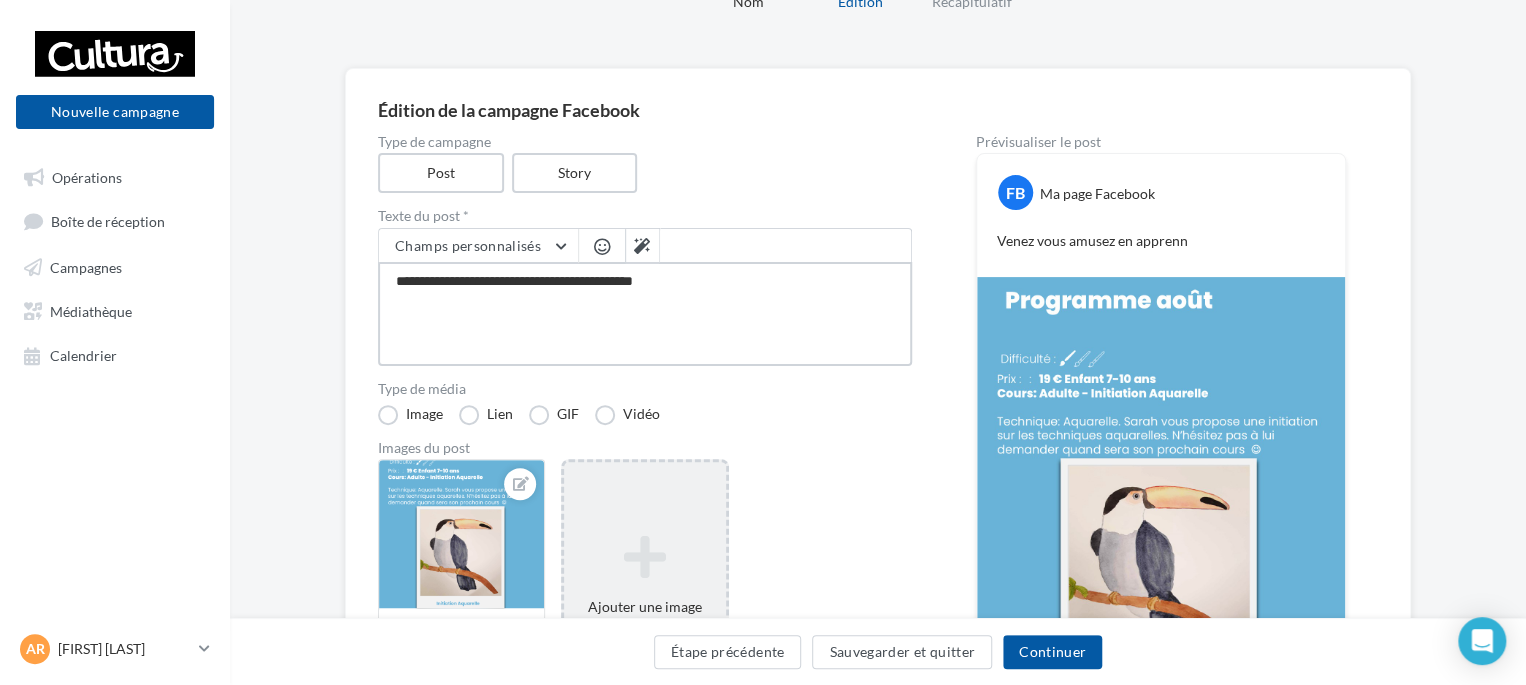 type on "**********" 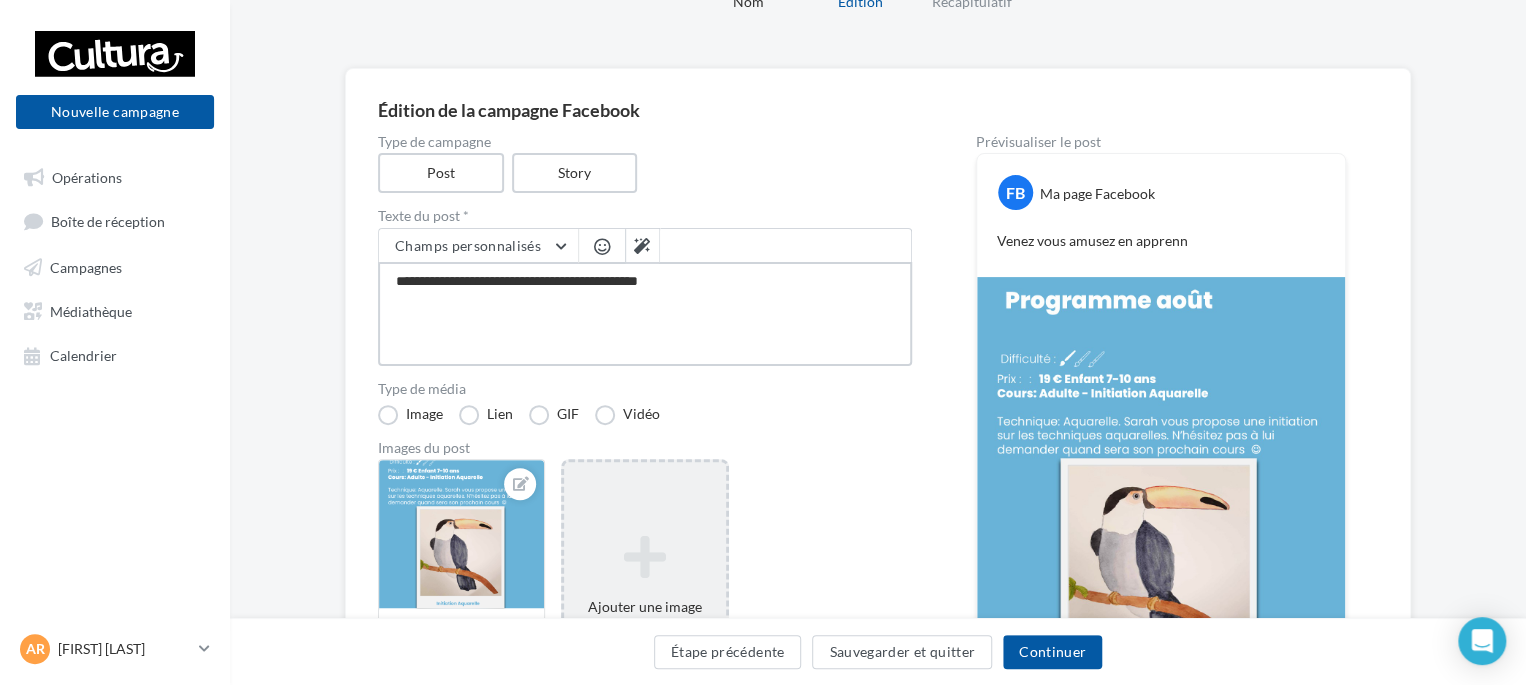 type on "**********" 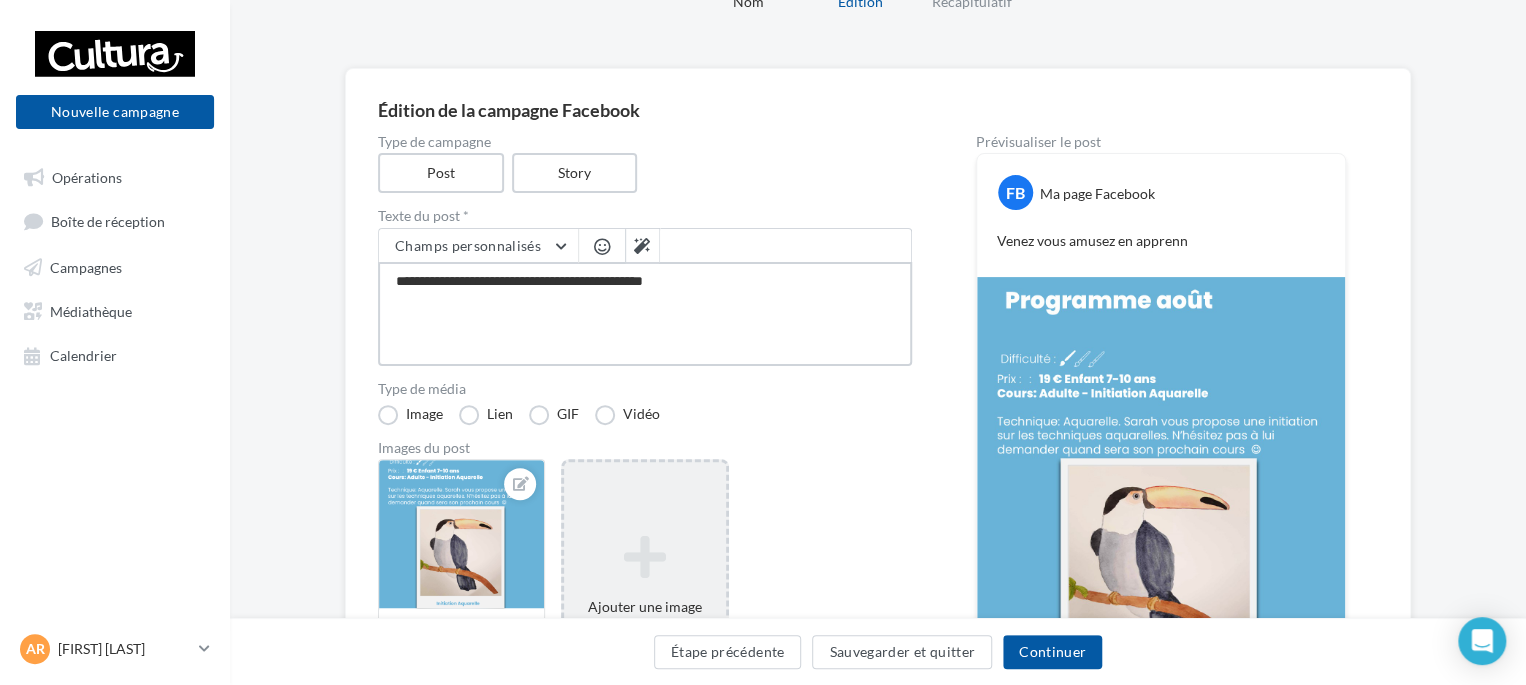 type on "**********" 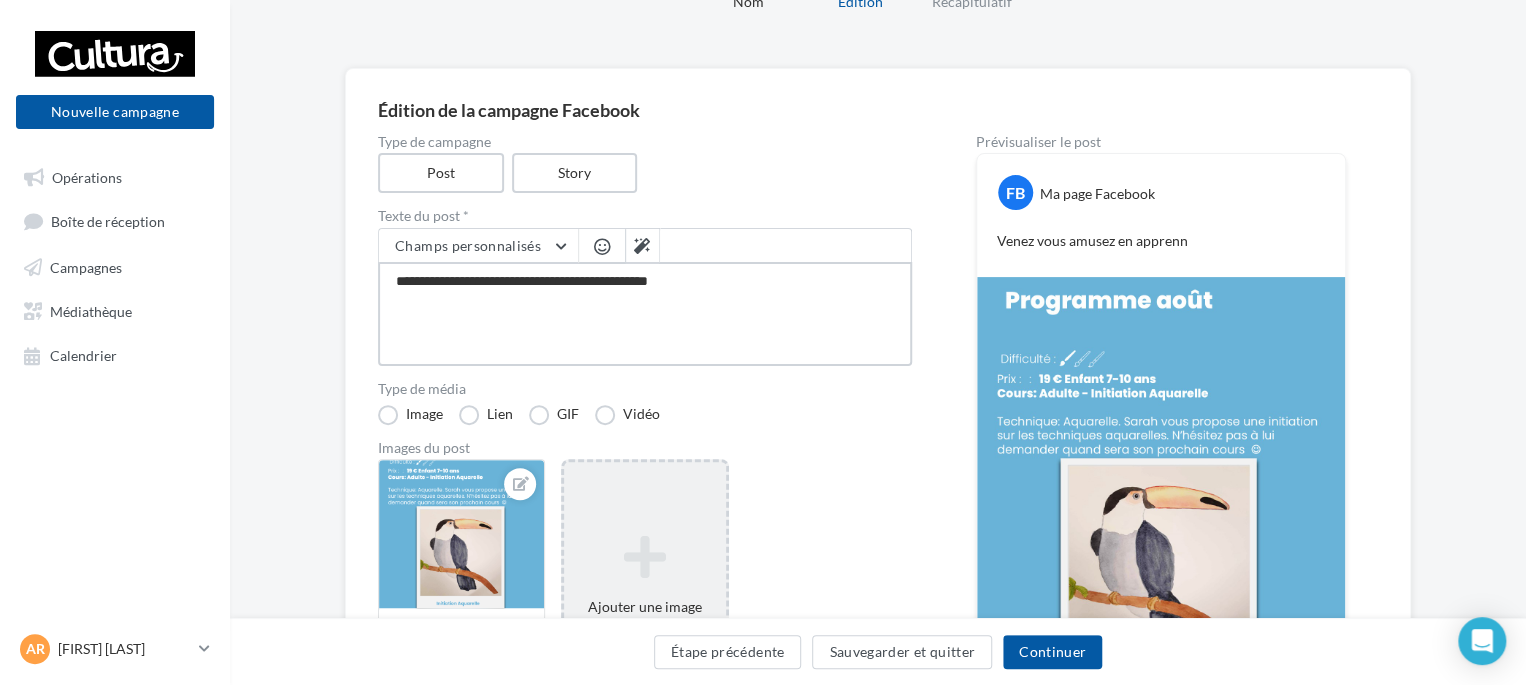 type on "**********" 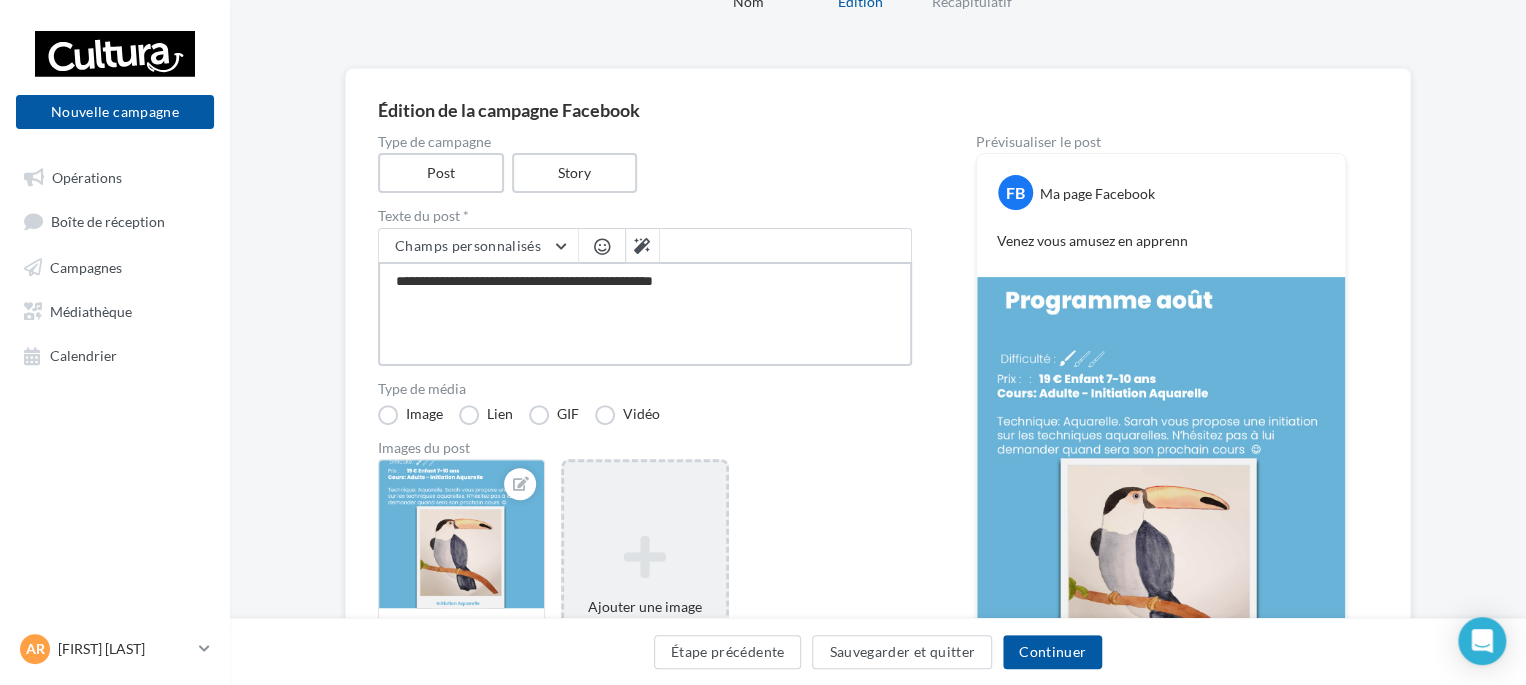 type on "**********" 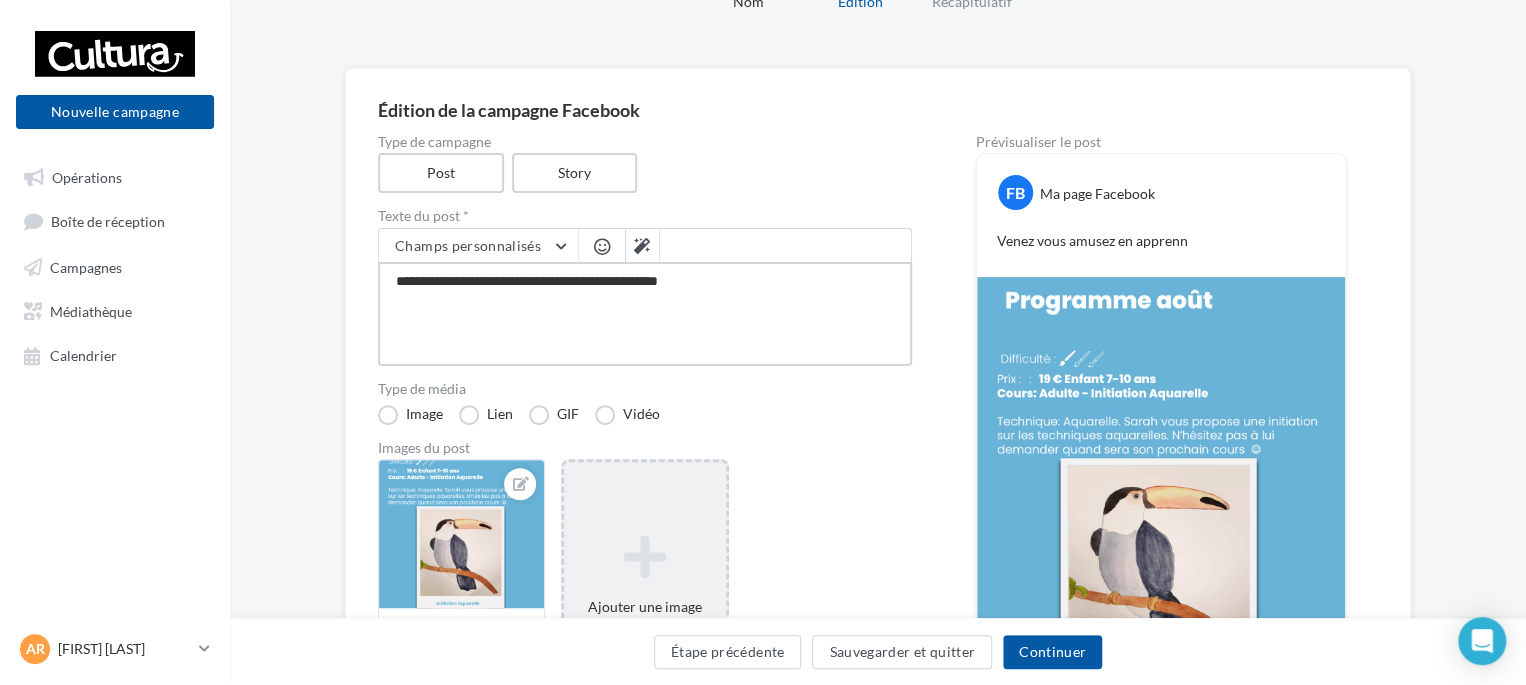 type on "**********" 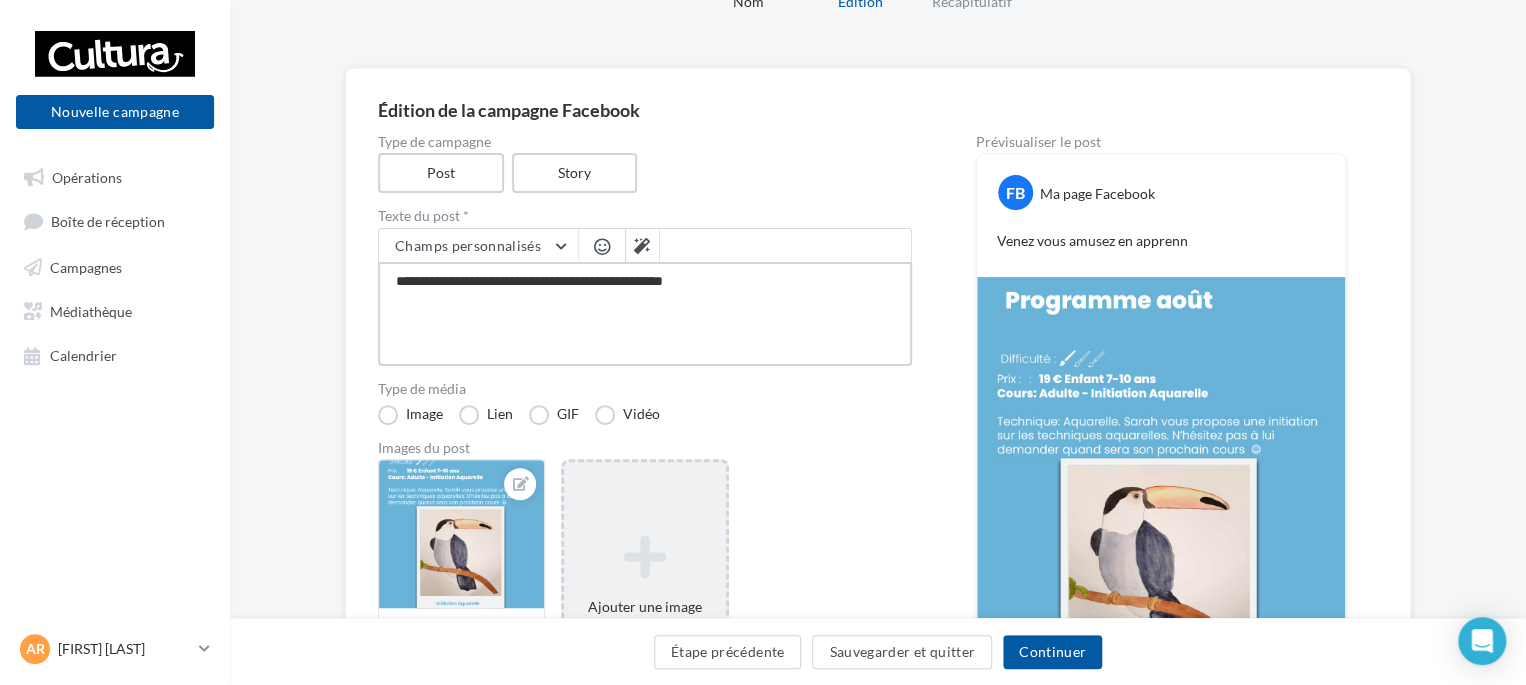 type on "**********" 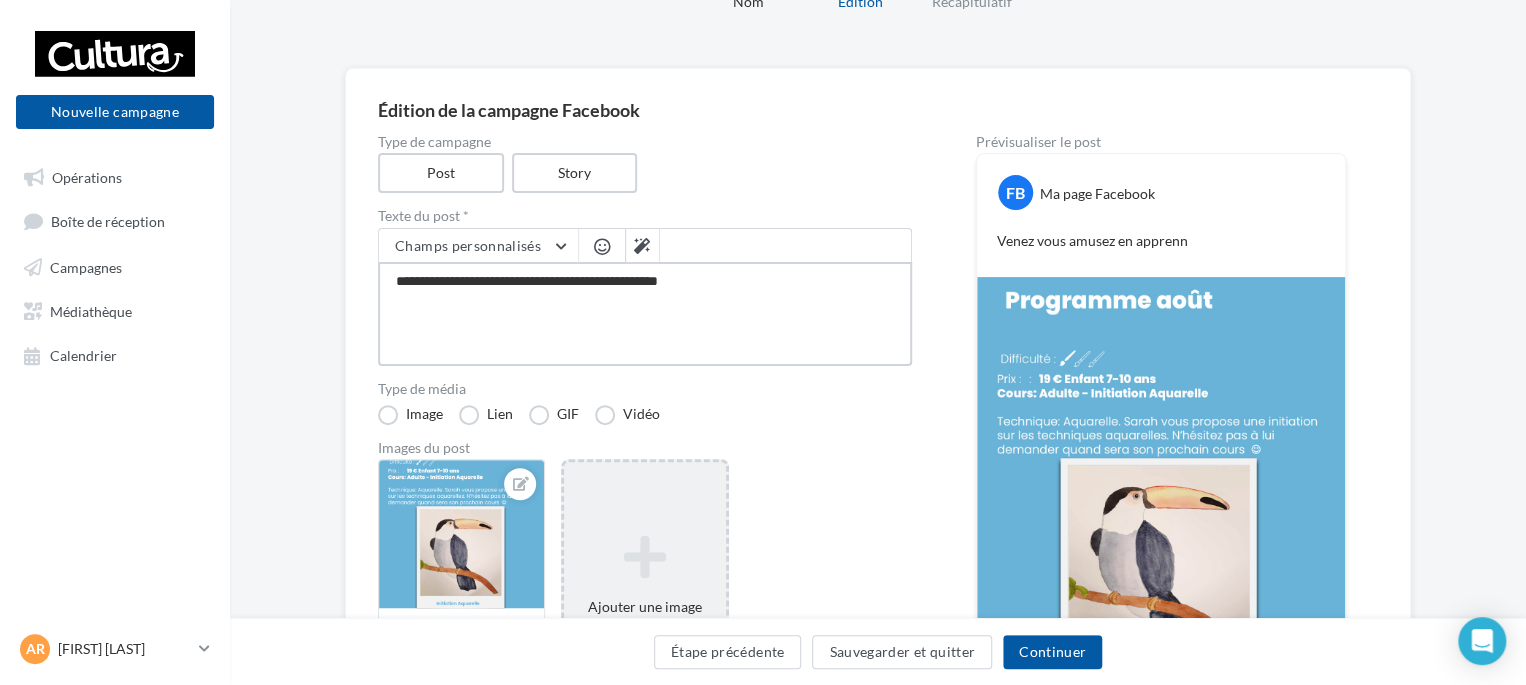 type on "**********" 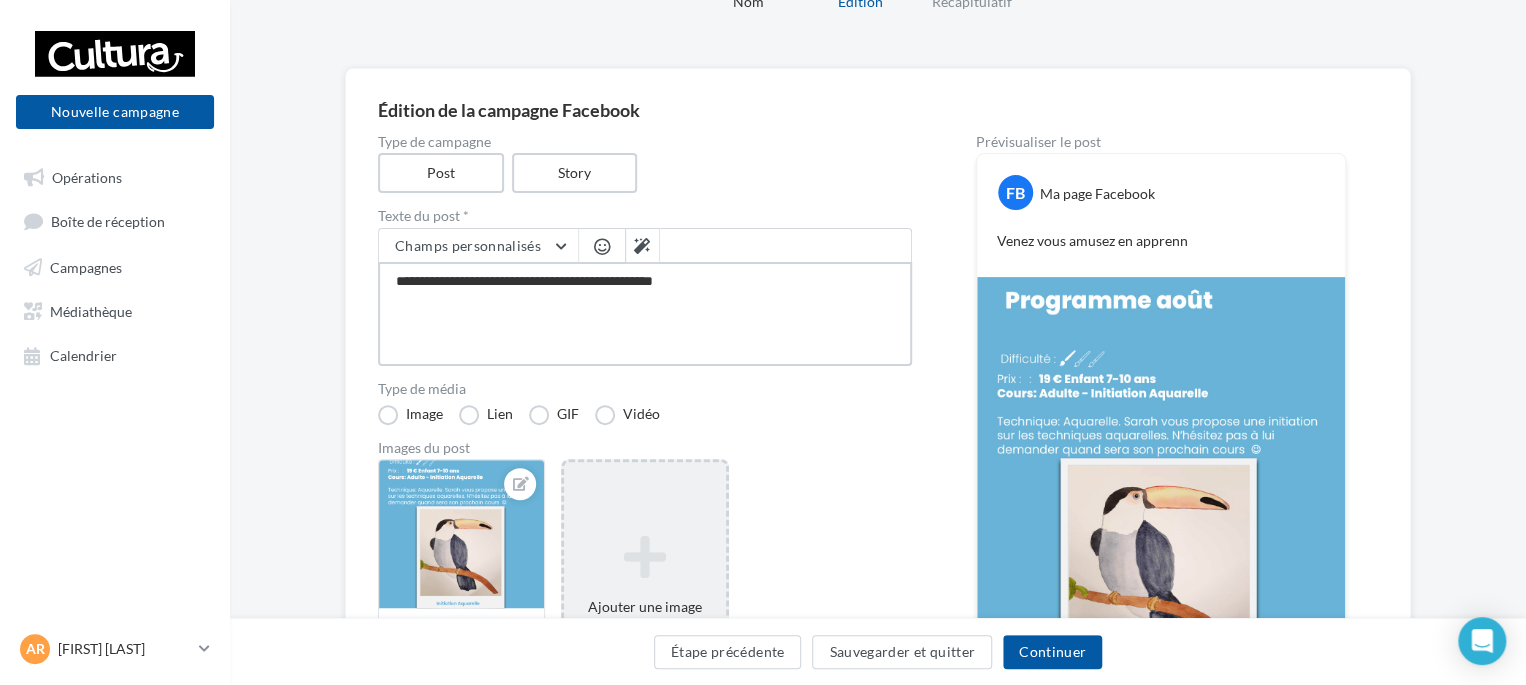 type on "**********" 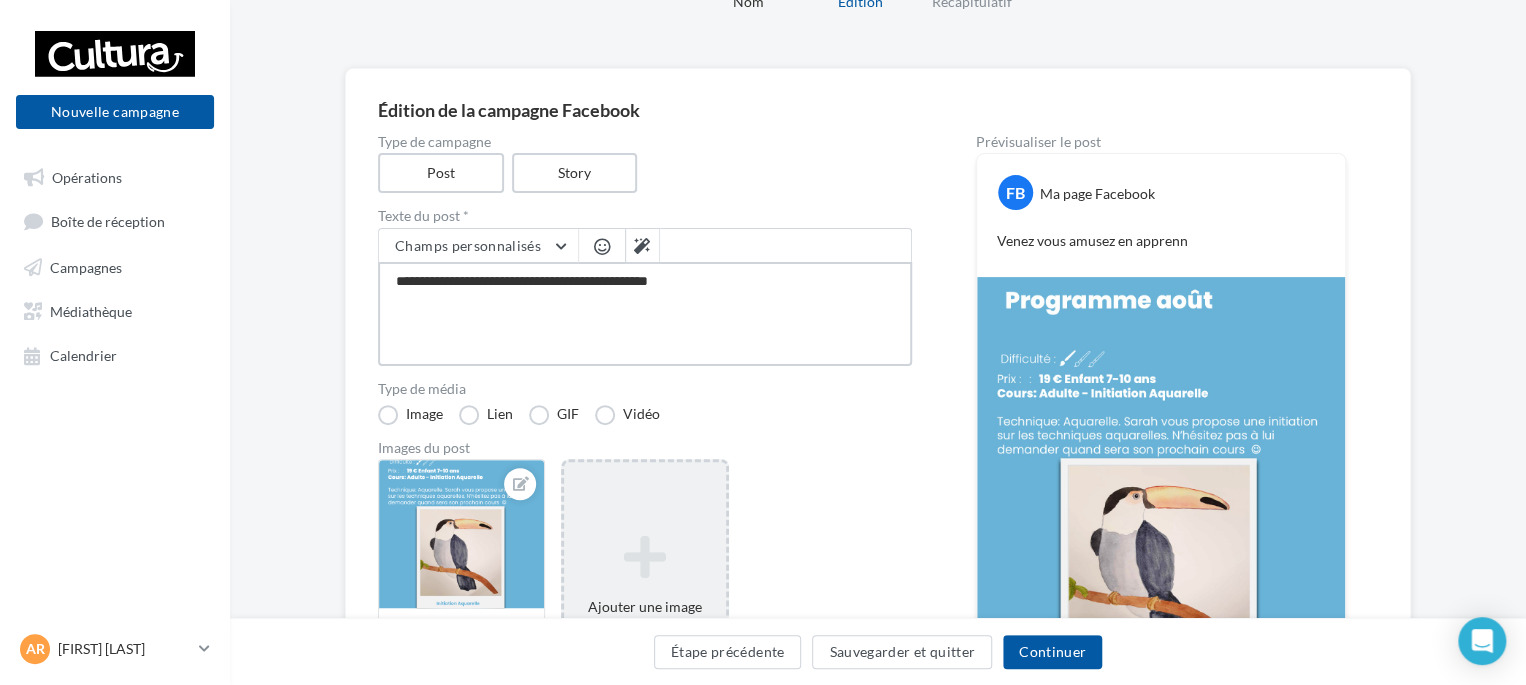 type on "**********" 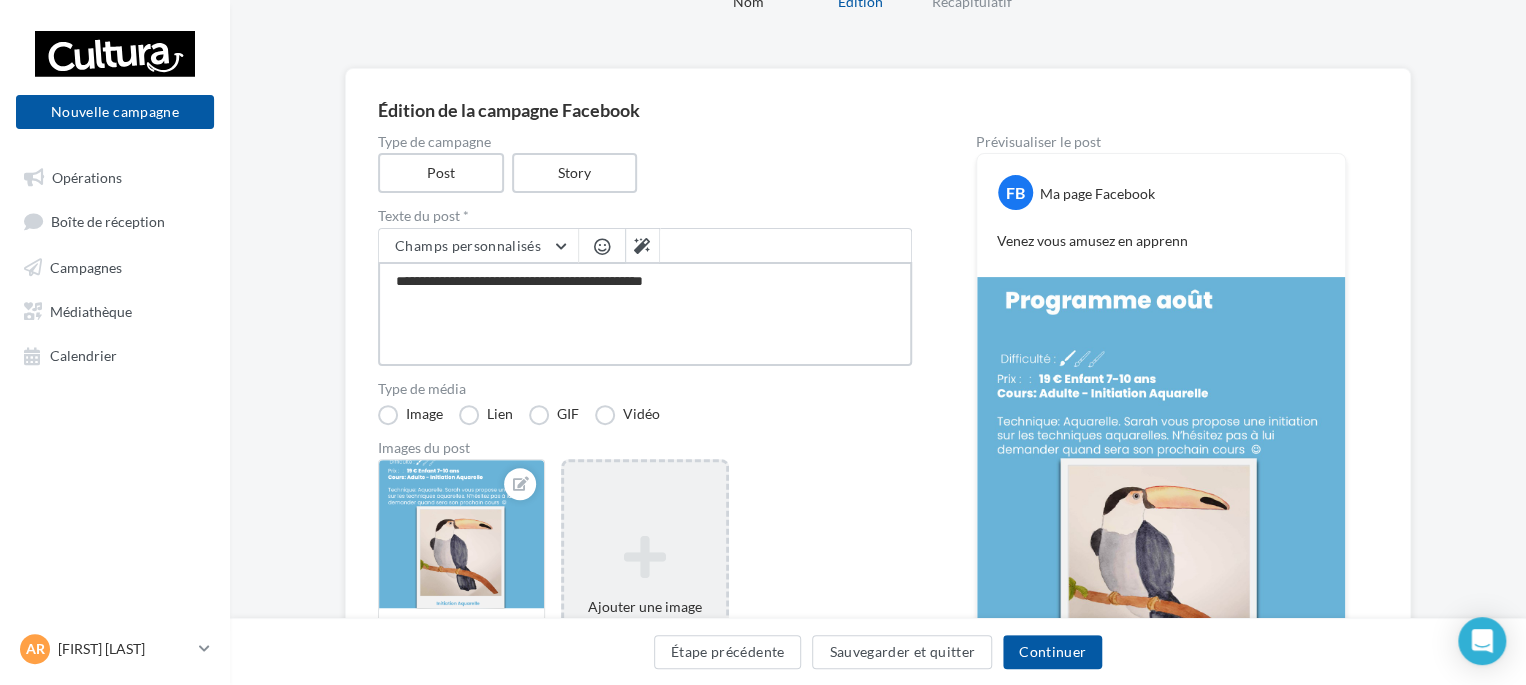 type on "**********" 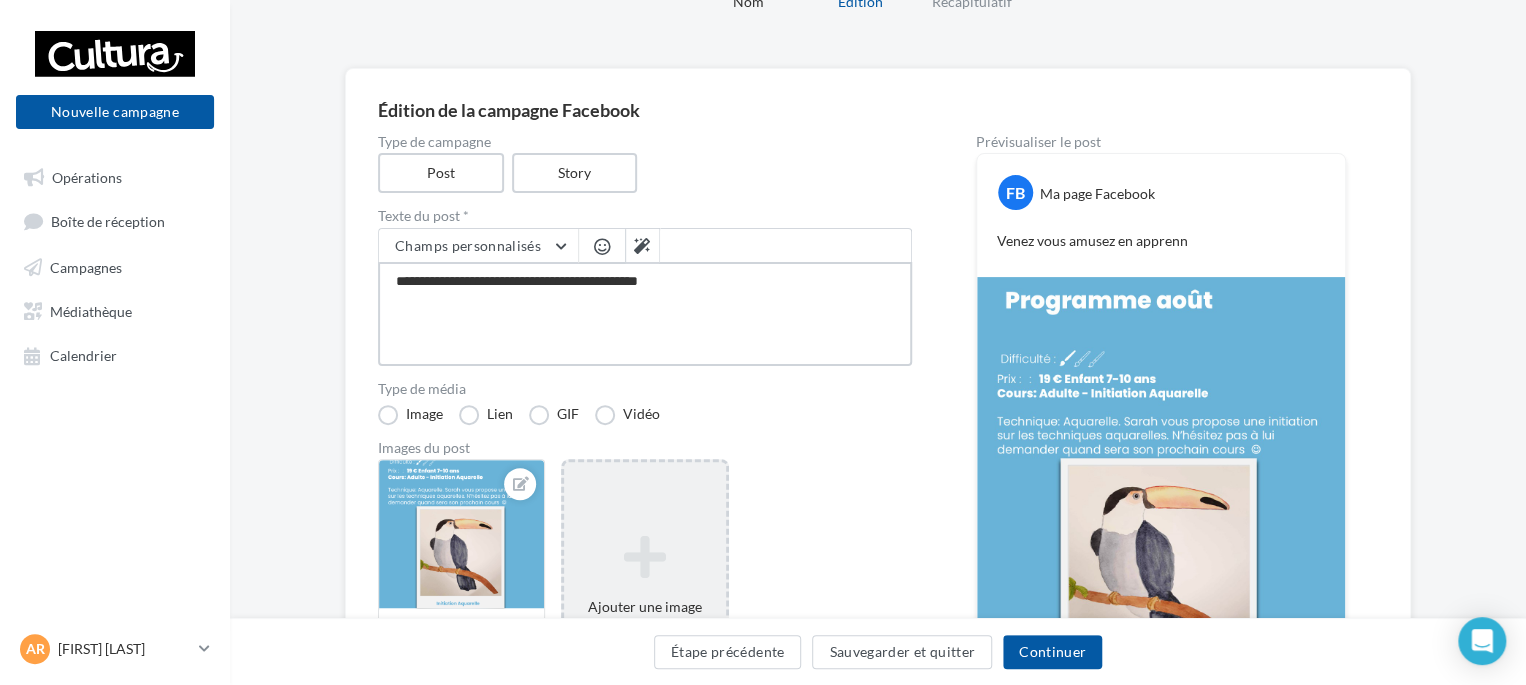 type on "**********" 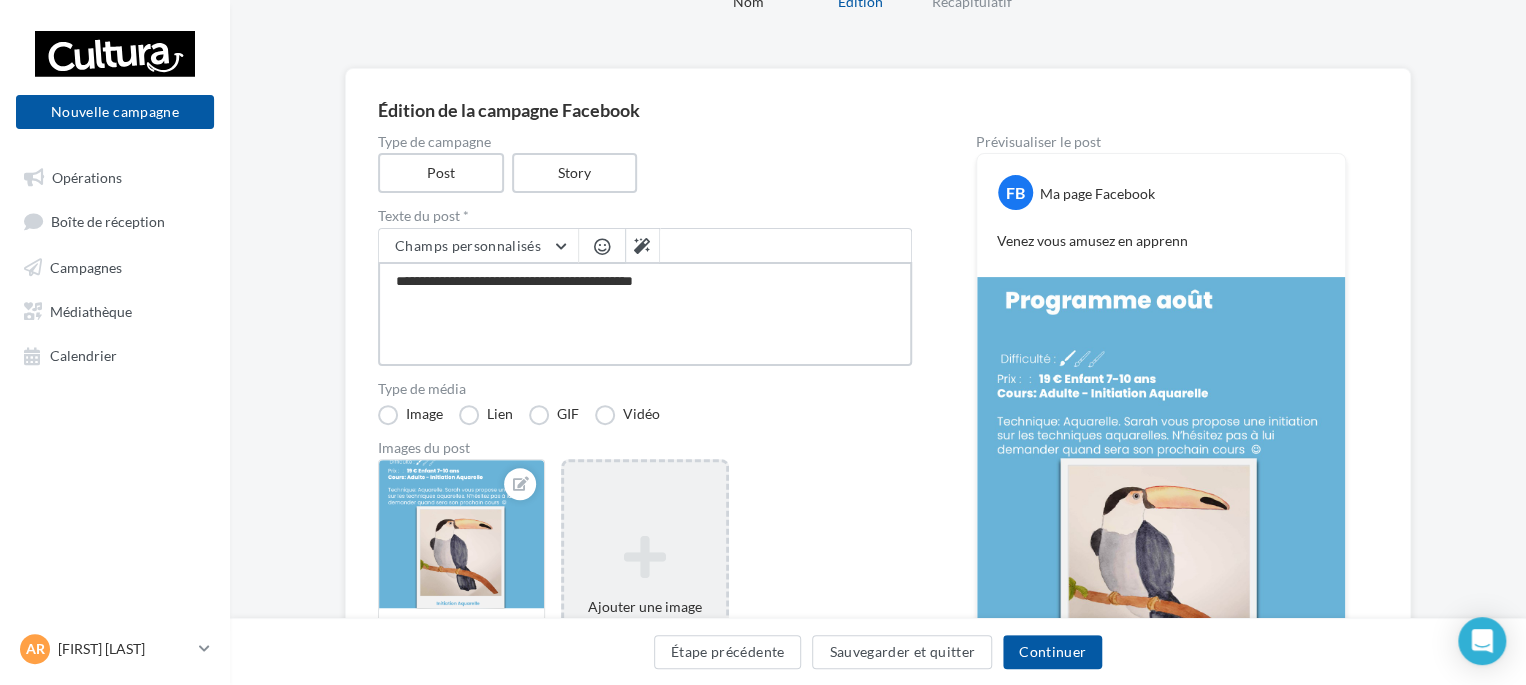 type on "**********" 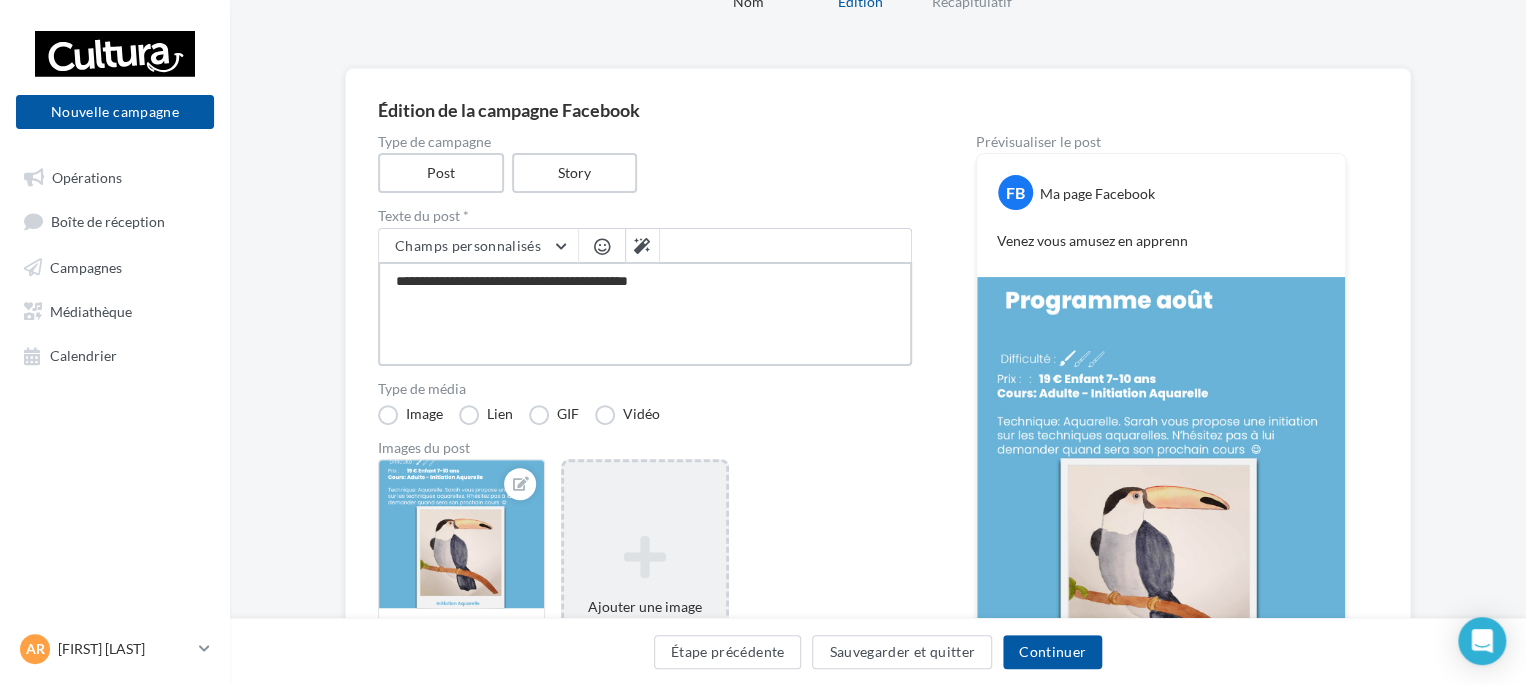 type on "**********" 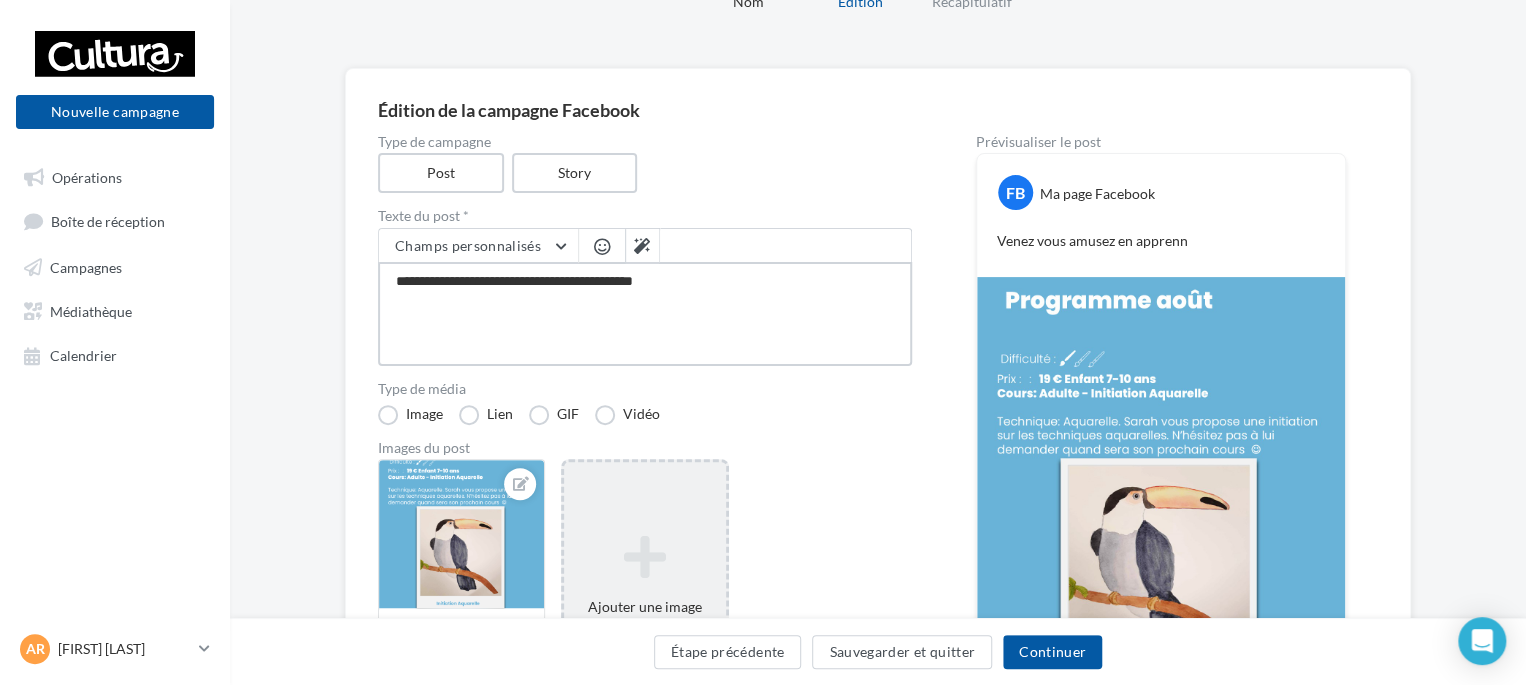 type on "**********" 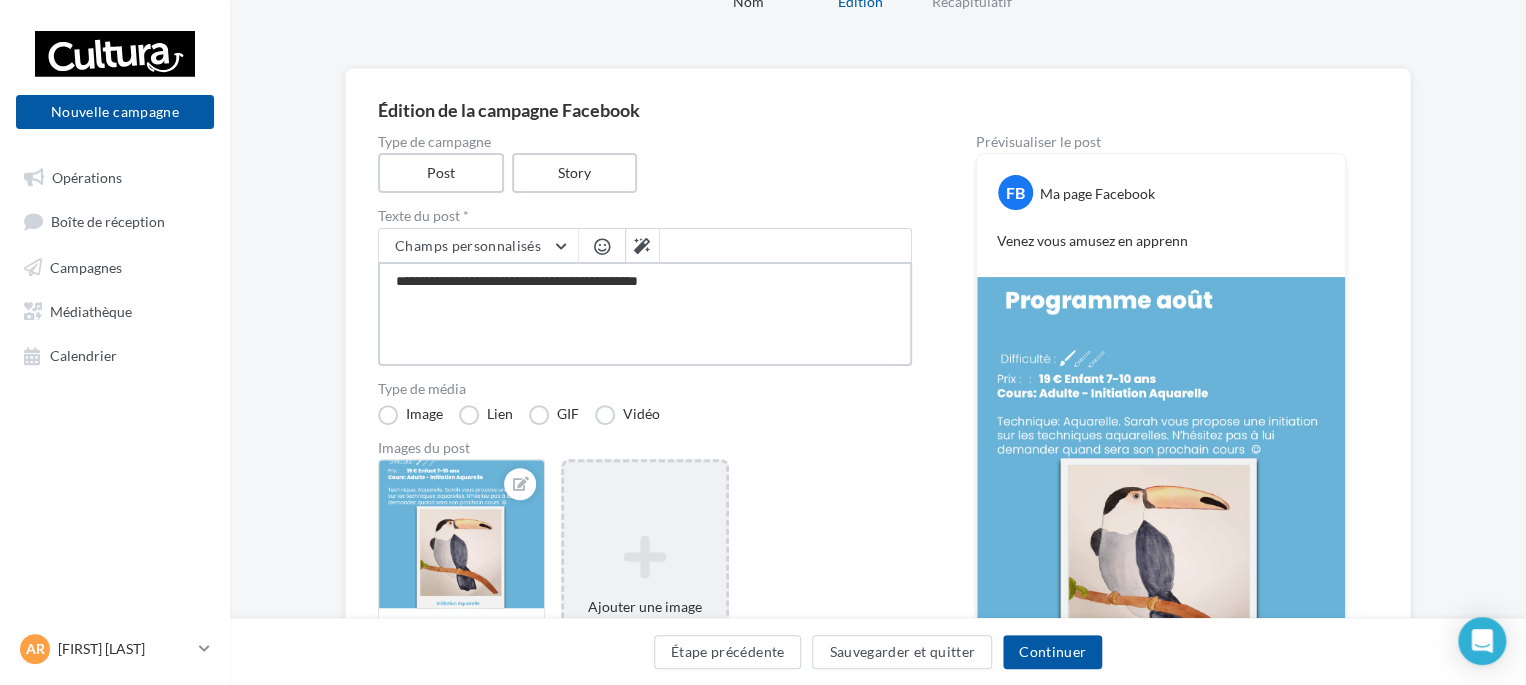 type on "**********" 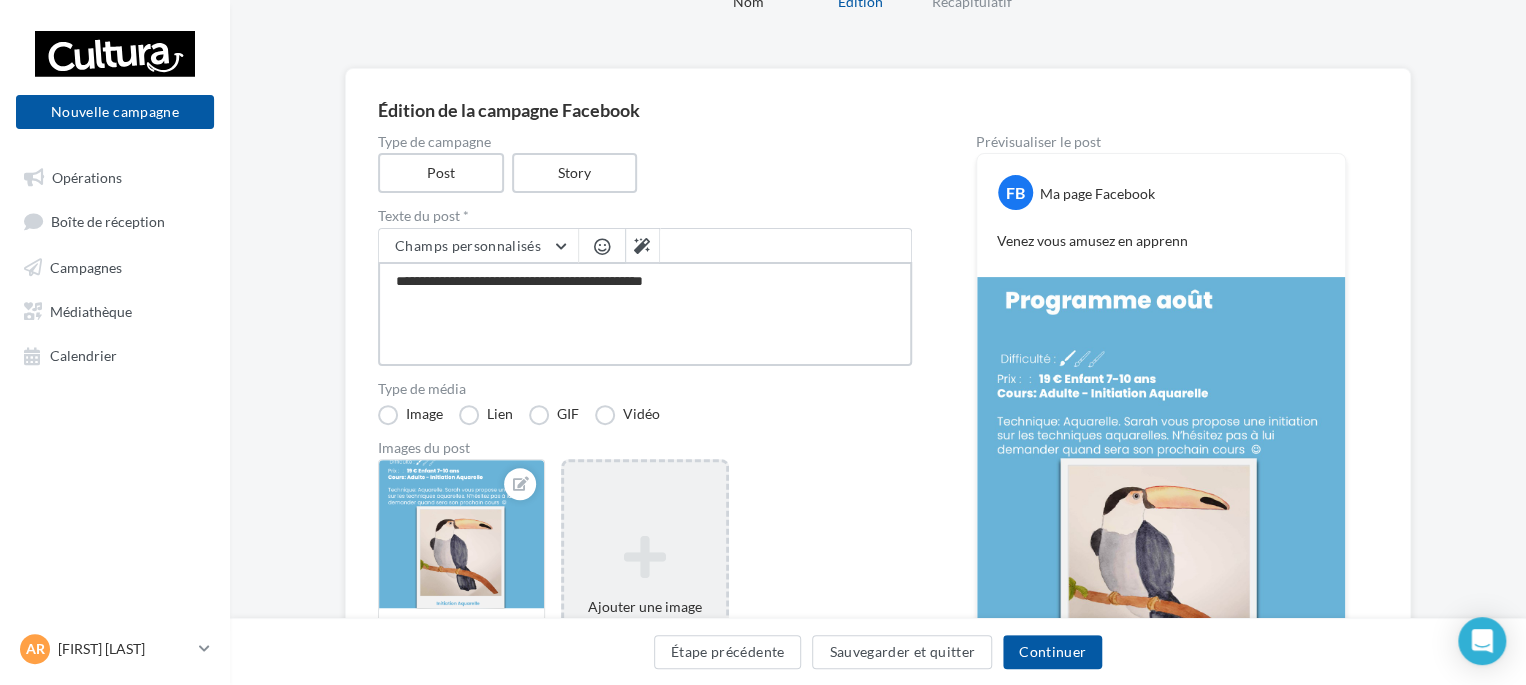 type on "**********" 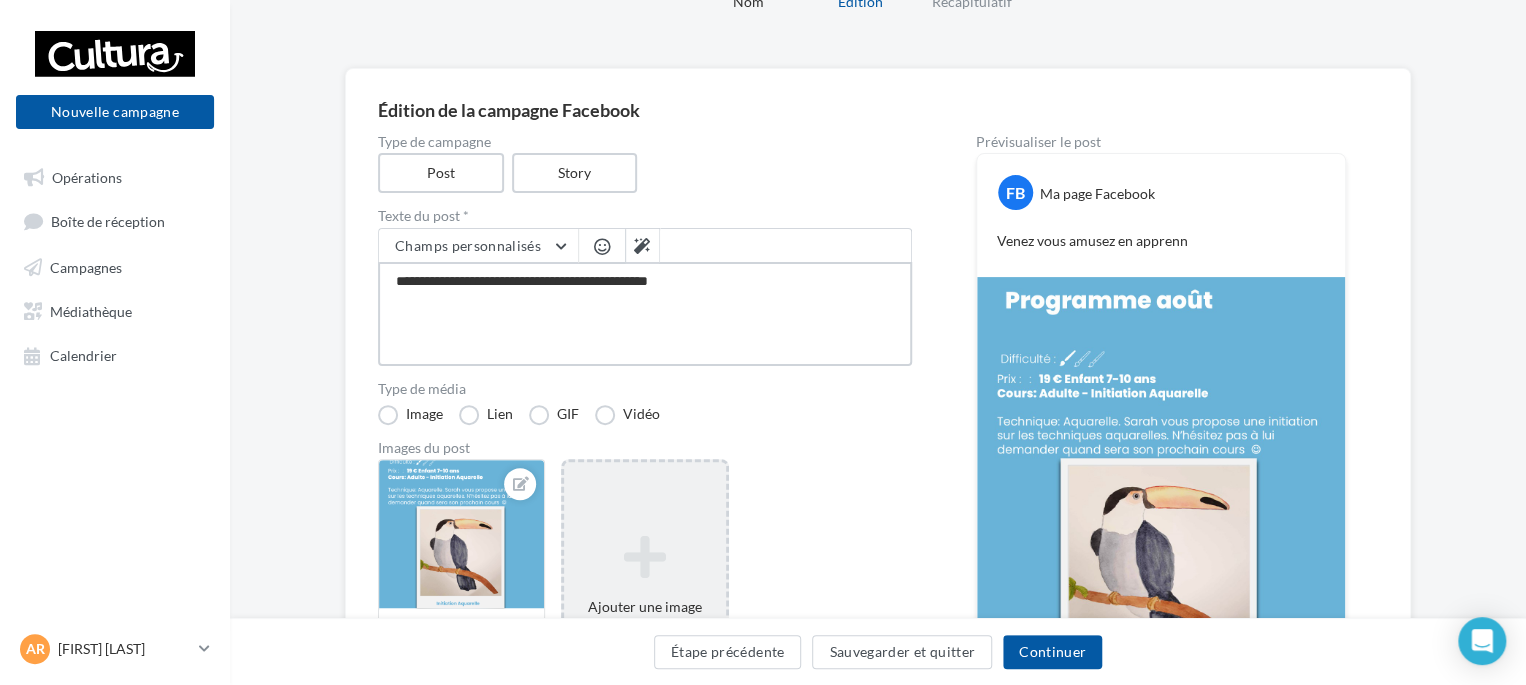 type on "**********" 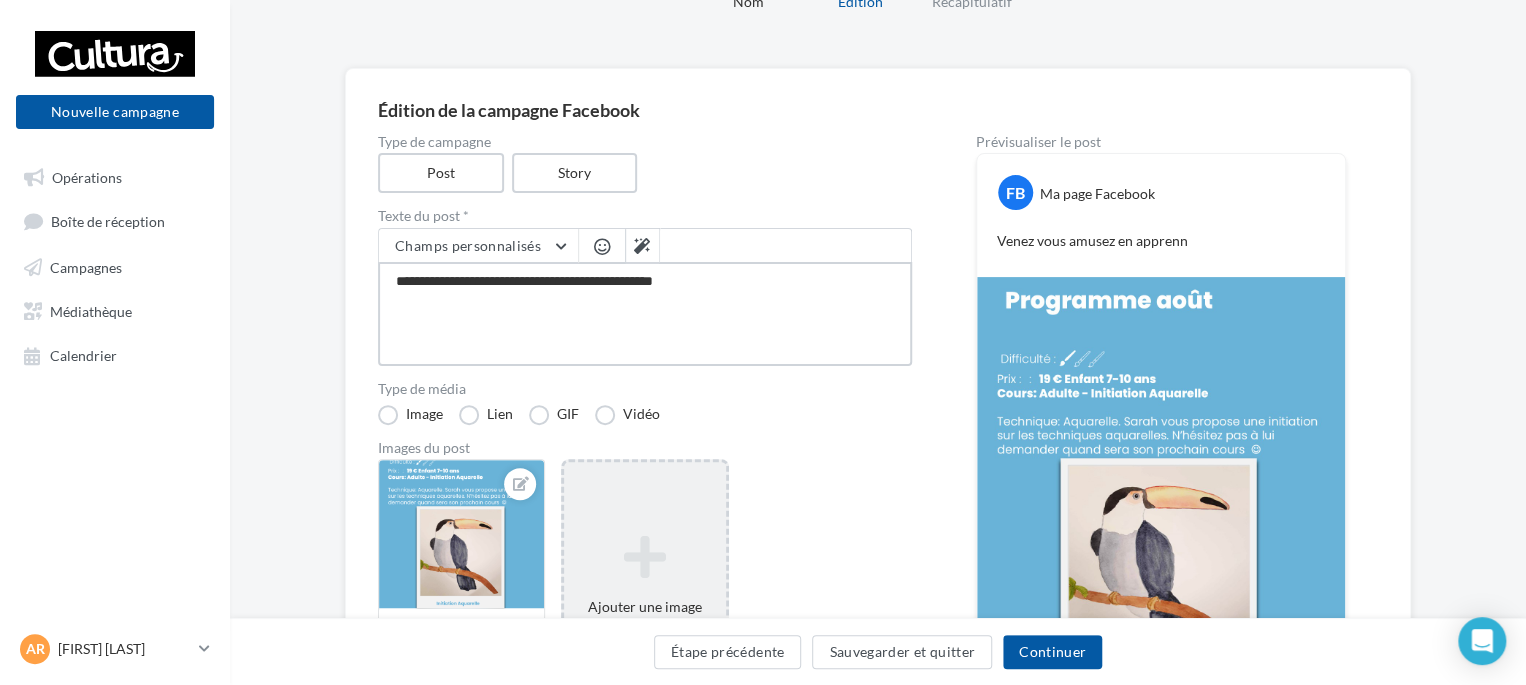 type on "**********" 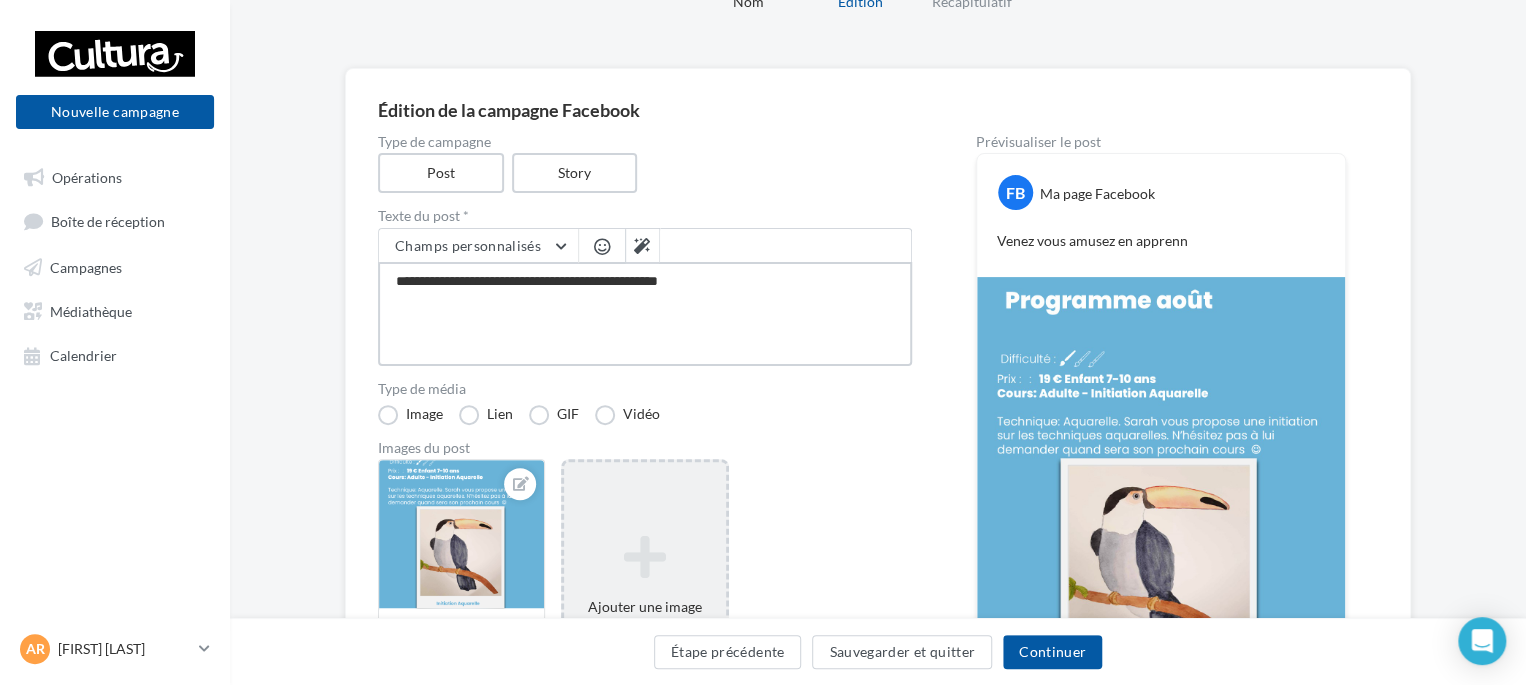 type on "**********" 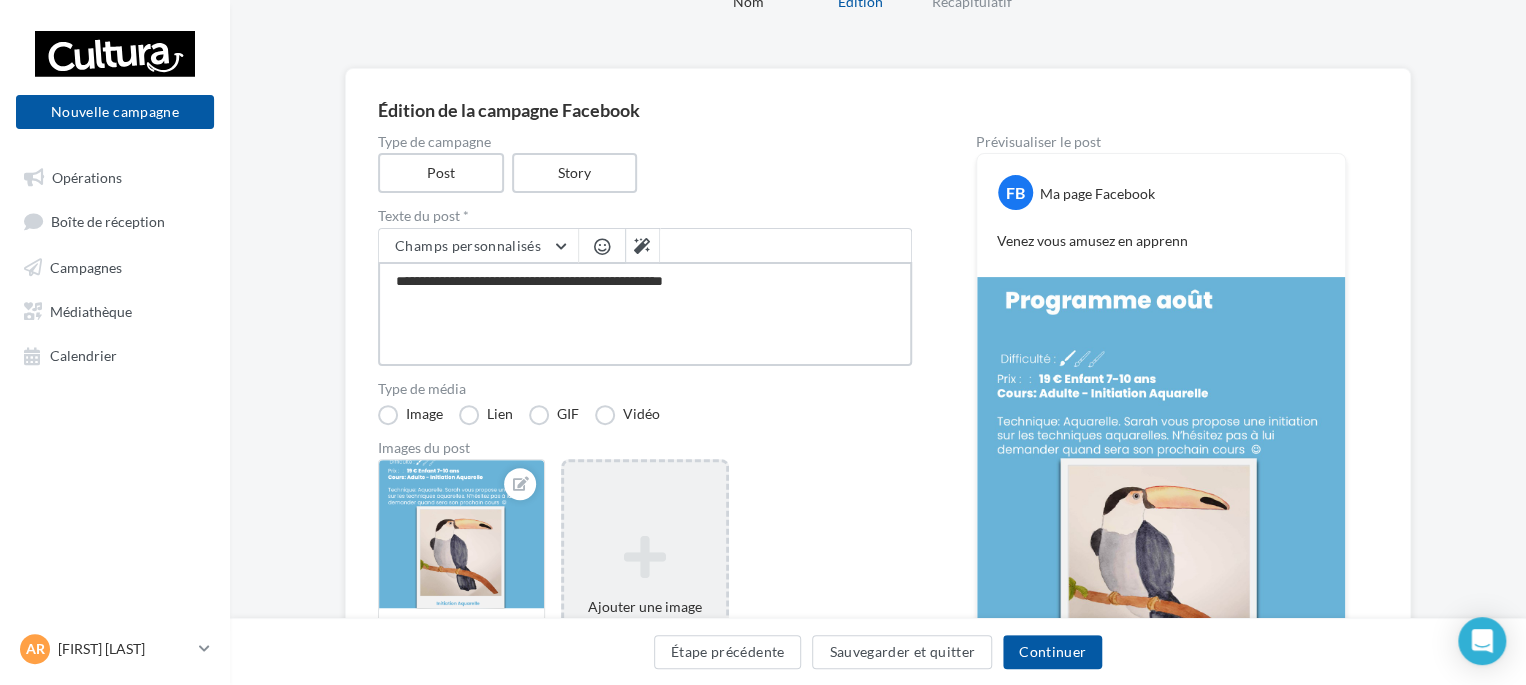 type on "**********" 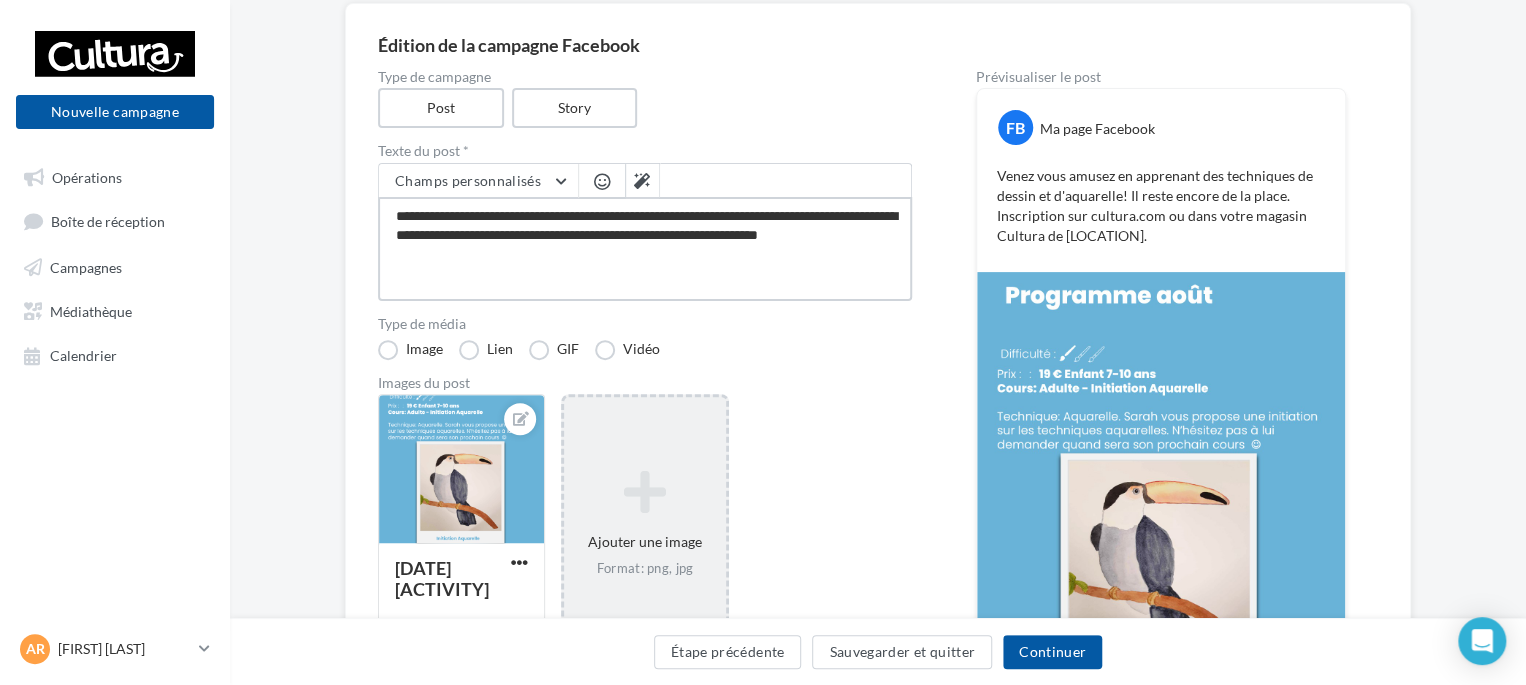 scroll, scrollTop: 200, scrollLeft: 0, axis: vertical 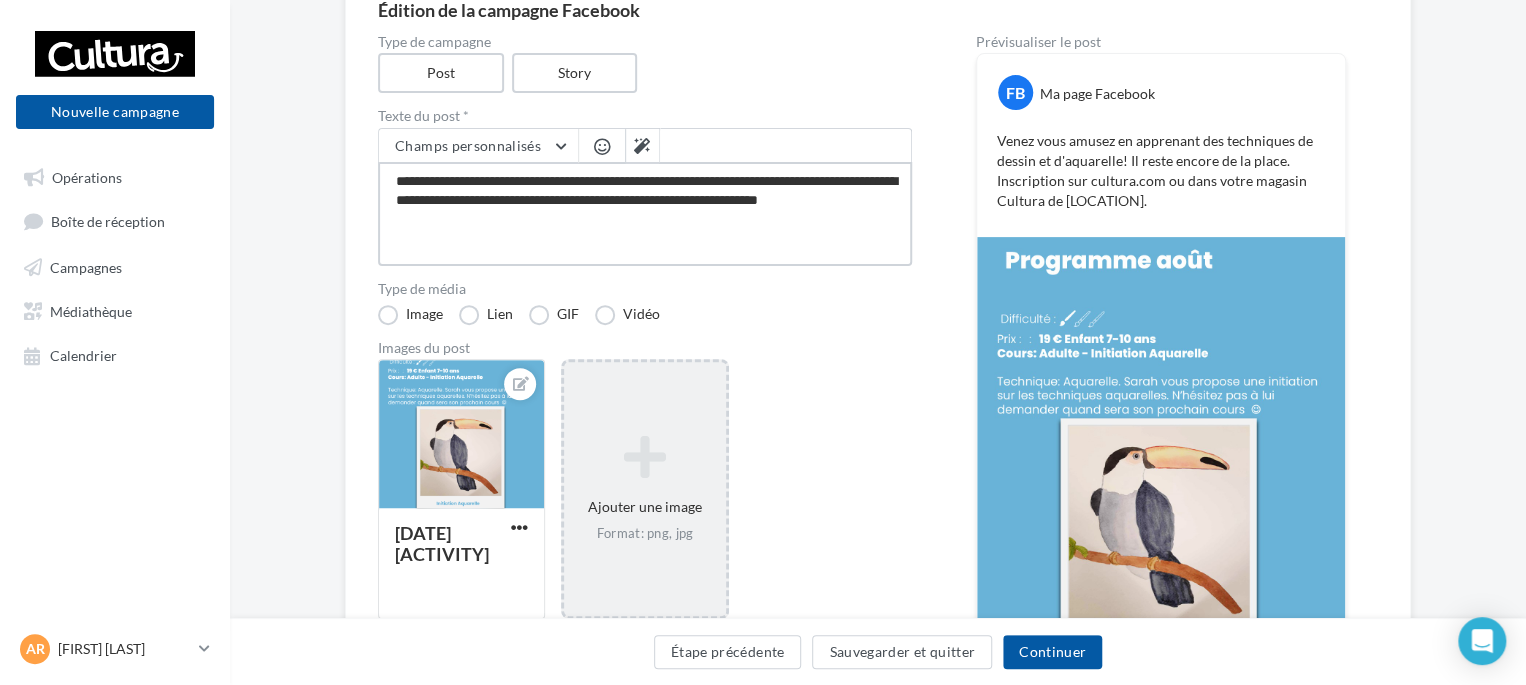 click on "**********" at bounding box center (645, 214) 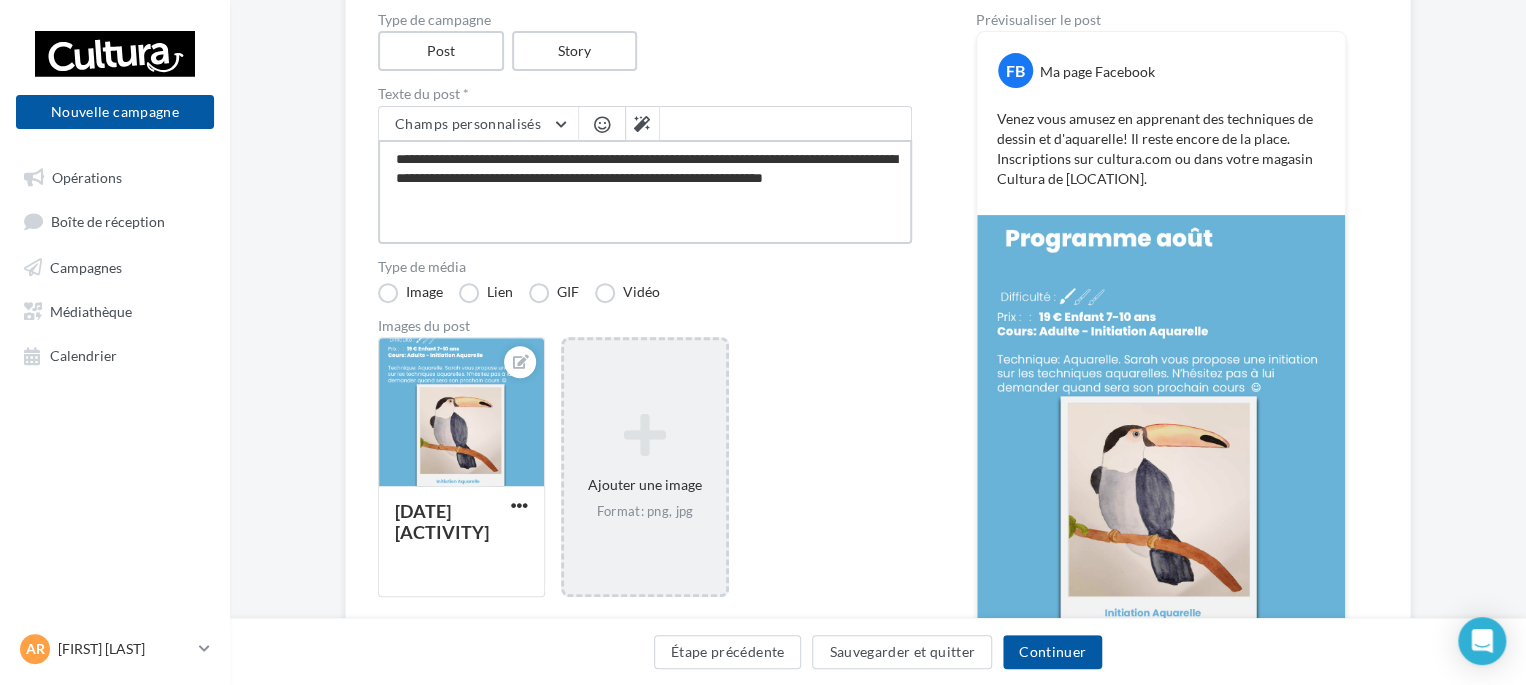 scroll, scrollTop: 436, scrollLeft: 0, axis: vertical 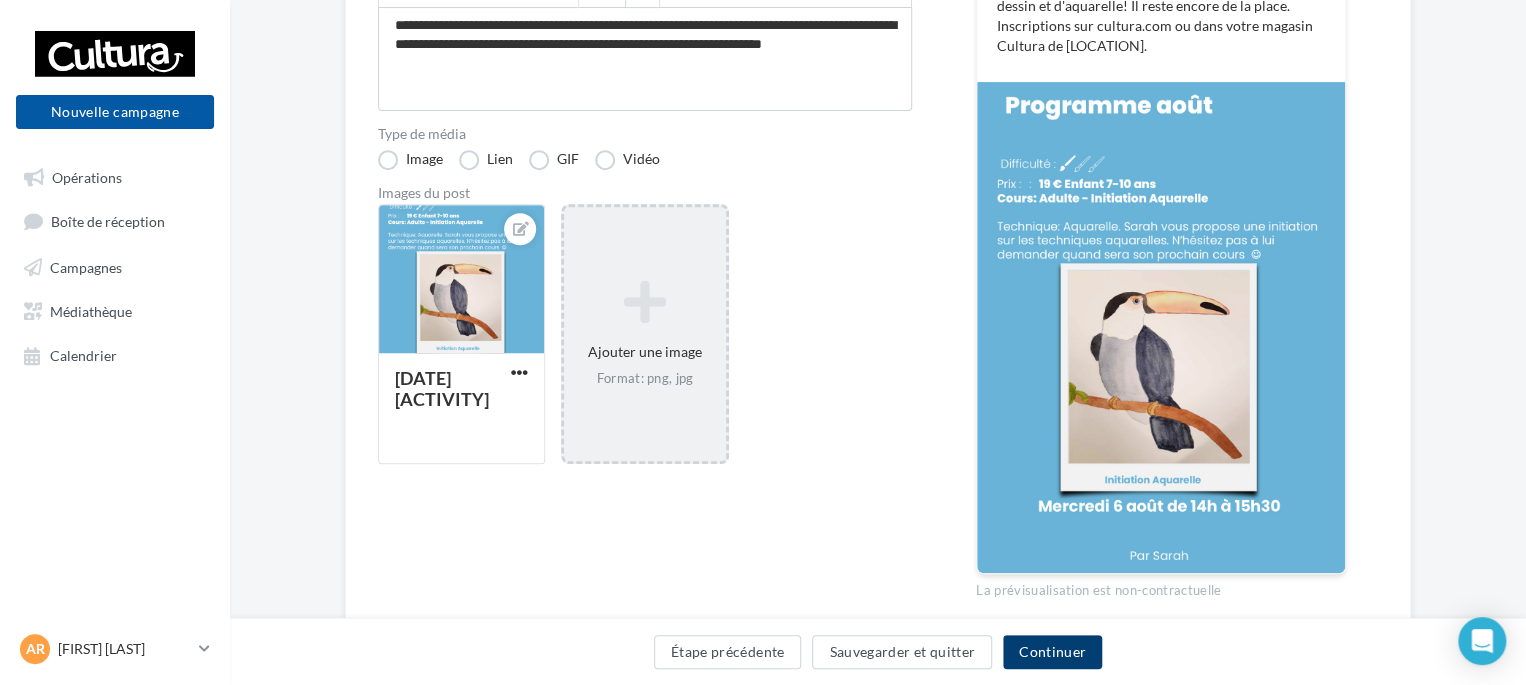 click on "Continuer" at bounding box center (1052, 652) 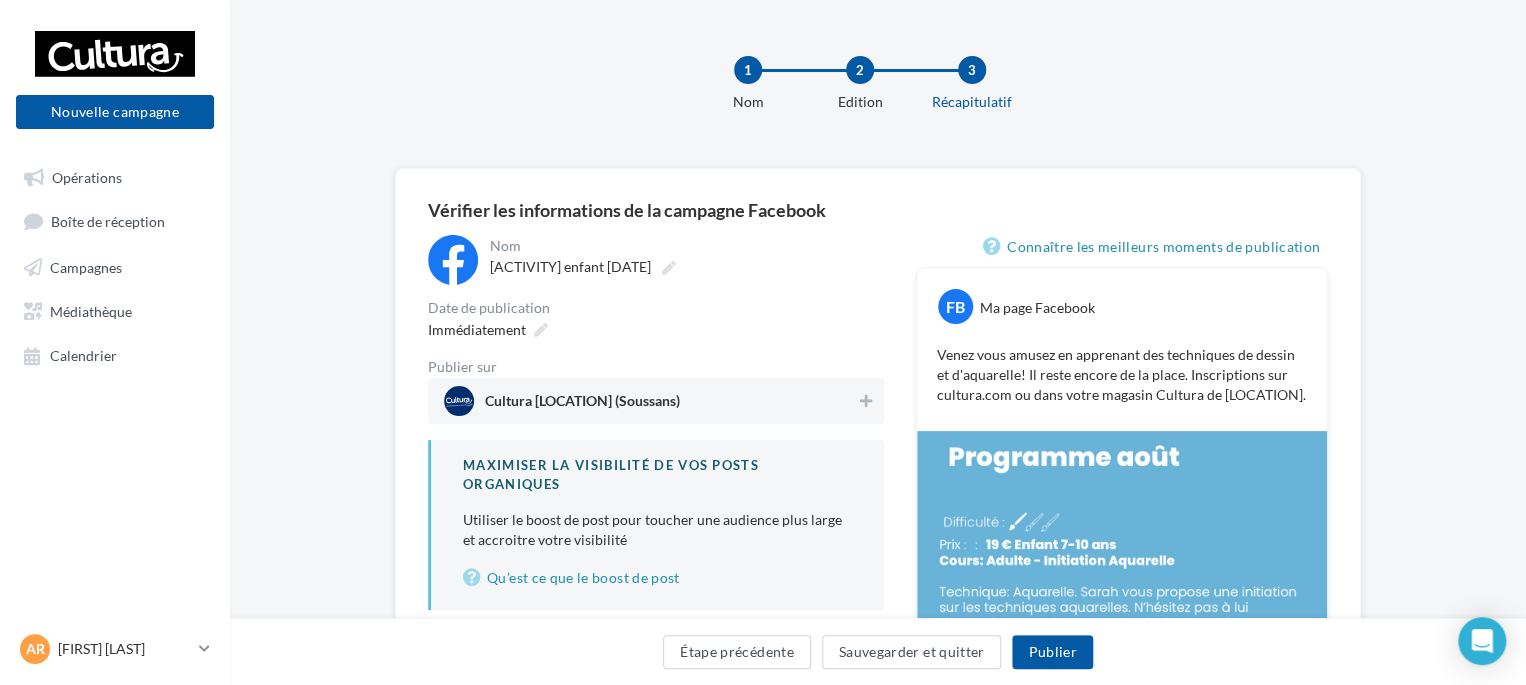 scroll, scrollTop: 208, scrollLeft: 0, axis: vertical 